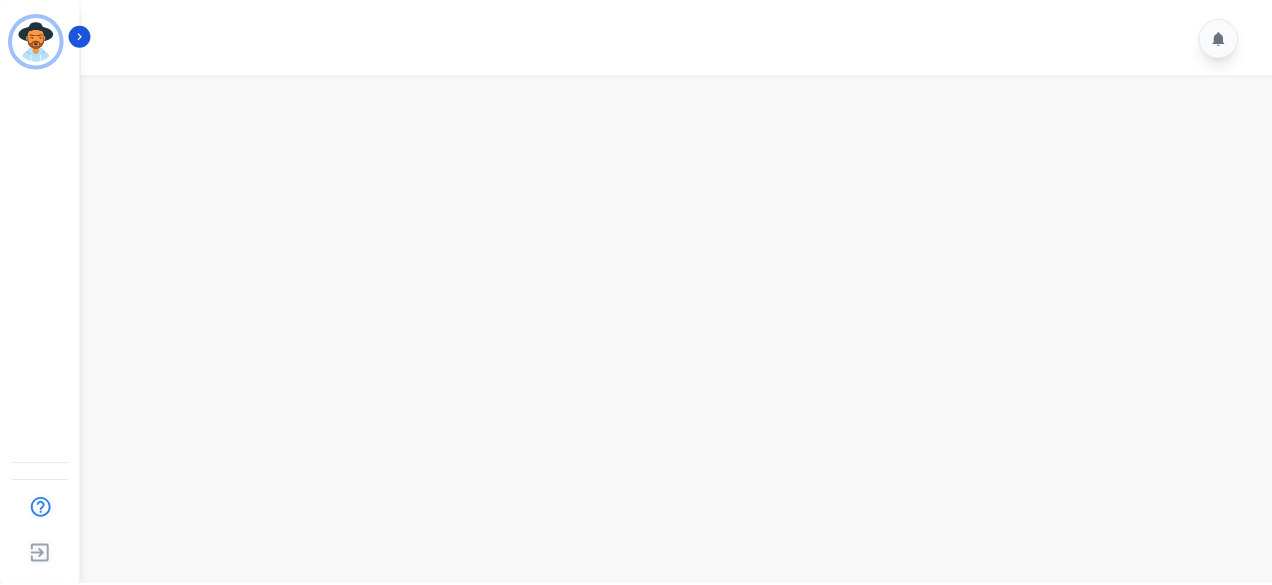 scroll, scrollTop: 0, scrollLeft: 0, axis: both 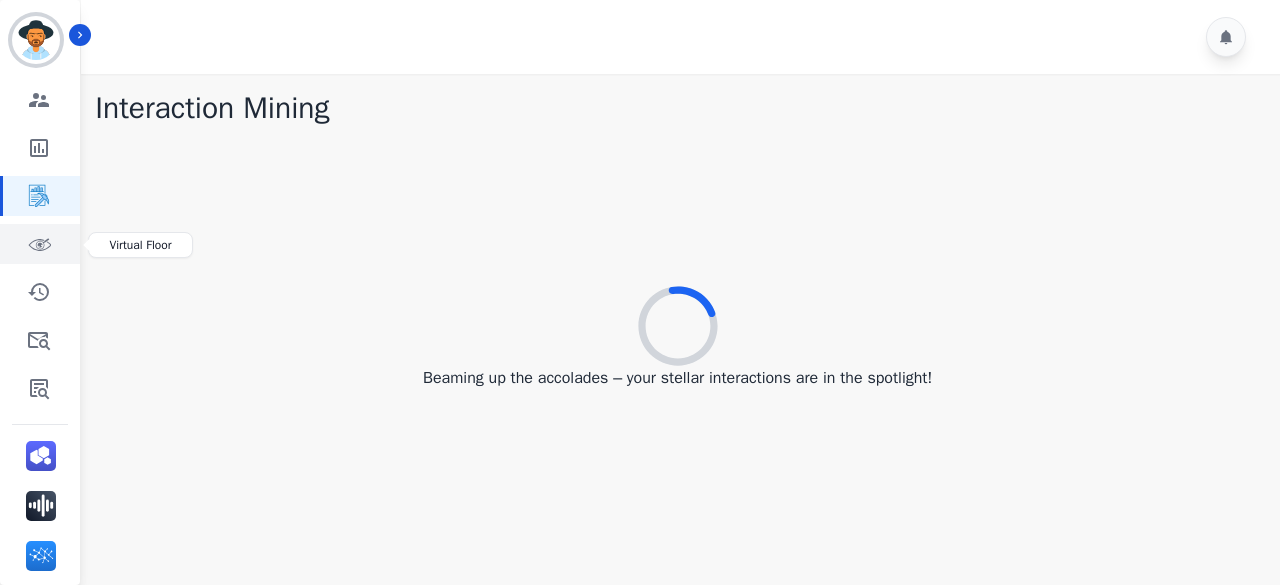 click 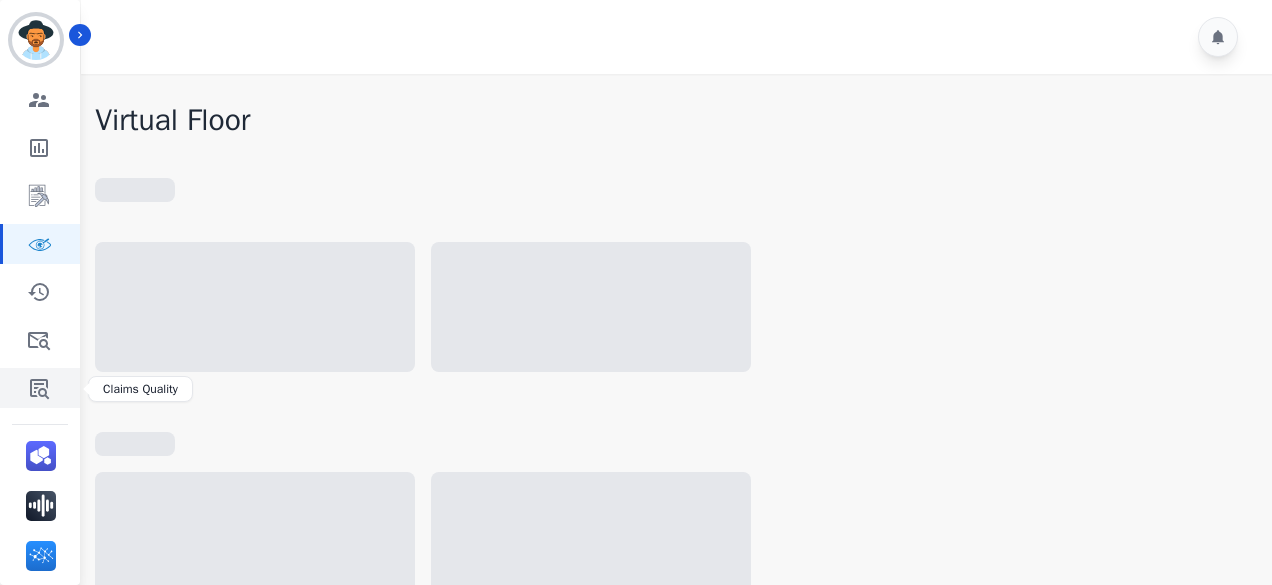 click 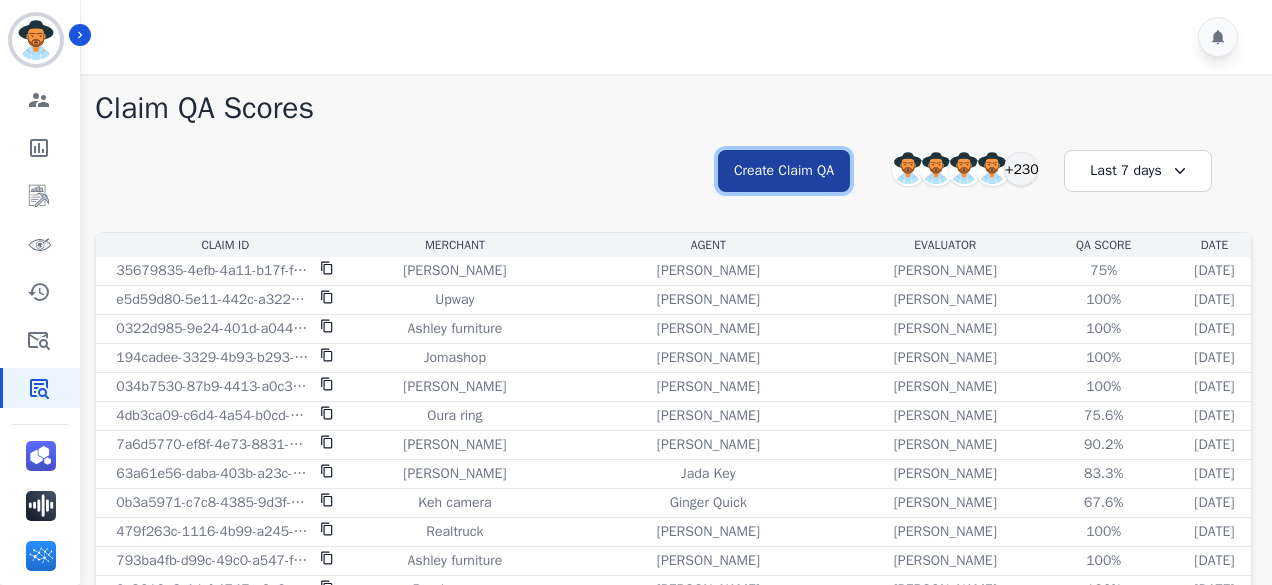 click on "Create Claim QA" at bounding box center [784, 171] 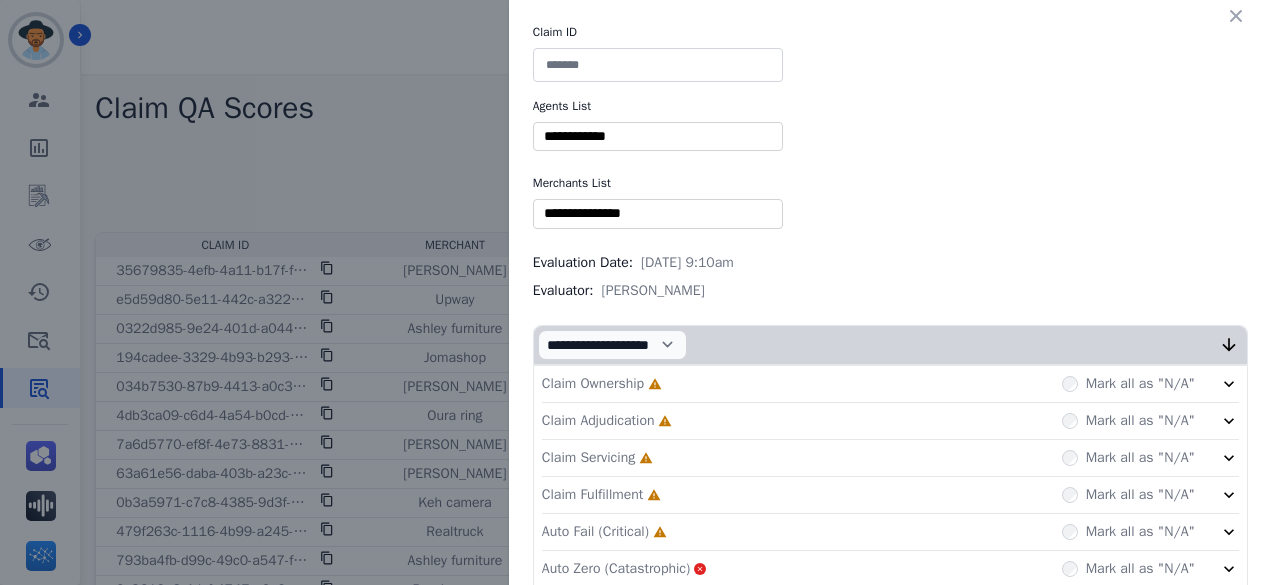 click at bounding box center [658, 65] 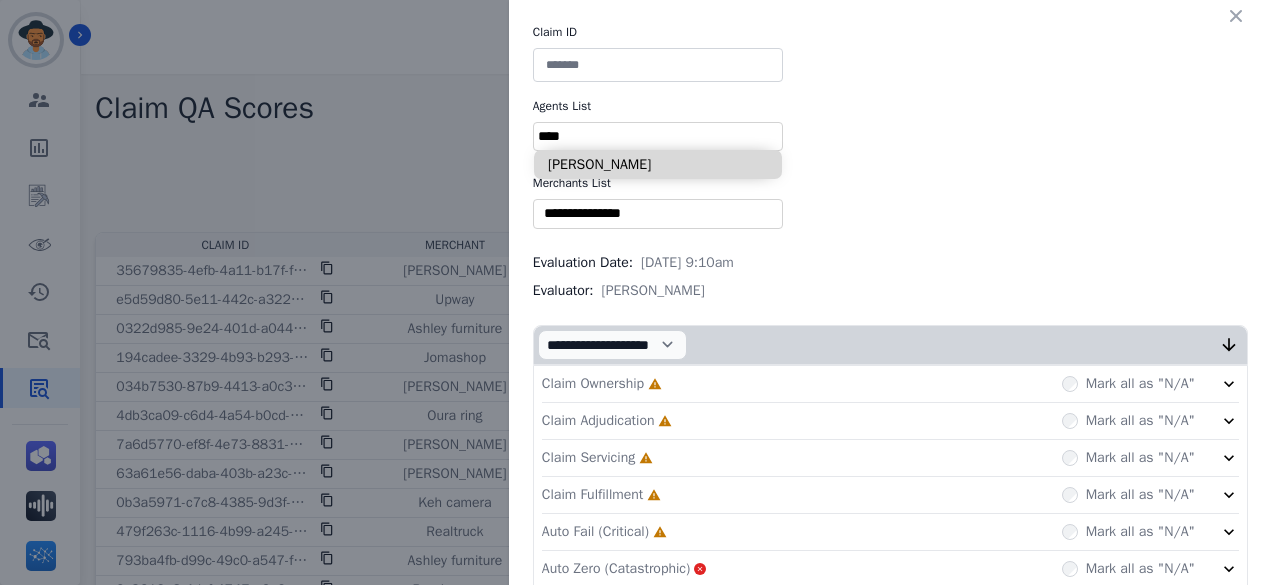 type on "****" 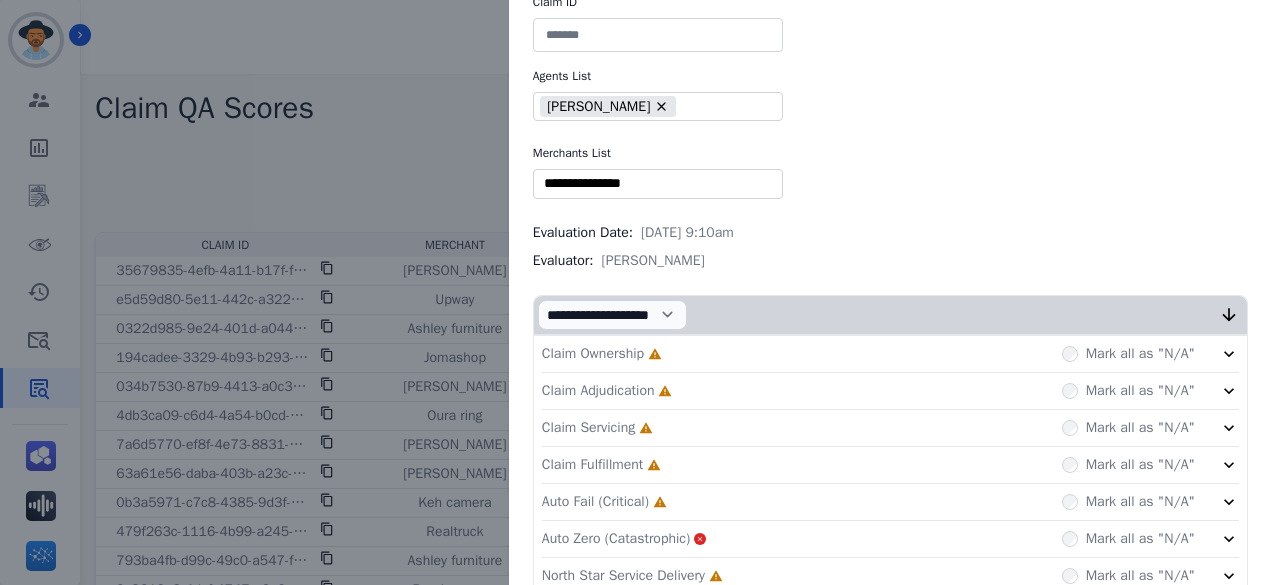 scroll, scrollTop: 0, scrollLeft: 0, axis: both 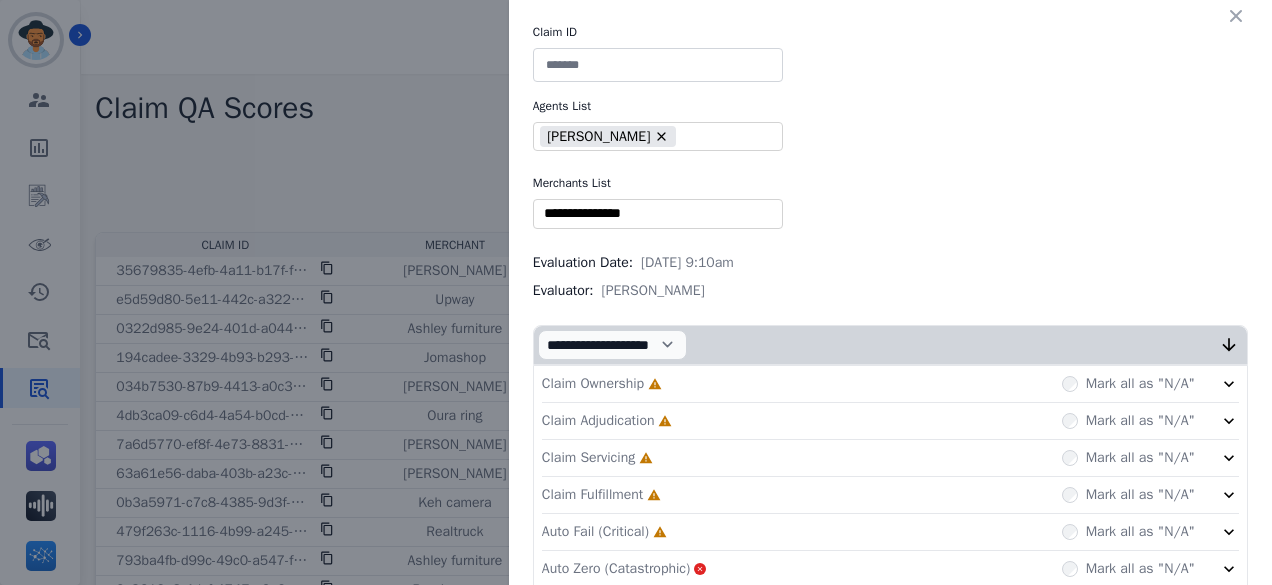 click at bounding box center (658, 65) 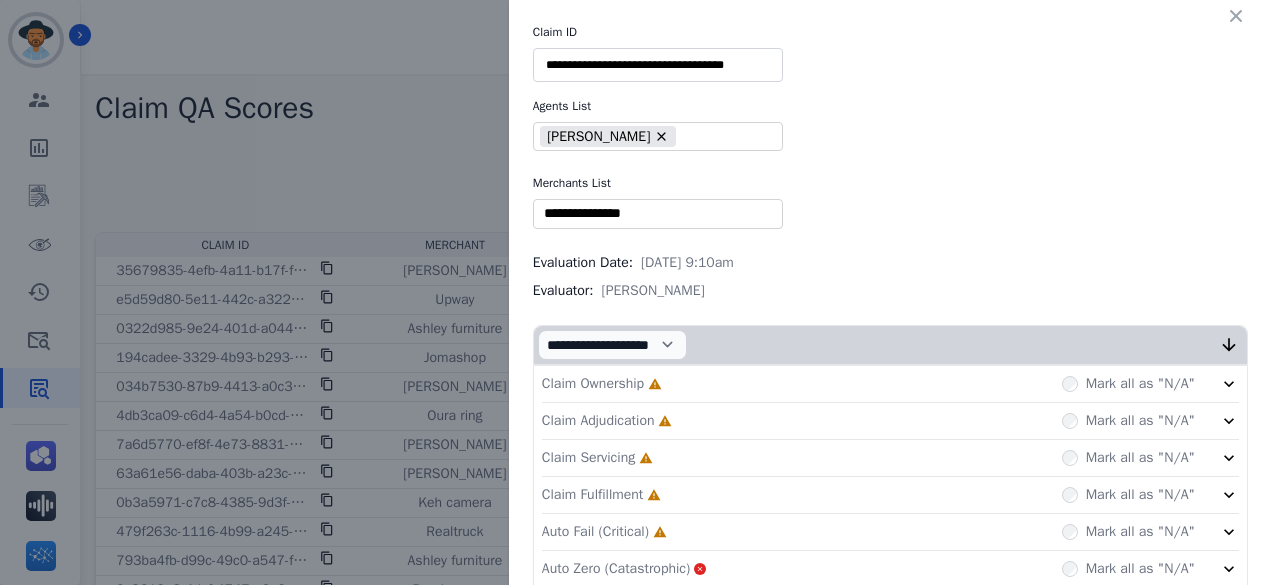type on "**********" 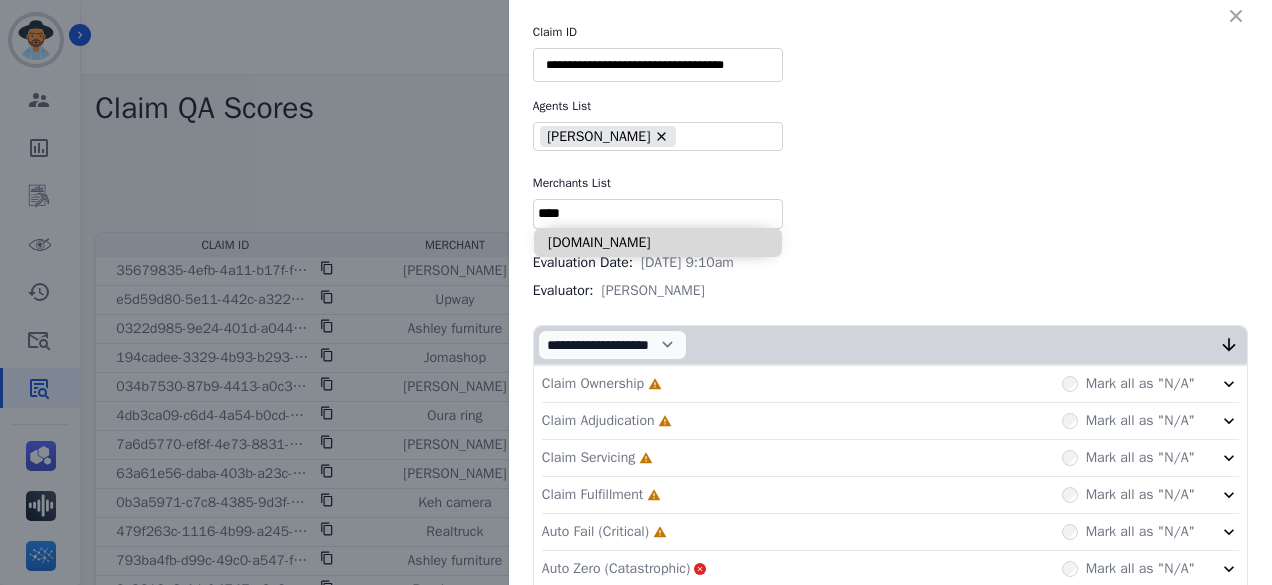 type on "****" 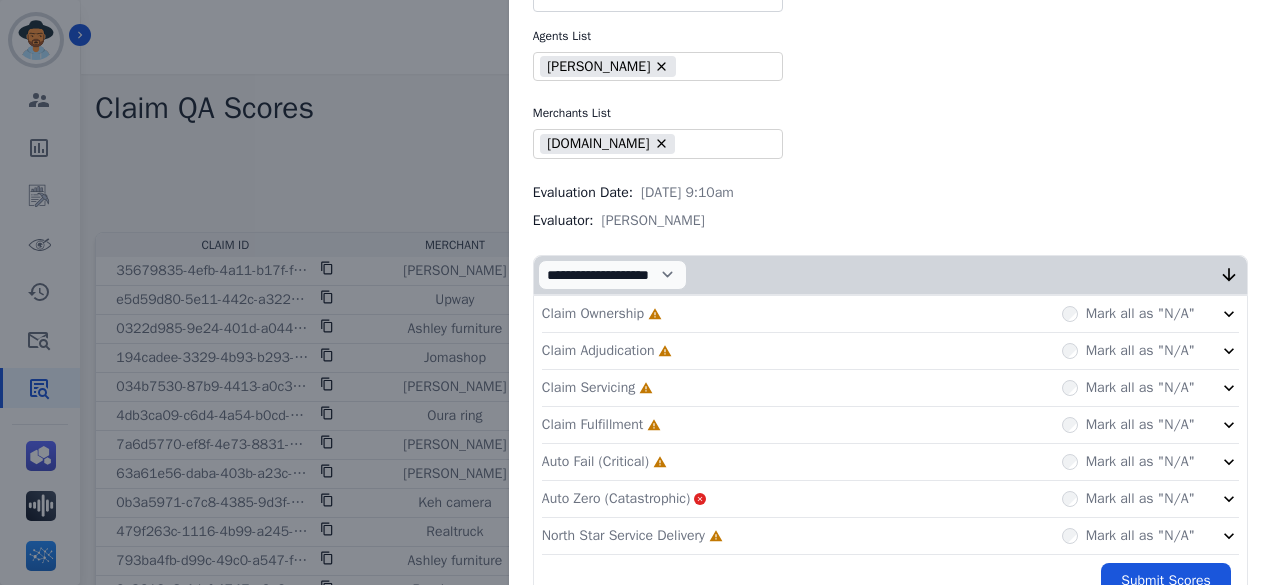 scroll, scrollTop: 100, scrollLeft: 0, axis: vertical 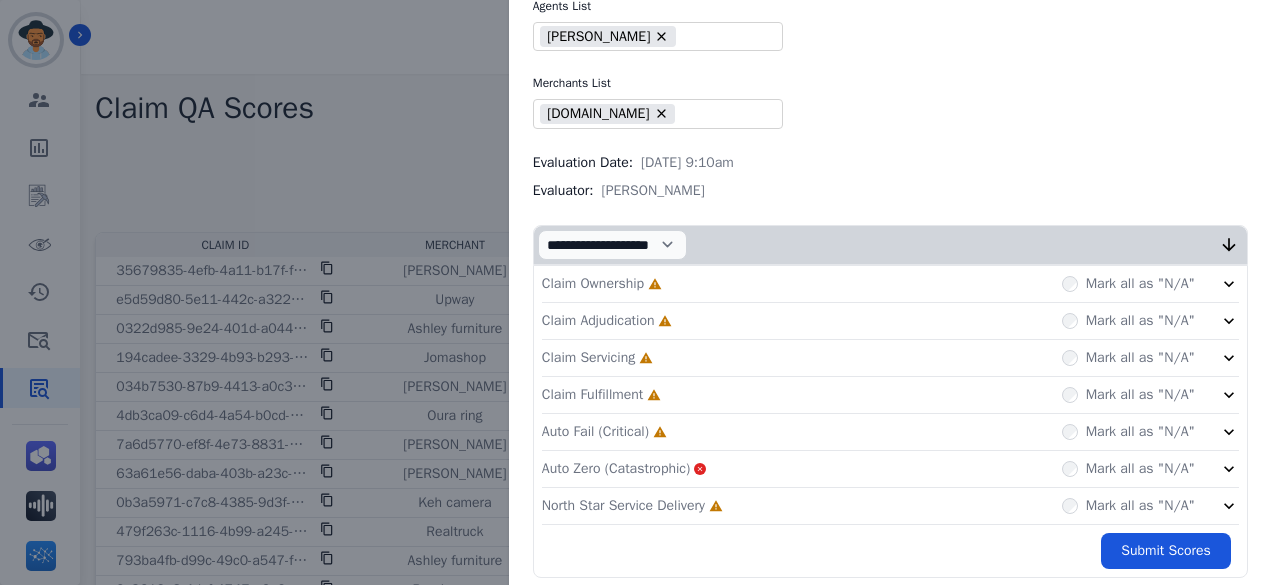 click on "Claim Ownership     Incomplete         Mark all as "N/A"" at bounding box center (890, 284) 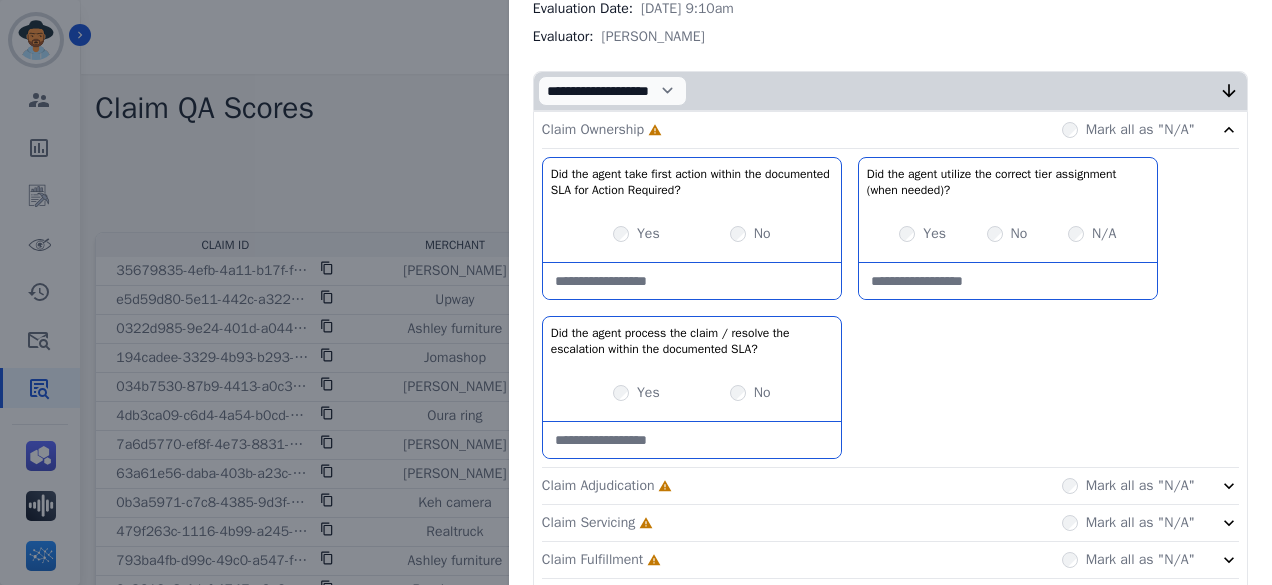 scroll, scrollTop: 300, scrollLeft: 0, axis: vertical 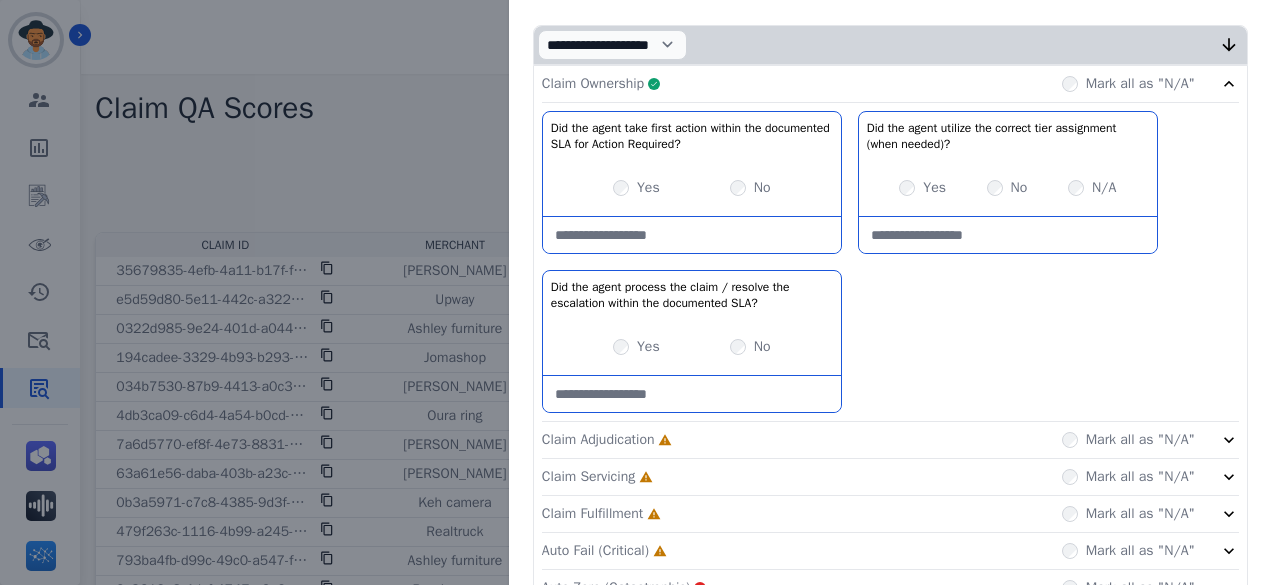 click on "Claim Ownership     Complete         Mark all as "N/A"" at bounding box center [890, 84] 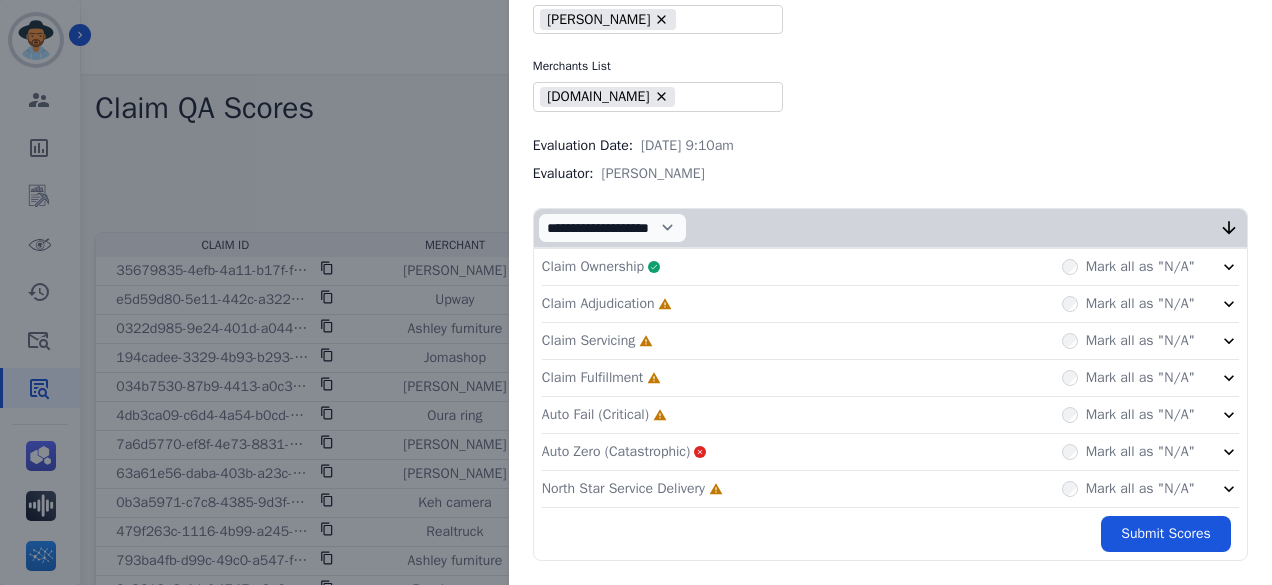scroll, scrollTop: 111, scrollLeft: 0, axis: vertical 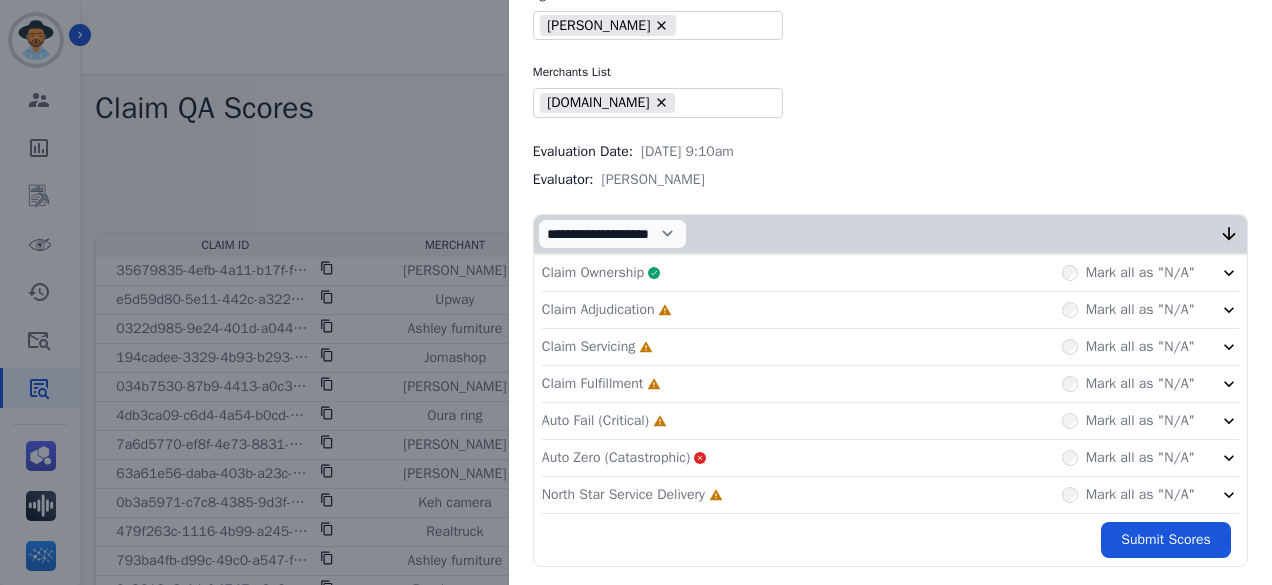 click on "Claim Adjudication     Incomplete         Mark all as "N/A"" 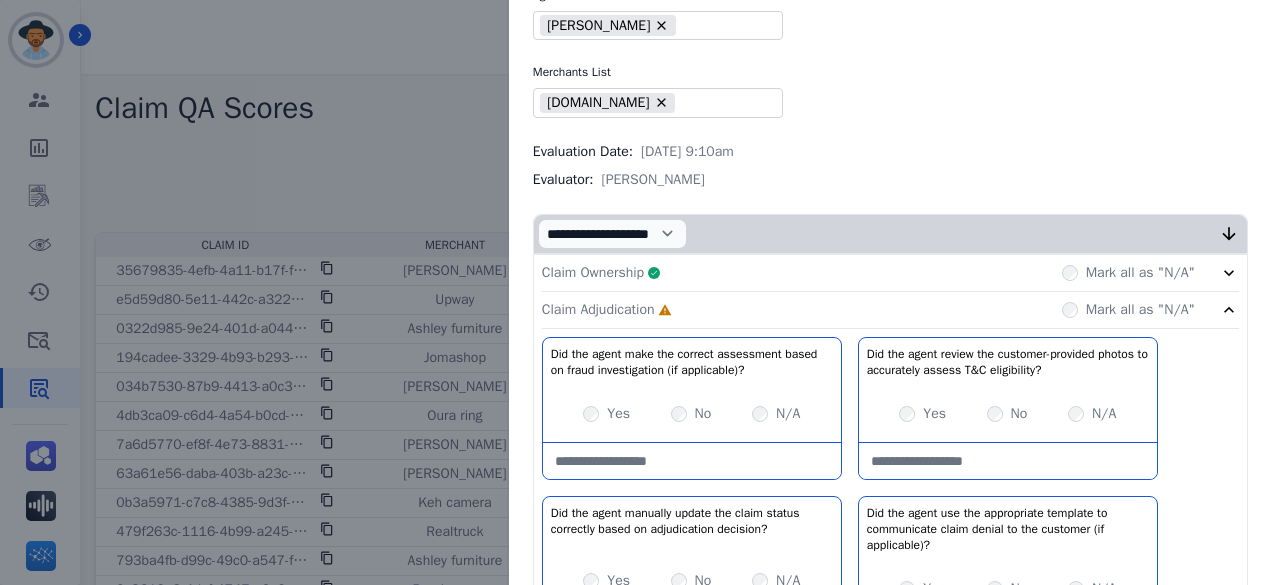 scroll, scrollTop: 300, scrollLeft: 0, axis: vertical 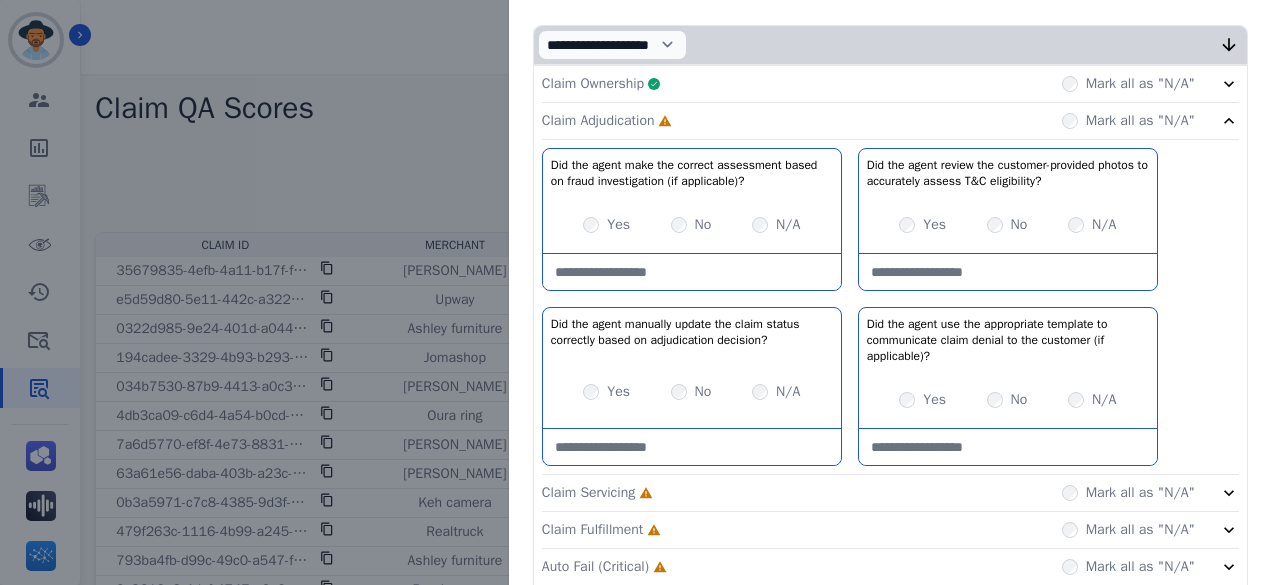 click on "Claim Servicing     Incomplete         Mark all as "N/A"" 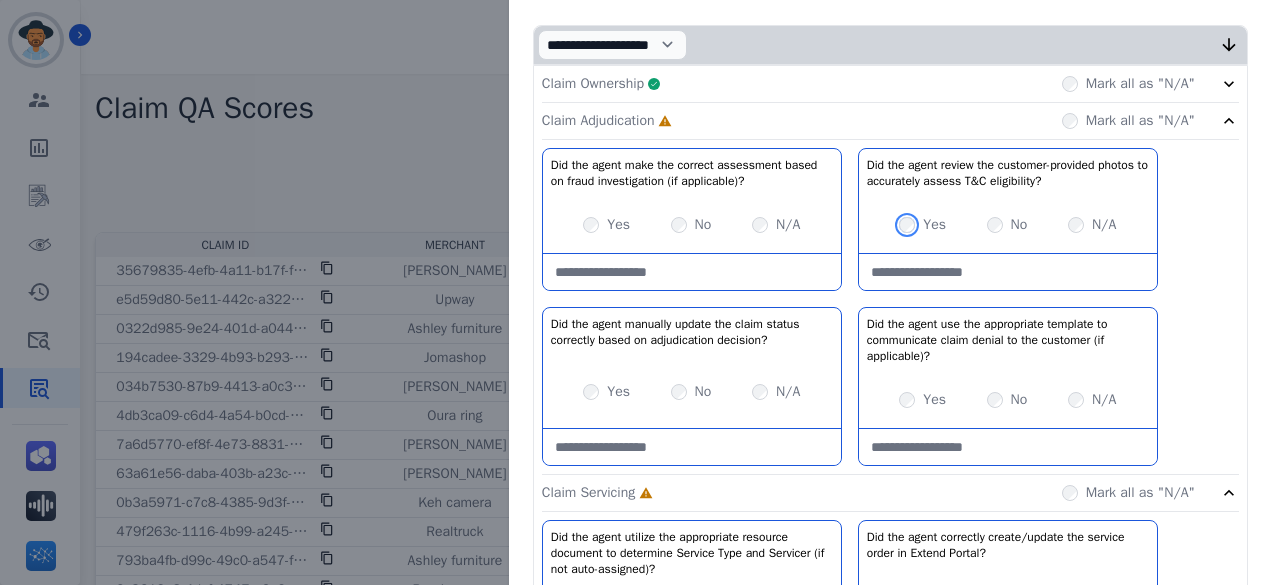 scroll, scrollTop: 400, scrollLeft: 0, axis: vertical 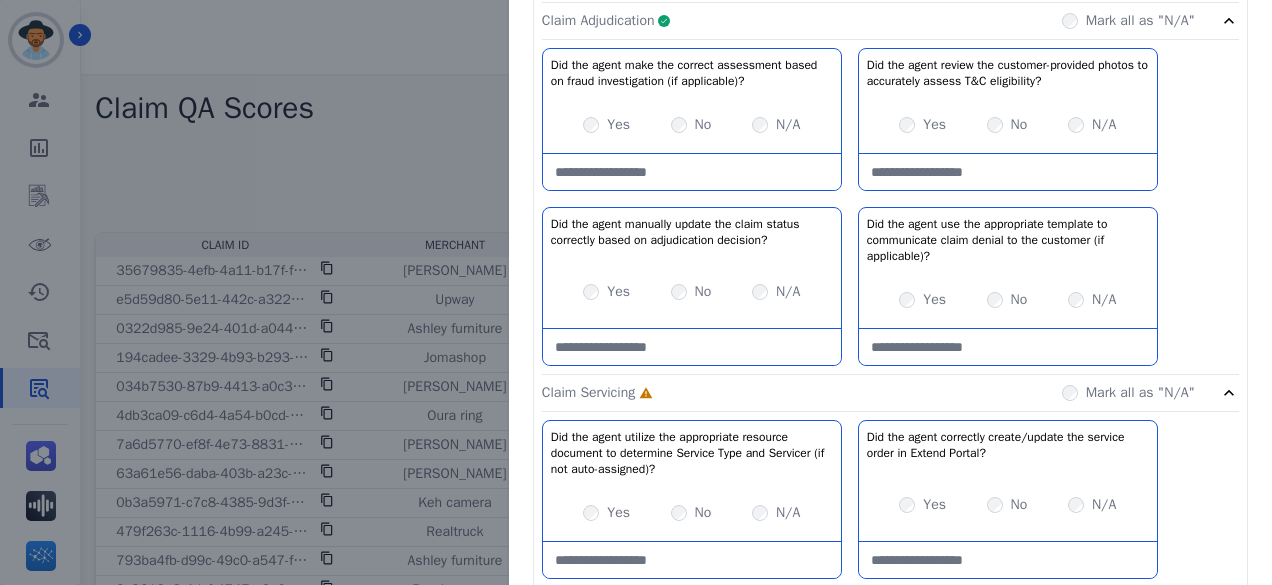 click on "Claim Adjudication     Complete         Mark all as "N/A"" 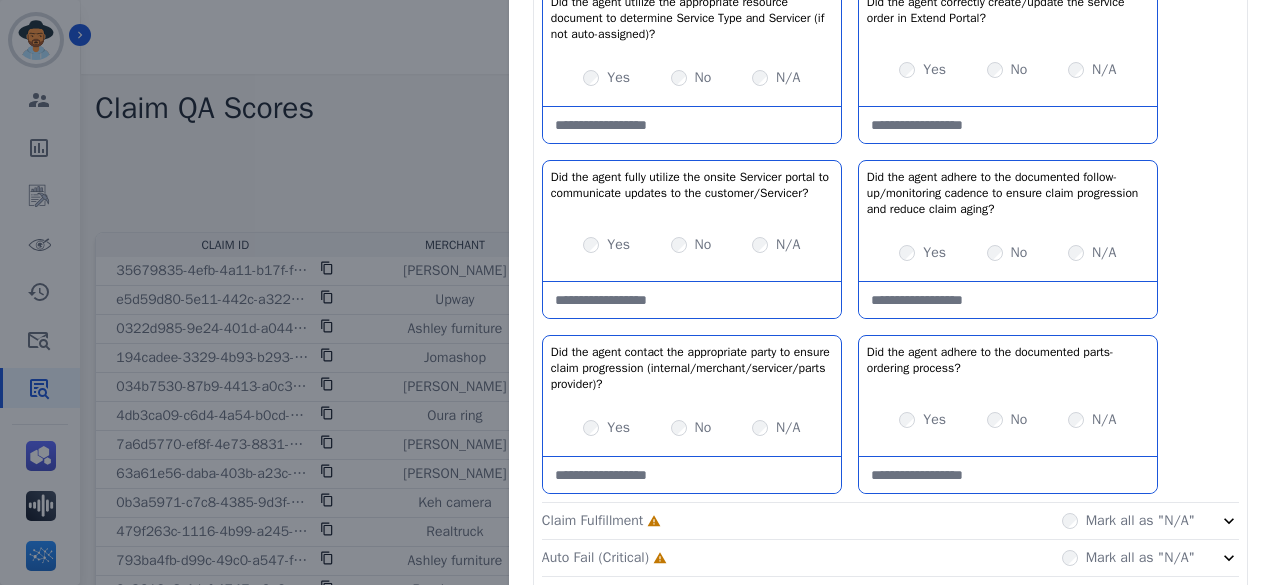 scroll, scrollTop: 400, scrollLeft: 0, axis: vertical 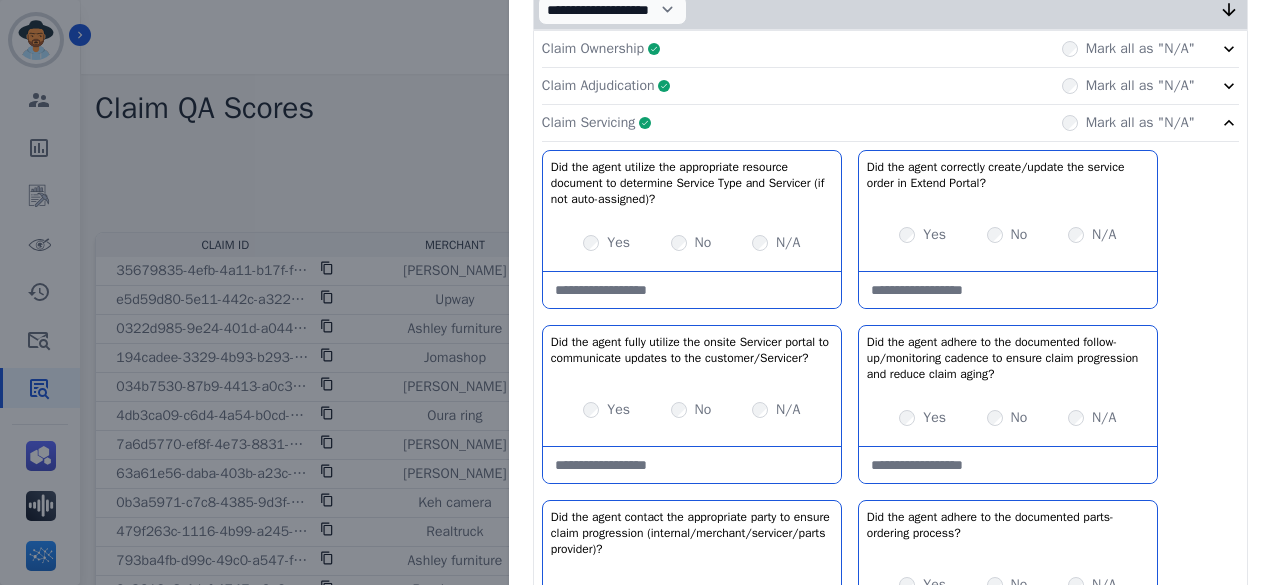 click on "Claim Servicing     Complete         Mark all as "N/A"" 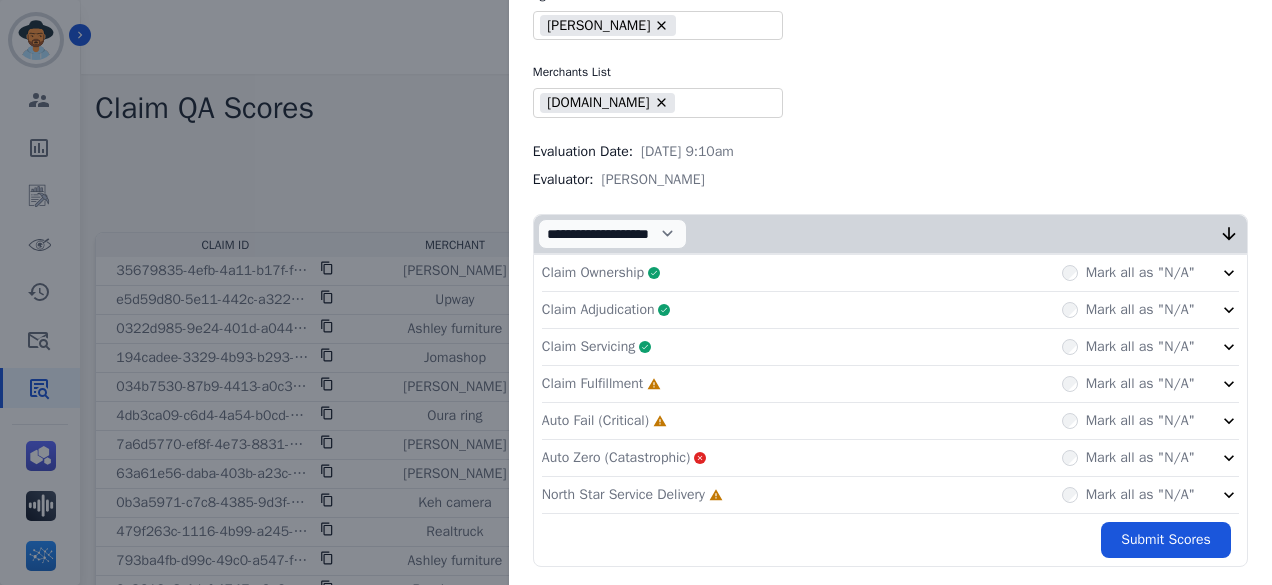 click on "Claim Fulfillment     Incomplete         Mark all as "N/A"" 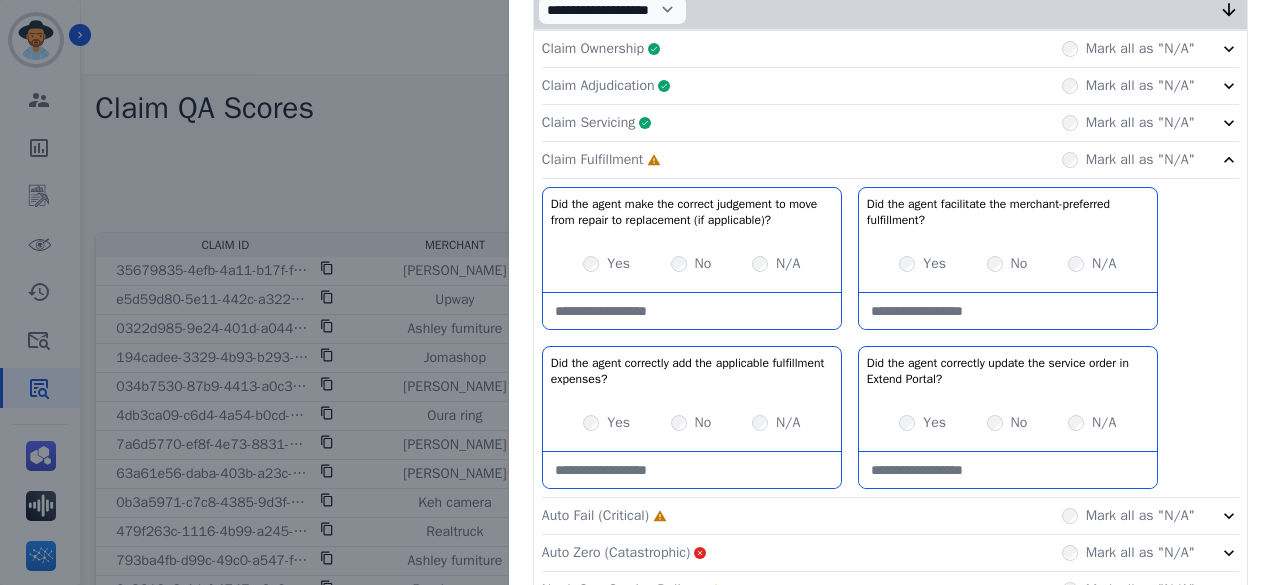 click on "N/A" at bounding box center (776, 264) 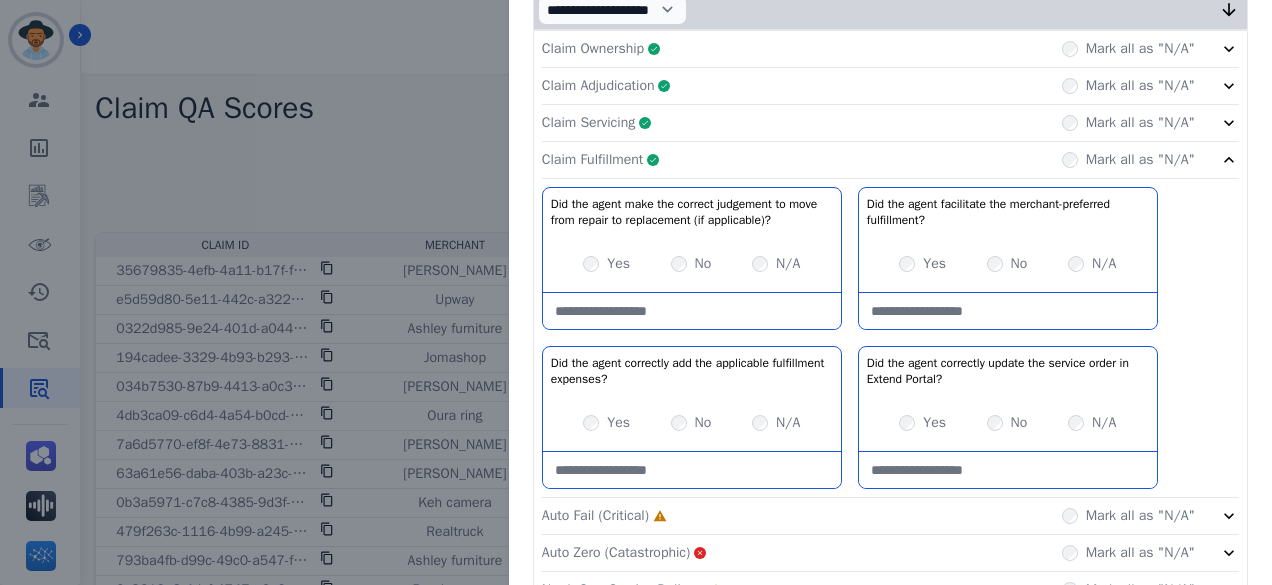 click on "Claim Fulfillment     Complete         Mark all as "N/A"" 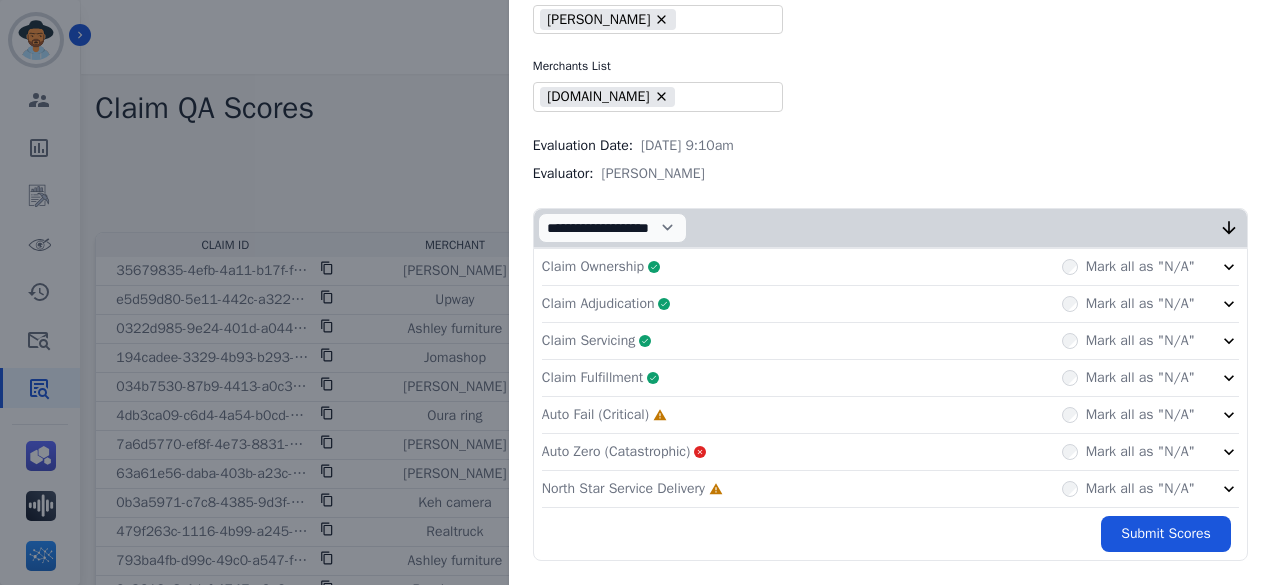 scroll, scrollTop: 111, scrollLeft: 0, axis: vertical 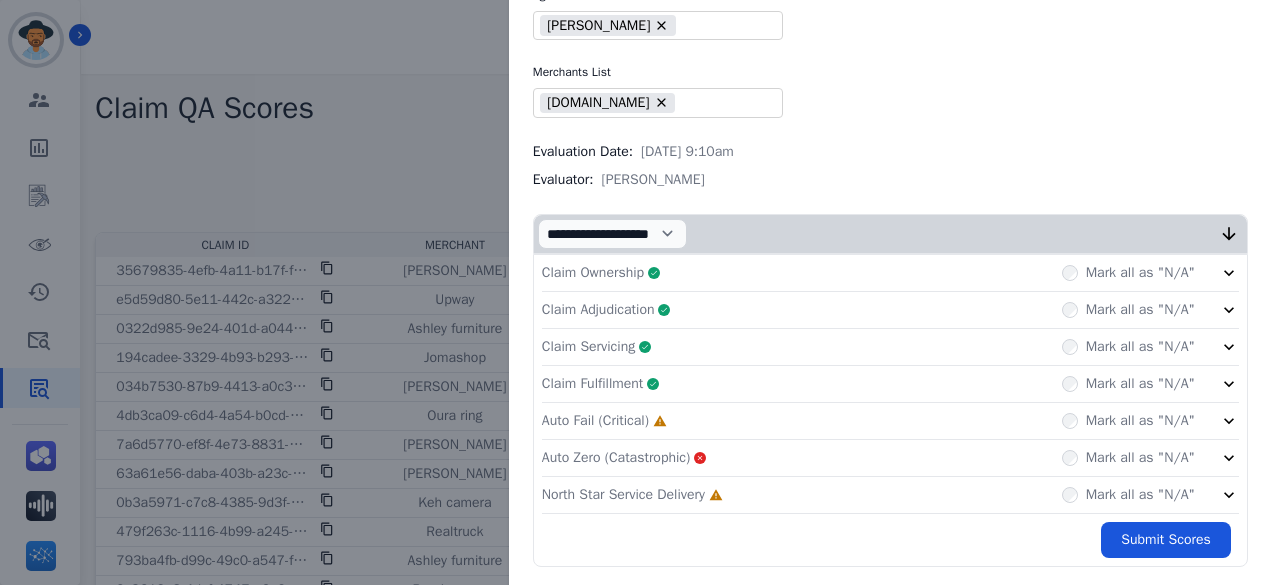 click on "Auto Fail (Critical)     Incomplete         Mark all as "N/A"" 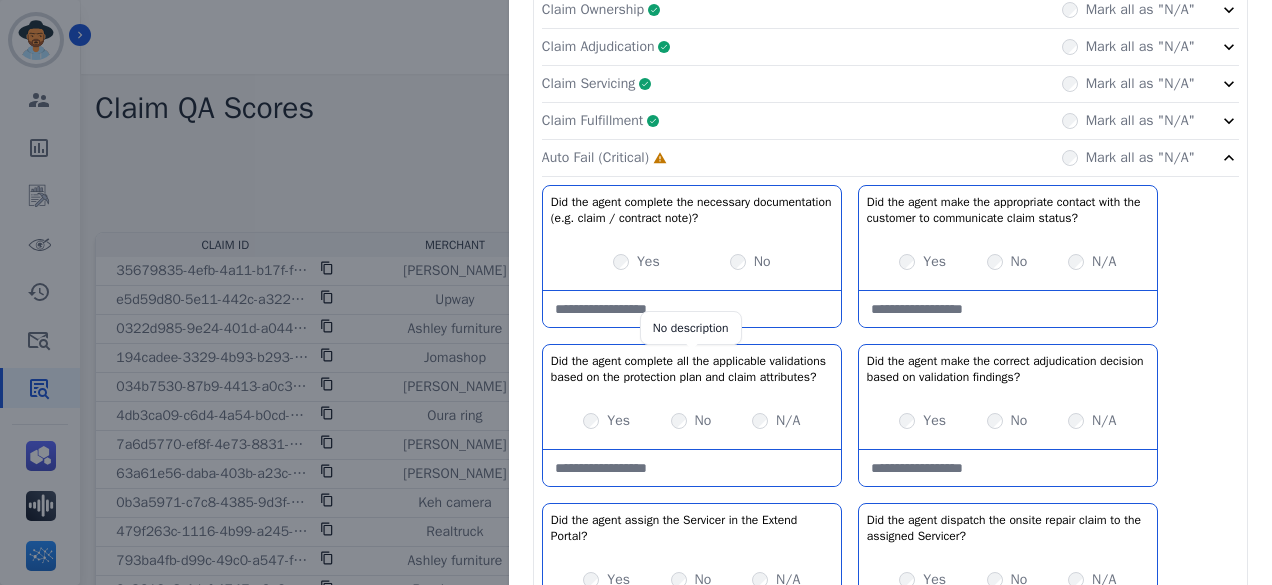 scroll, scrollTop: 435, scrollLeft: 0, axis: vertical 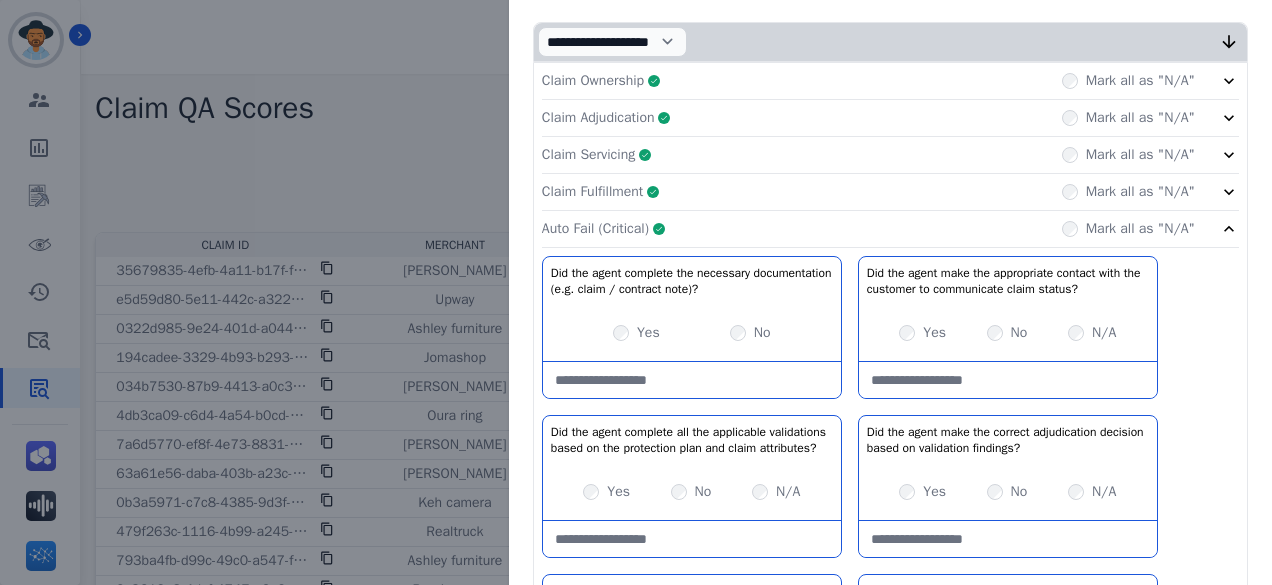 click on "Auto Fail (Critical)     Complete         Mark all as "N/A"" 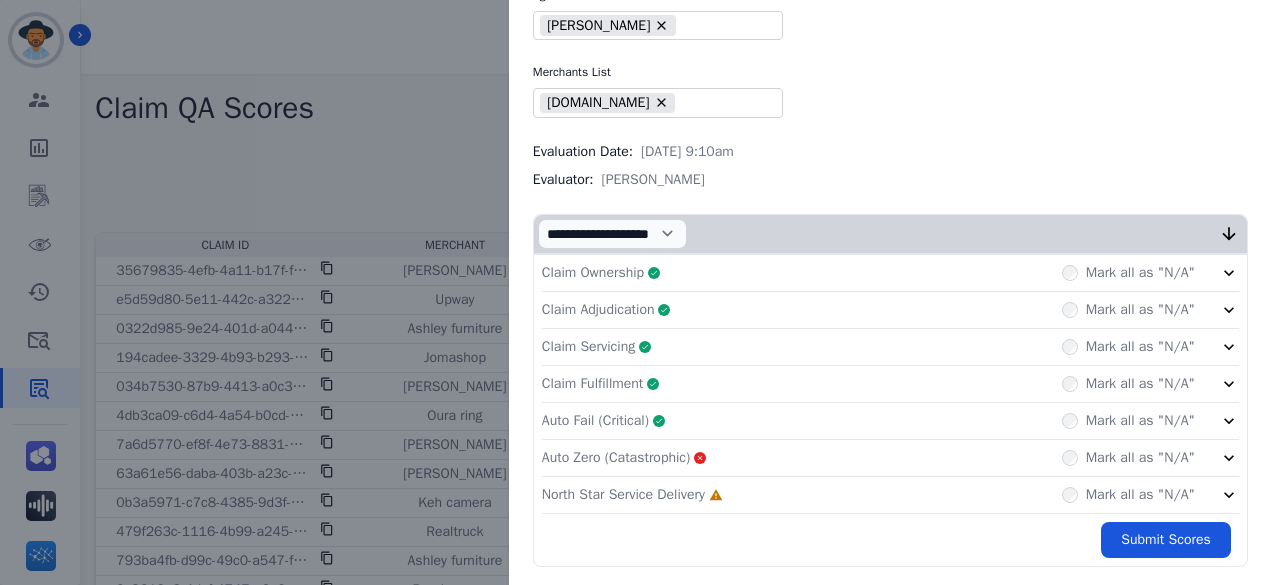 click on "Auto Zero (Catastrophic)       Mark all as "N/A"" 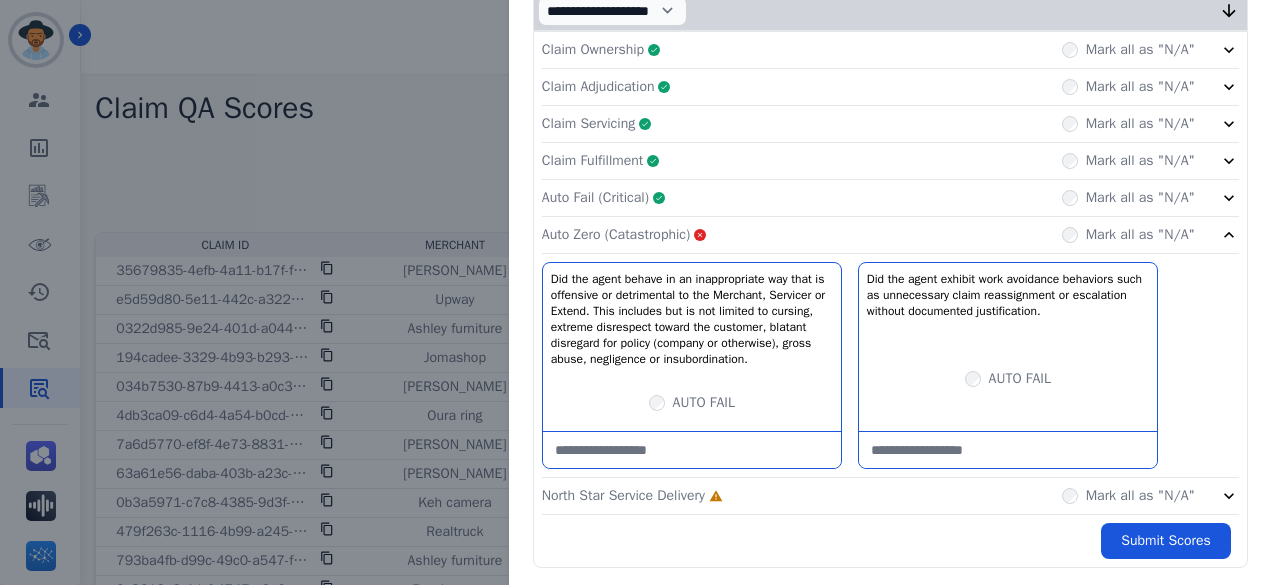 scroll, scrollTop: 350, scrollLeft: 0, axis: vertical 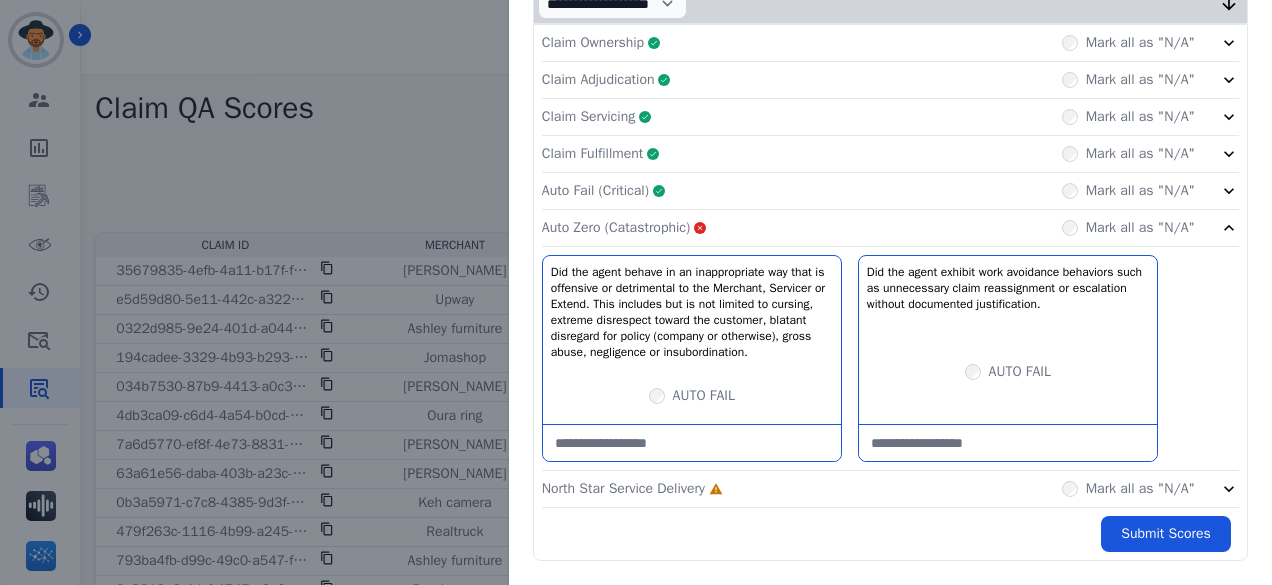 click on "Auto Zero (Catastrophic)       Mark all as "N/A"" 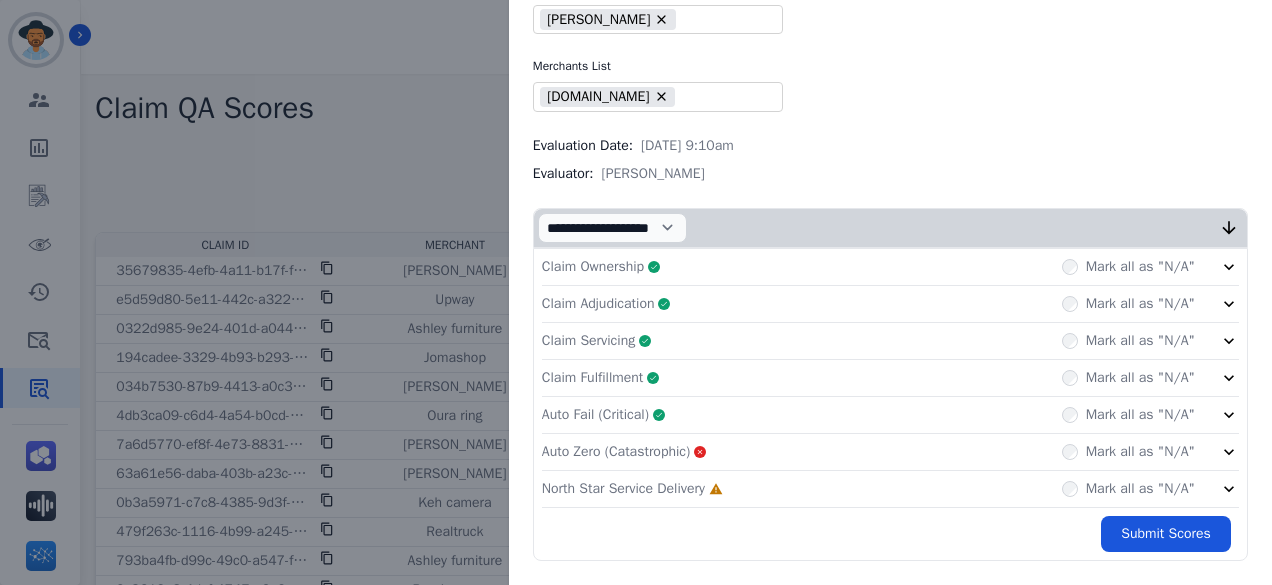 scroll, scrollTop: 111, scrollLeft: 0, axis: vertical 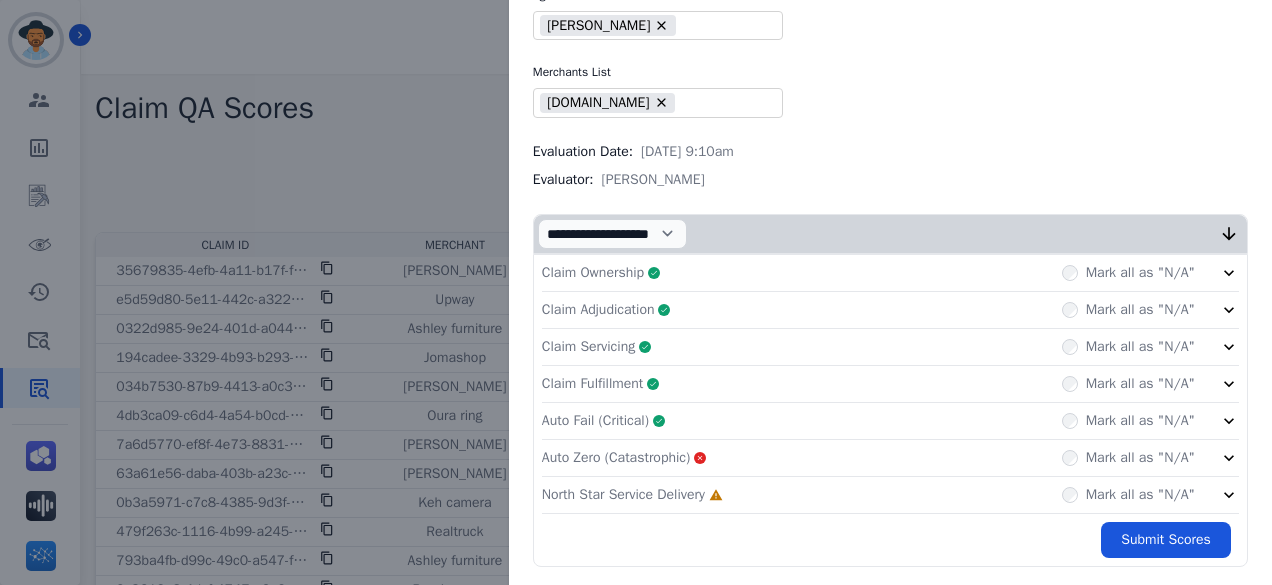 click on "North Star Service Delivery     Incomplete         Mark all as "N/A"" 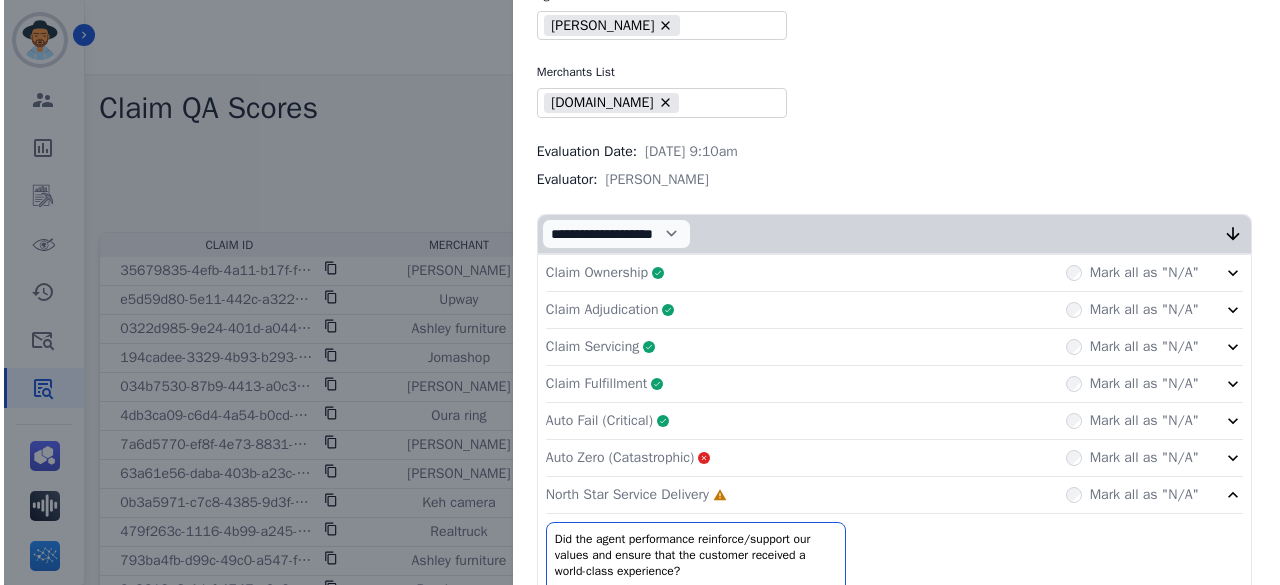 scroll, scrollTop: 286, scrollLeft: 0, axis: vertical 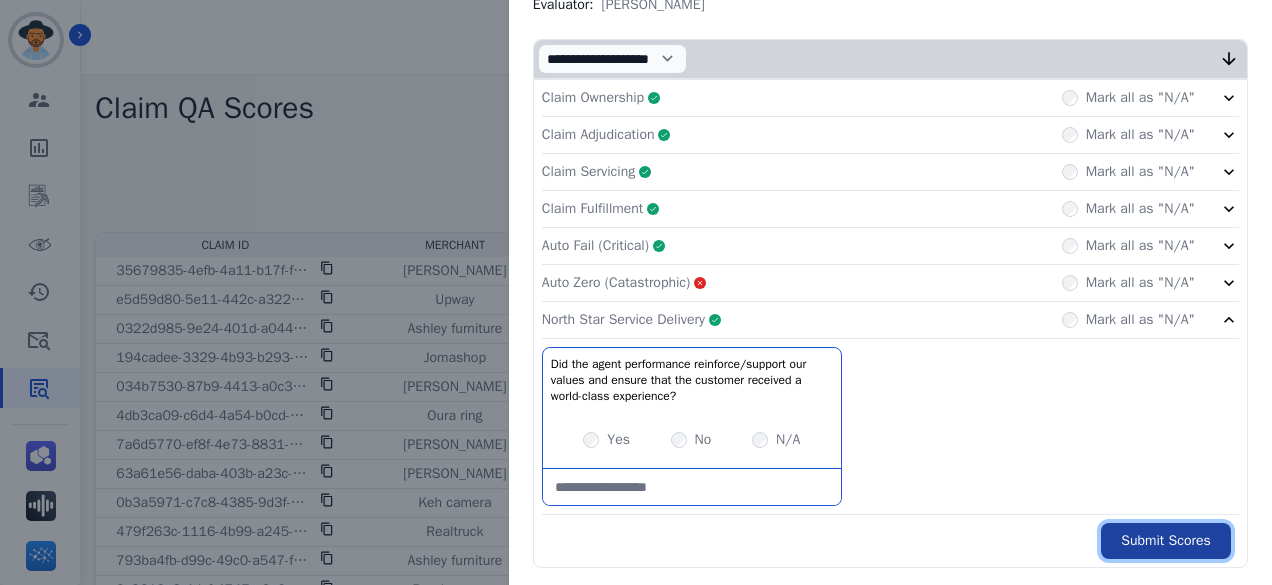 click on "Submit Scores" at bounding box center (1166, 541) 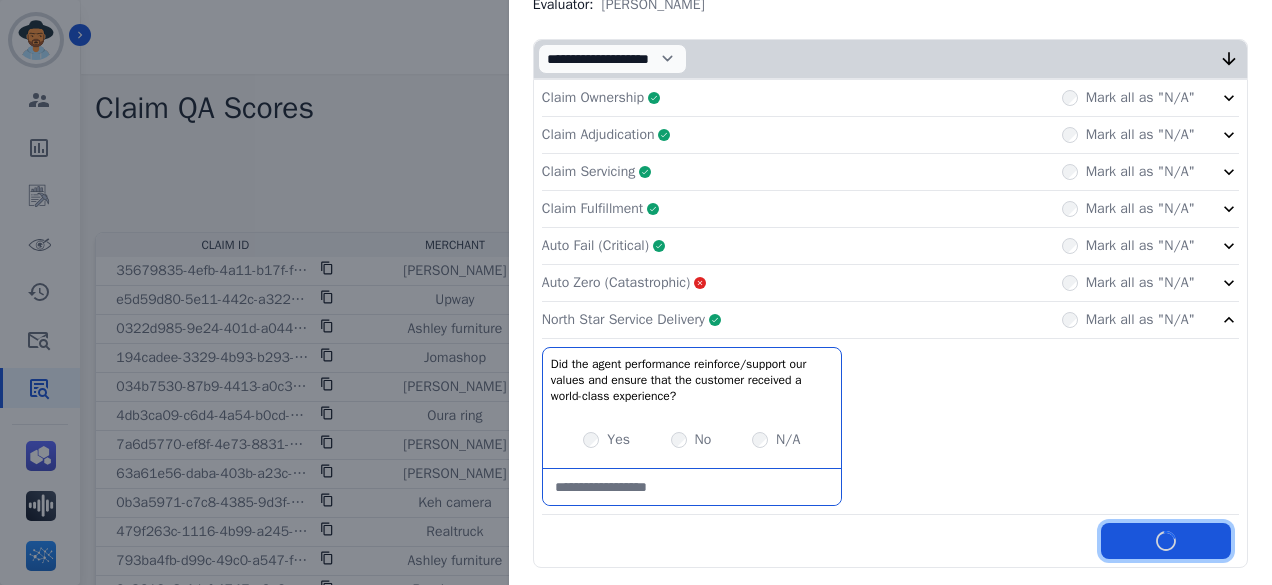 scroll, scrollTop: 398, scrollLeft: 0, axis: vertical 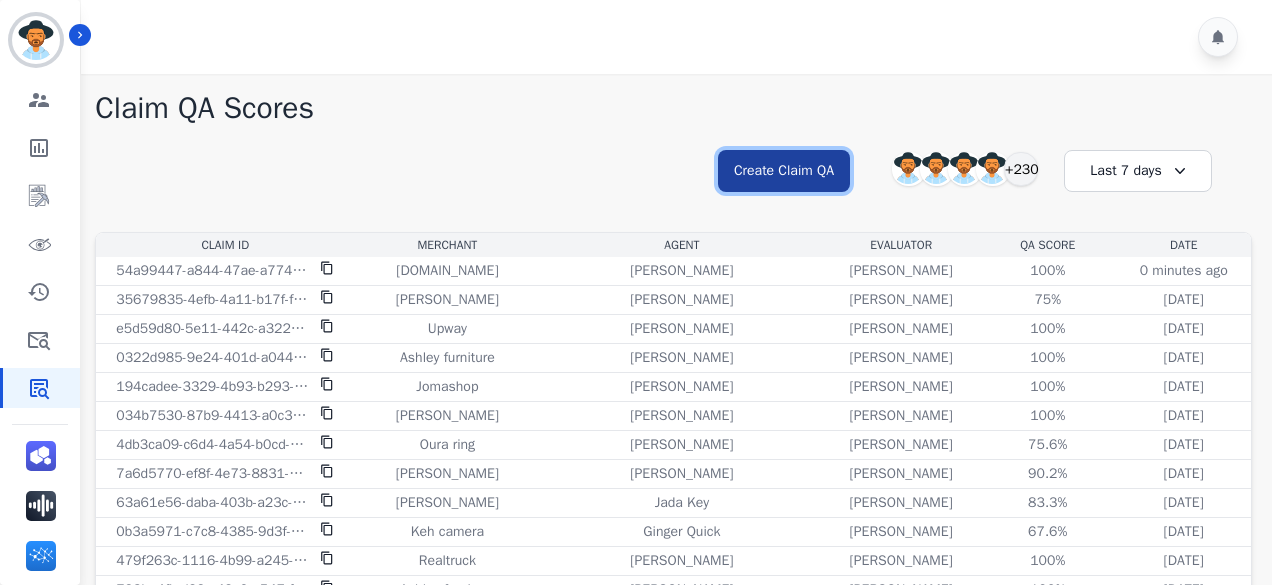 click on "Create Claim QA" at bounding box center (784, 171) 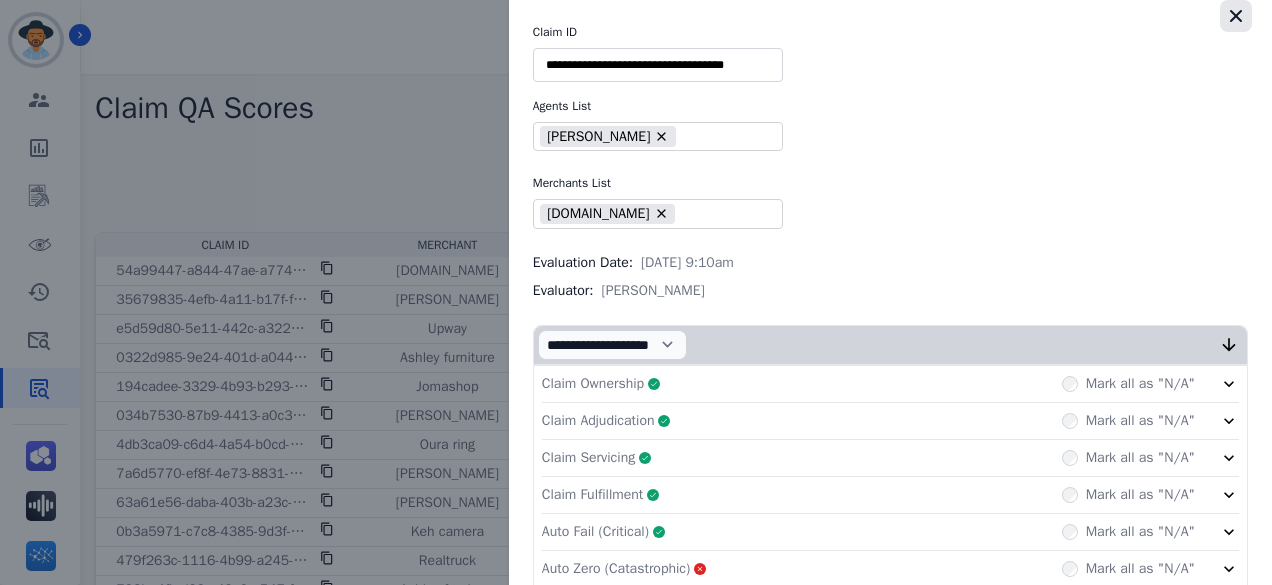 click 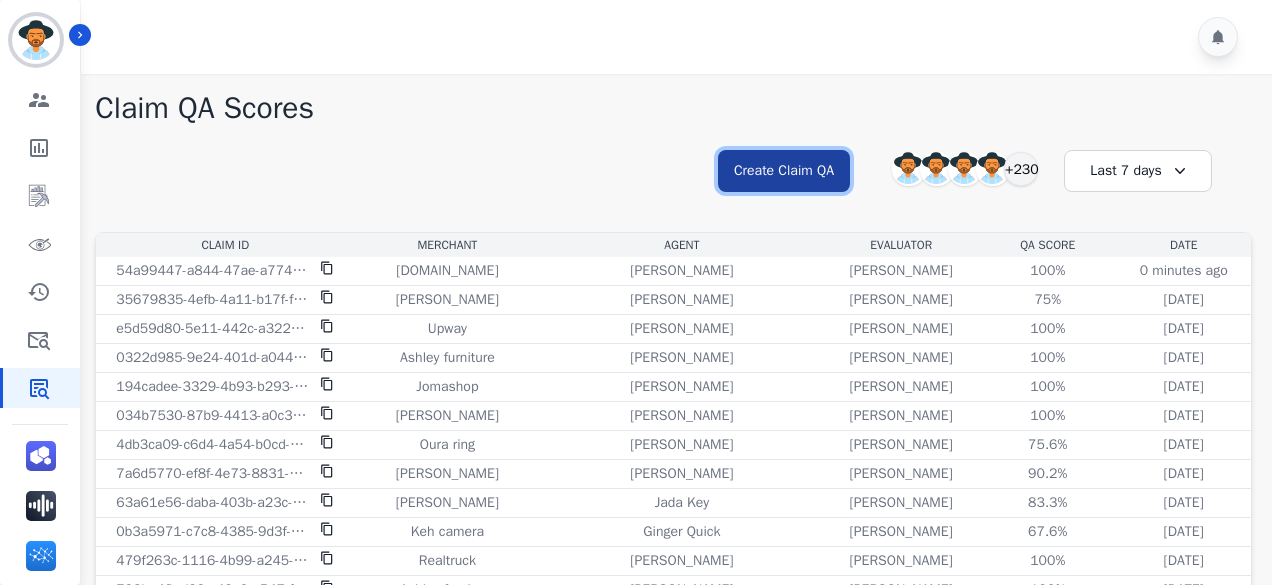 click on "Create Claim QA" at bounding box center (784, 171) 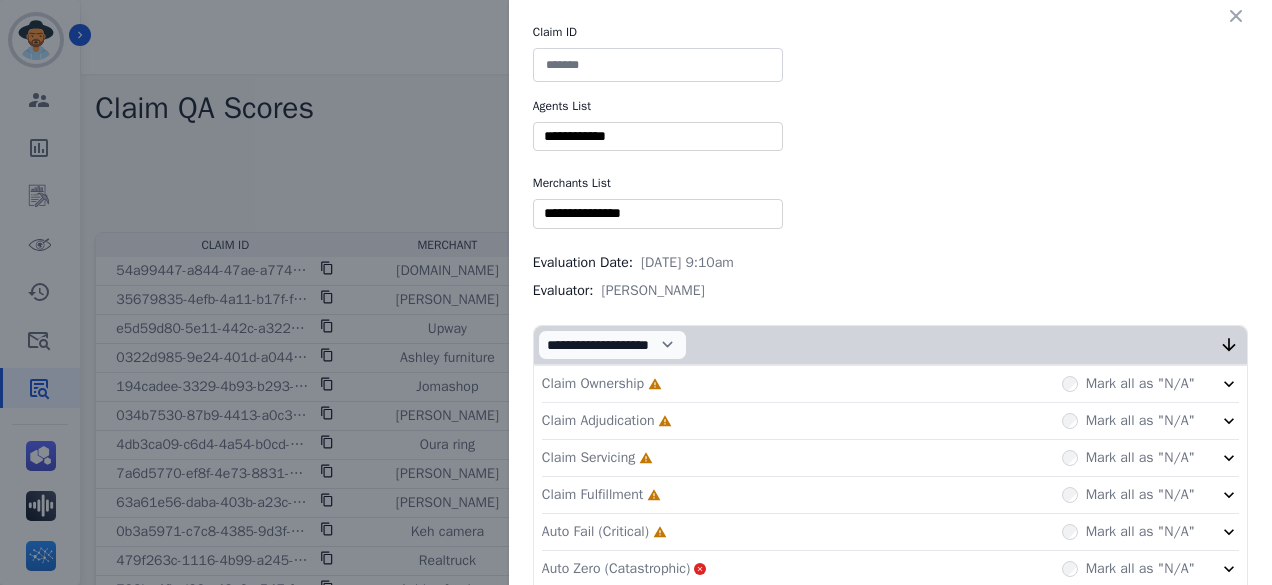 click at bounding box center [658, 65] 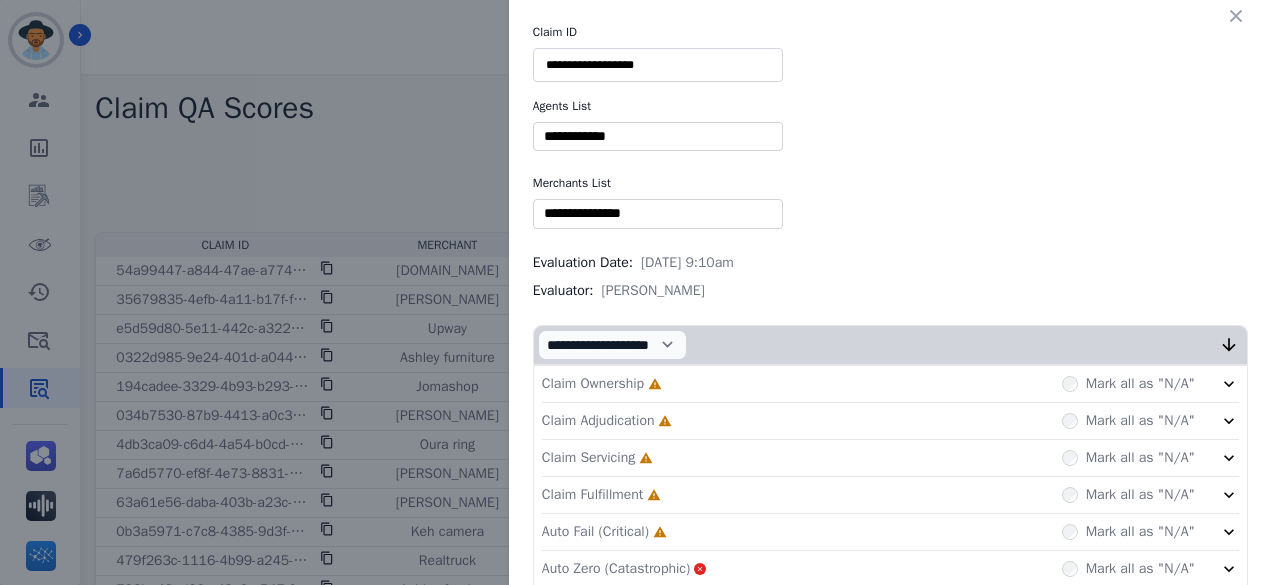 drag, startPoint x: 665, startPoint y: 65, endPoint x: 500, endPoint y: 63, distance: 165.01212 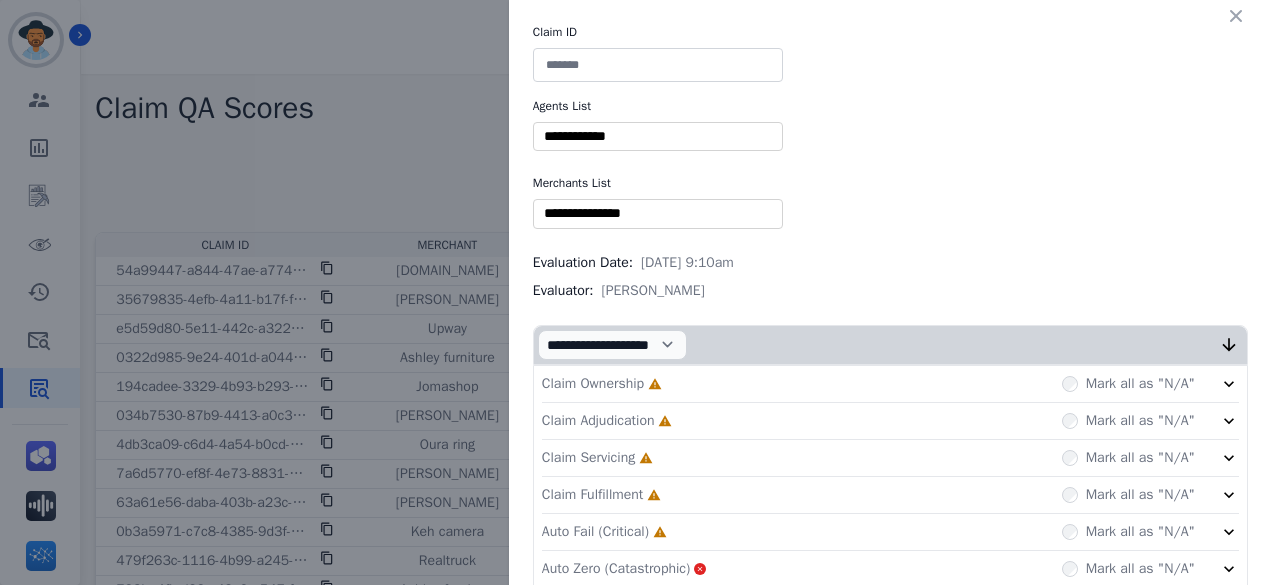 click at bounding box center (658, 65) 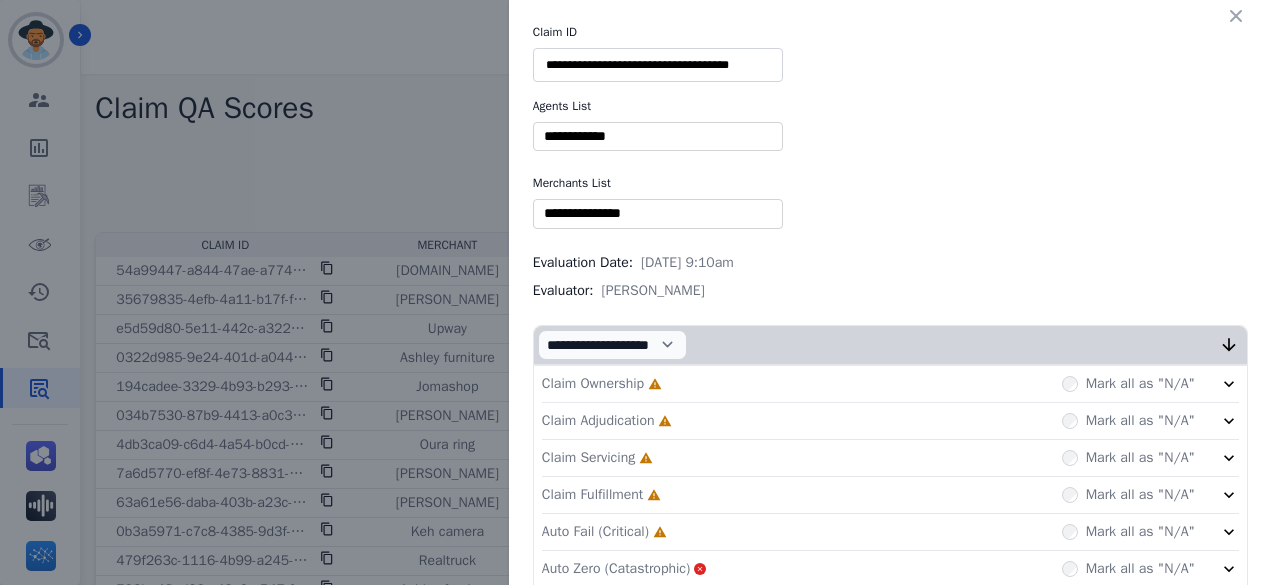 scroll, scrollTop: 0, scrollLeft: 1, axis: horizontal 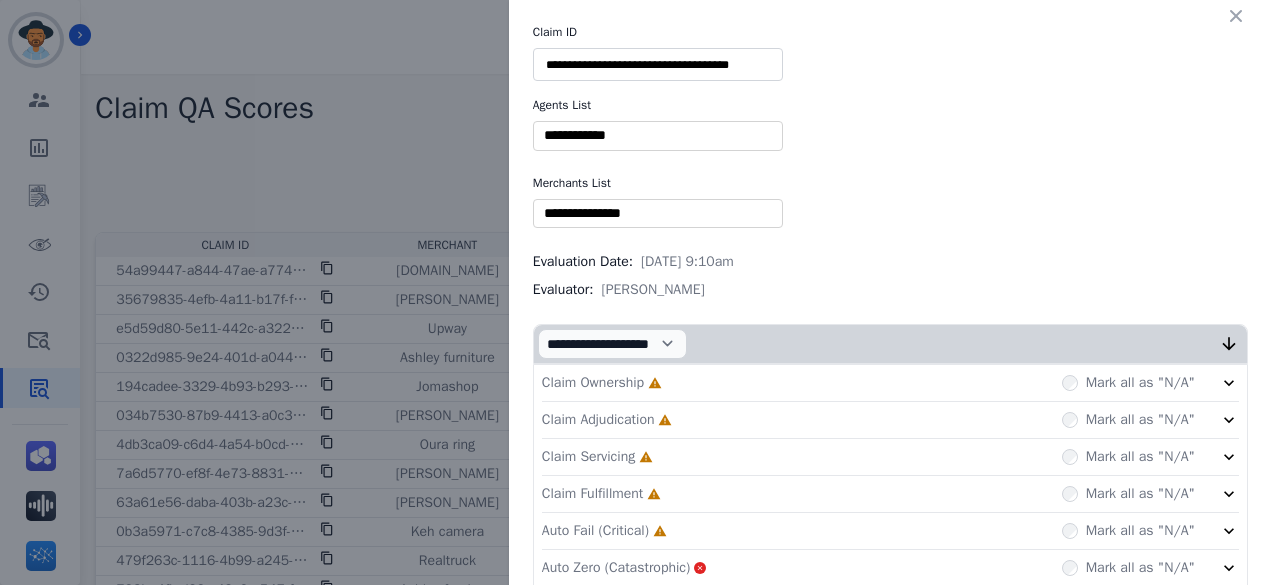 type on "**********" 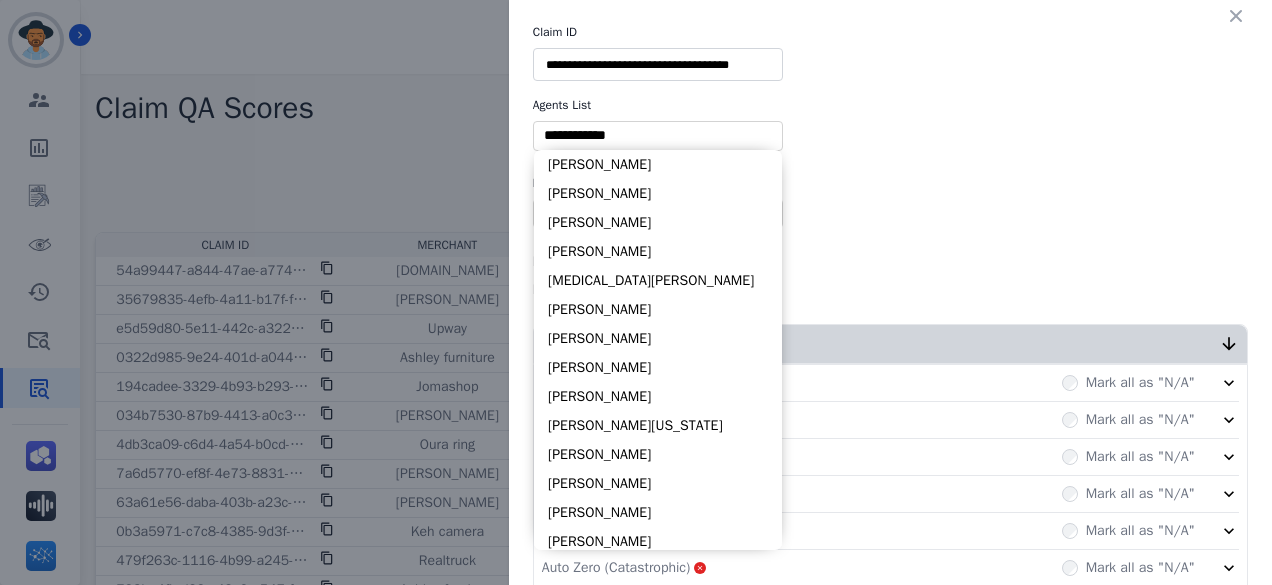 click at bounding box center (658, 135) 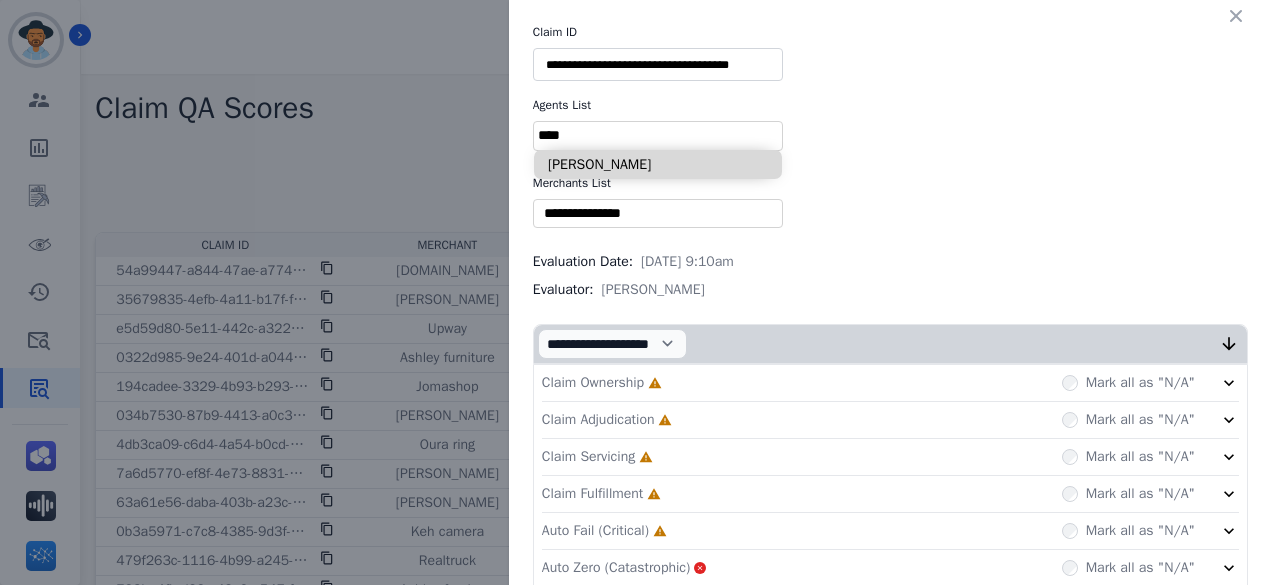 type on "****" 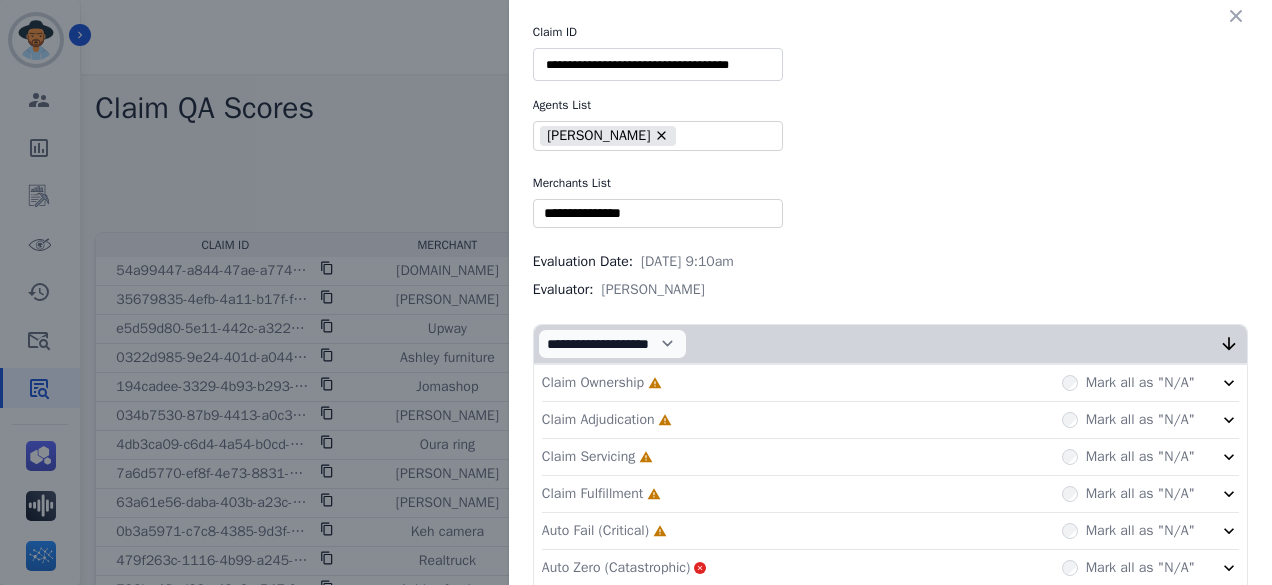 click at bounding box center [658, 213] 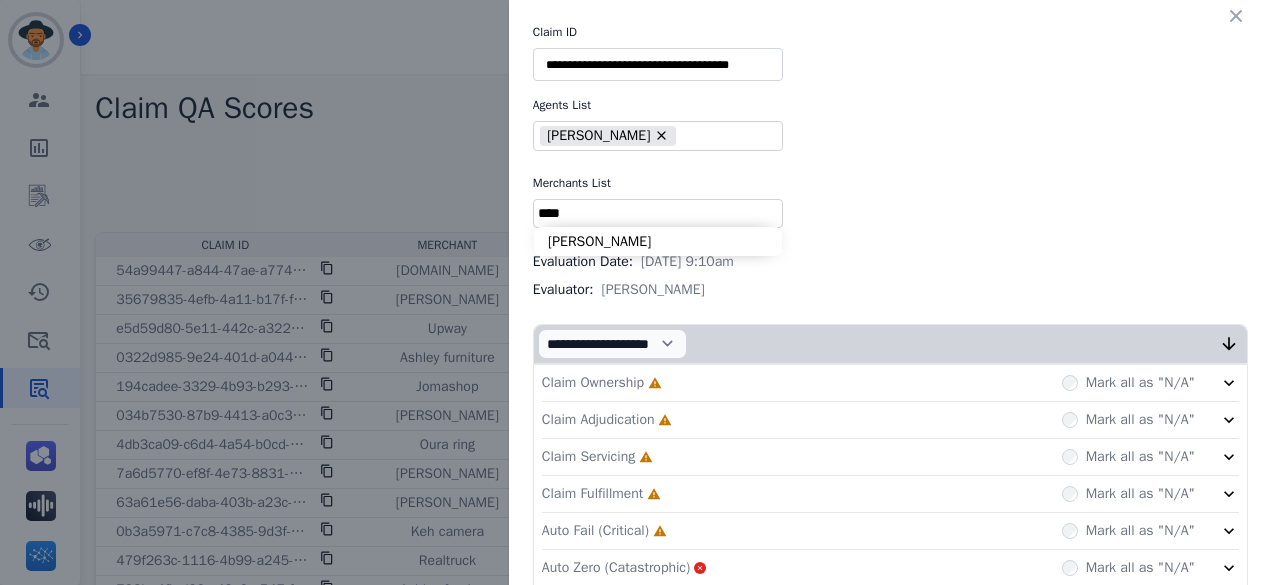 type on "****" 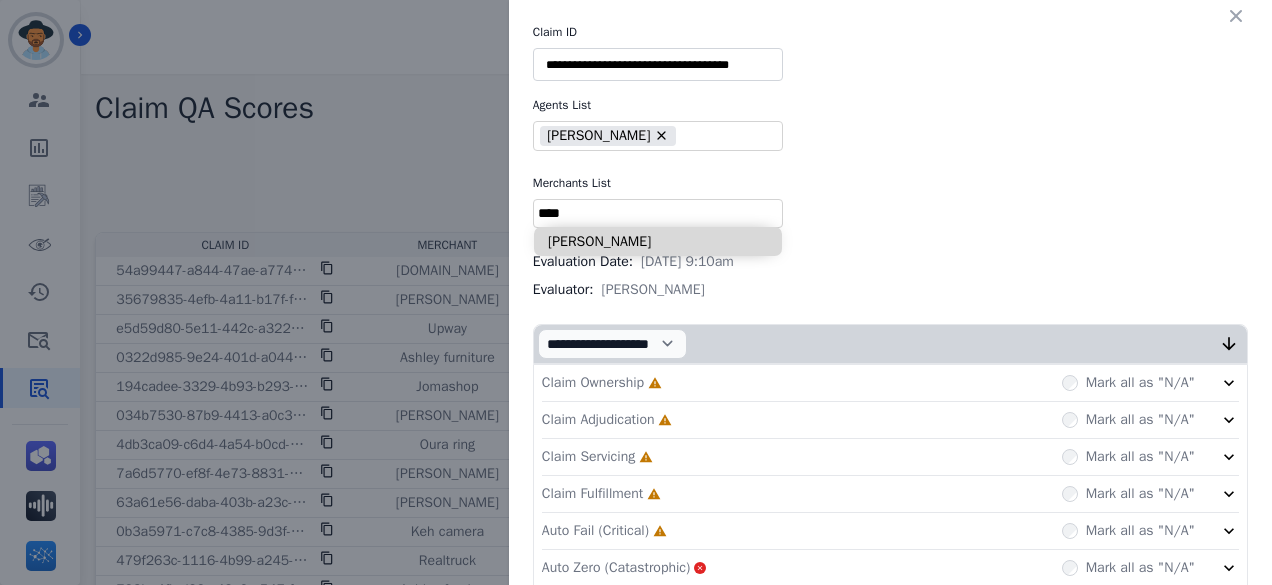click on "[PERSON_NAME]" at bounding box center (658, 241) 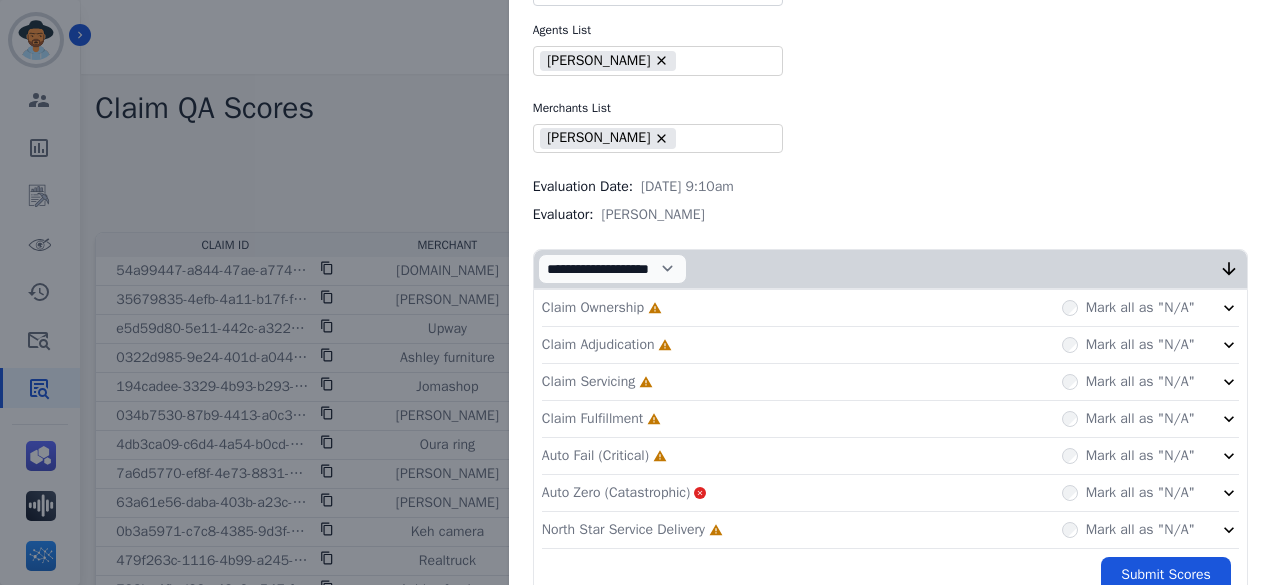 scroll, scrollTop: 100, scrollLeft: 0, axis: vertical 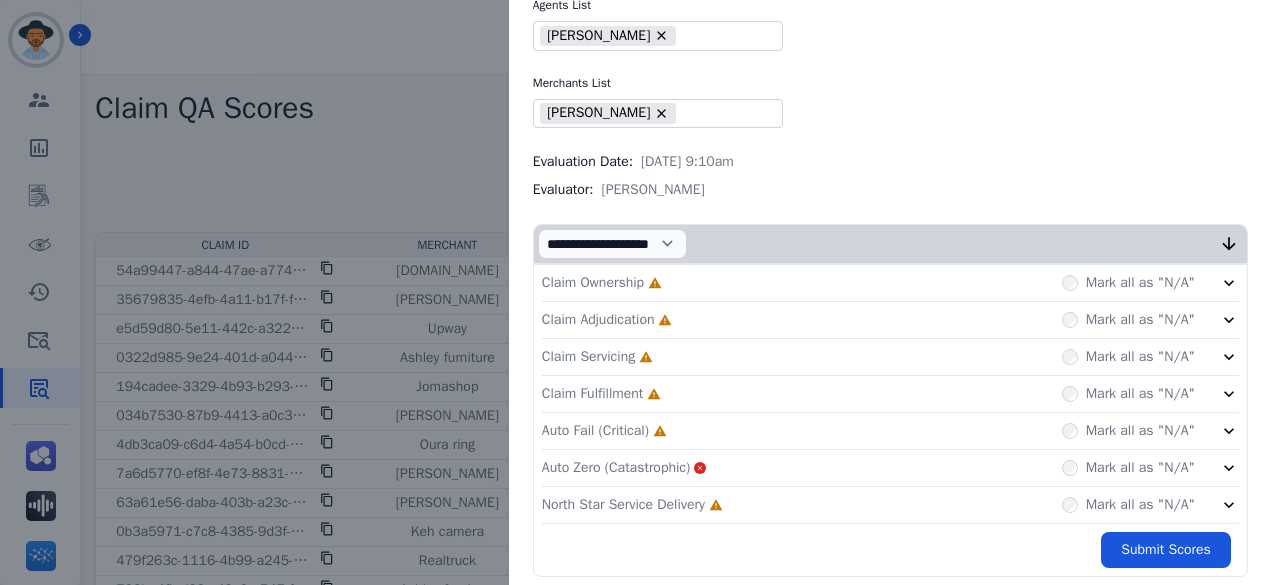 click on "Claim Ownership     Incomplete         Mark all as "N/A"" at bounding box center (890, 283) 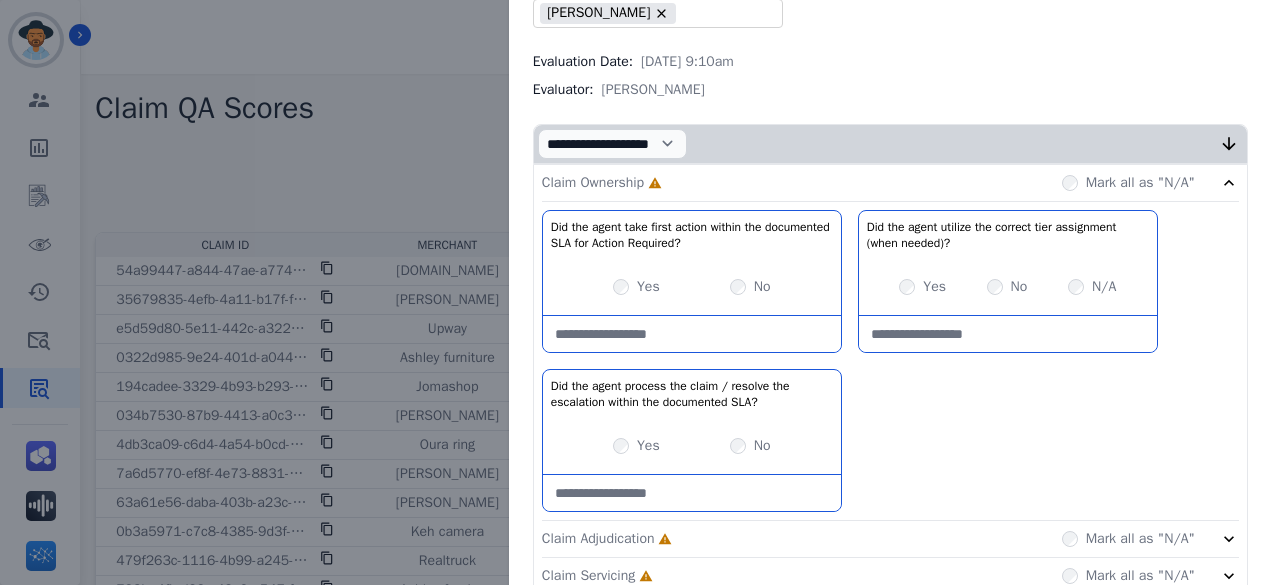 scroll, scrollTop: 300, scrollLeft: 0, axis: vertical 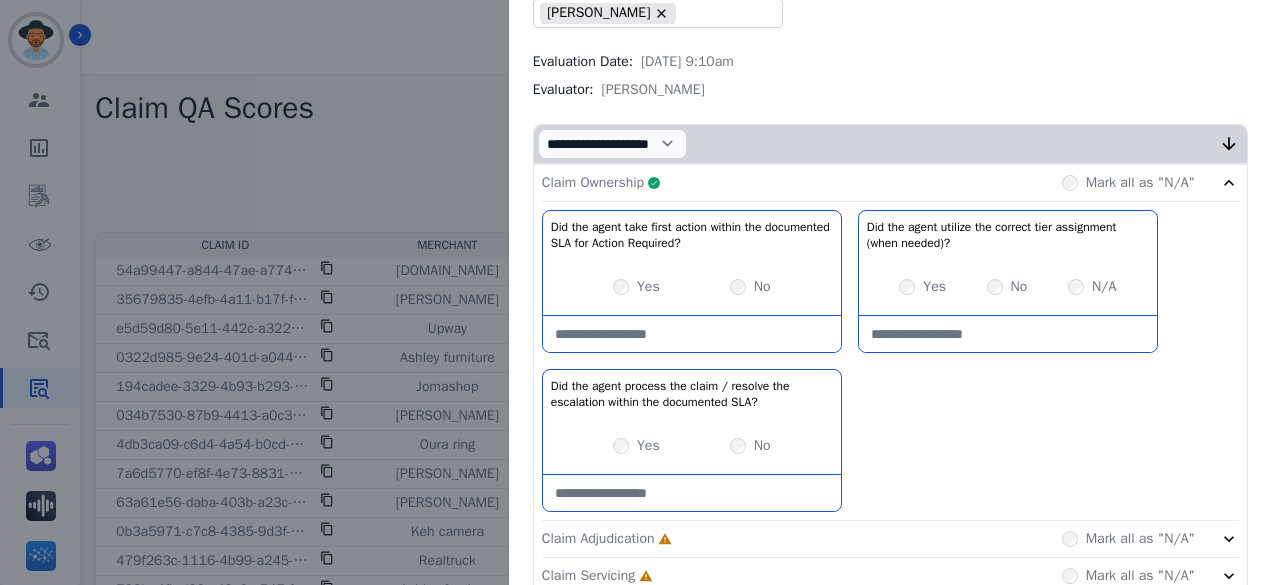 click on "Claim Adjudication     Incomplete         Mark all as "N/A"" 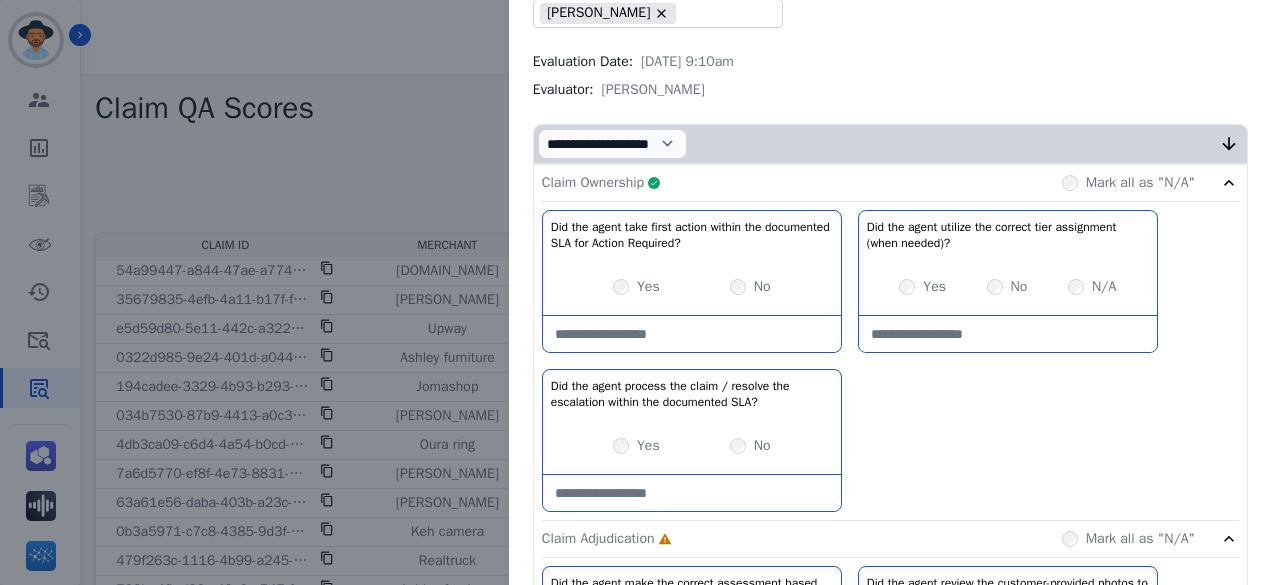 click on "Claim Ownership     Complete         Mark all as "N/A"" at bounding box center (890, 183) 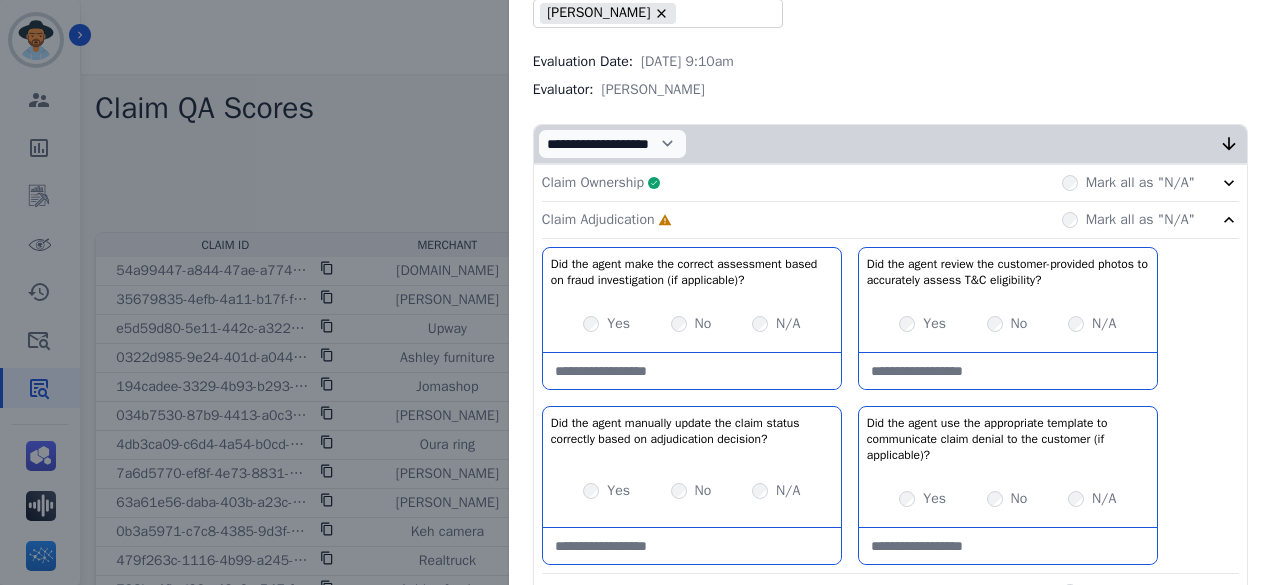 scroll, scrollTop: 300, scrollLeft: 0, axis: vertical 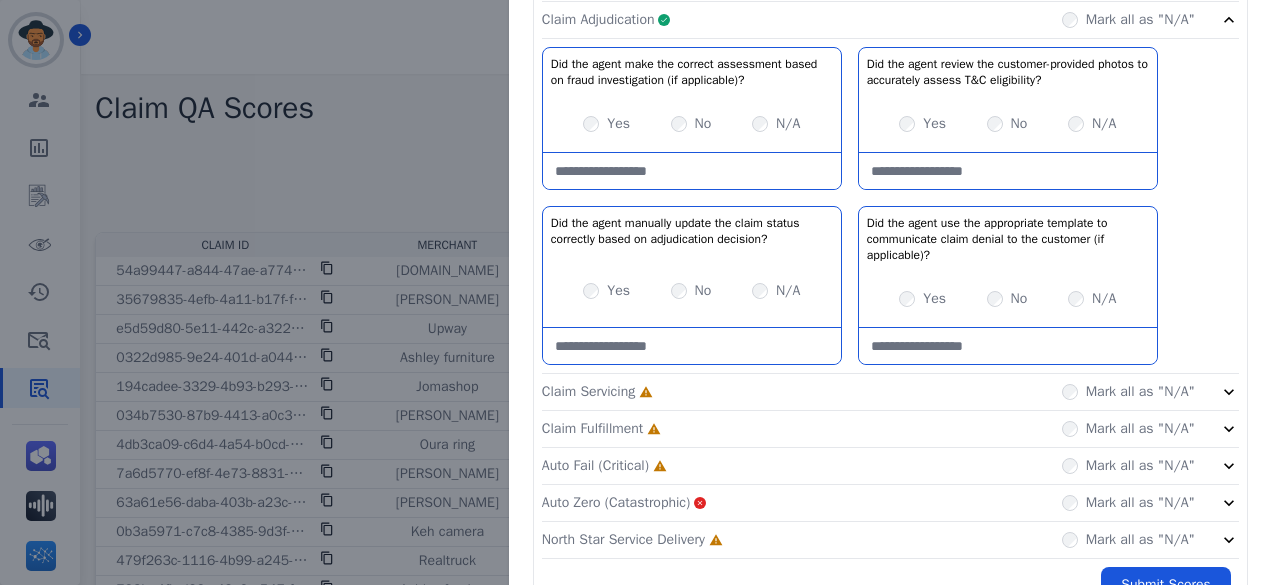 click on "Claim Servicing     Incomplete         Mark all as "N/A"" 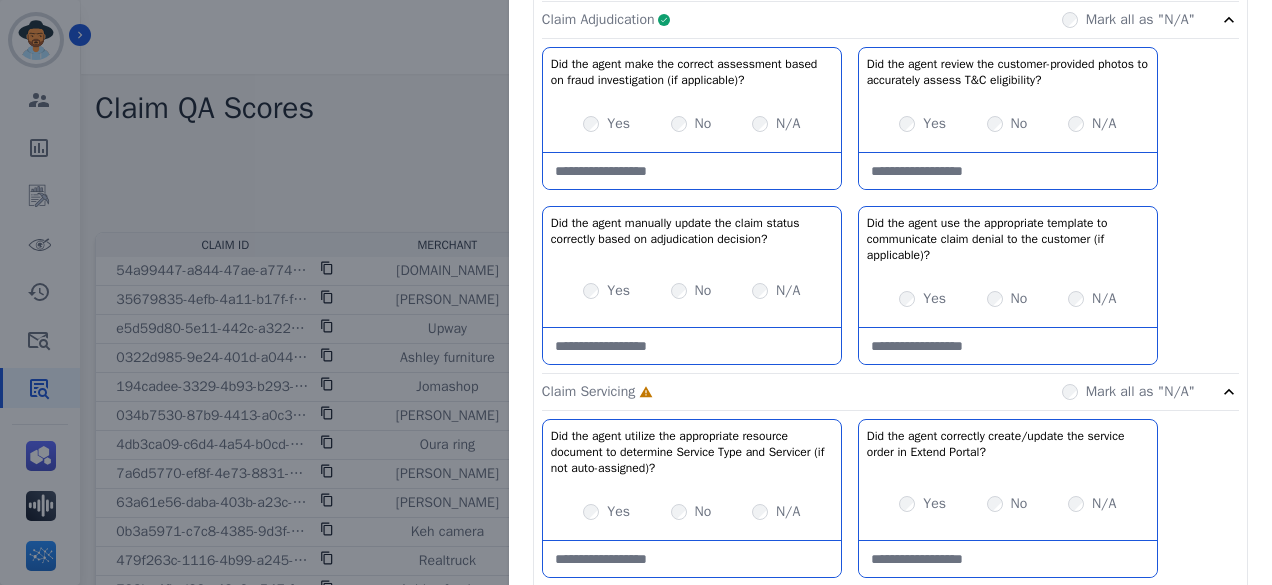 click on "Claim Adjudication     Complete         Mark all as "N/A"" 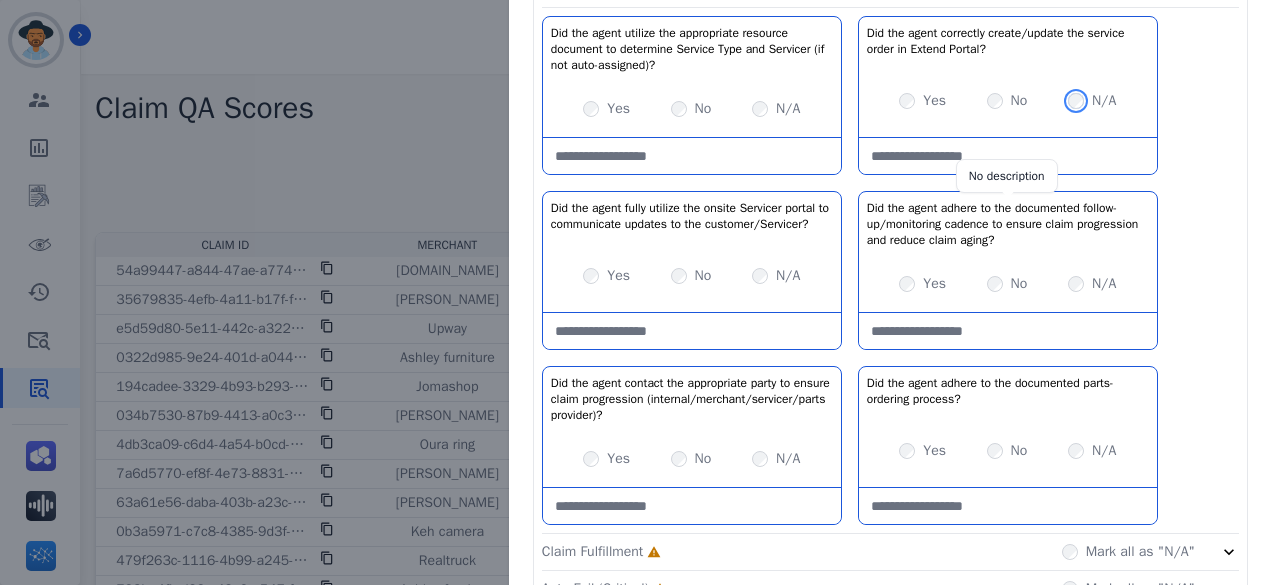scroll, scrollTop: 500, scrollLeft: 0, axis: vertical 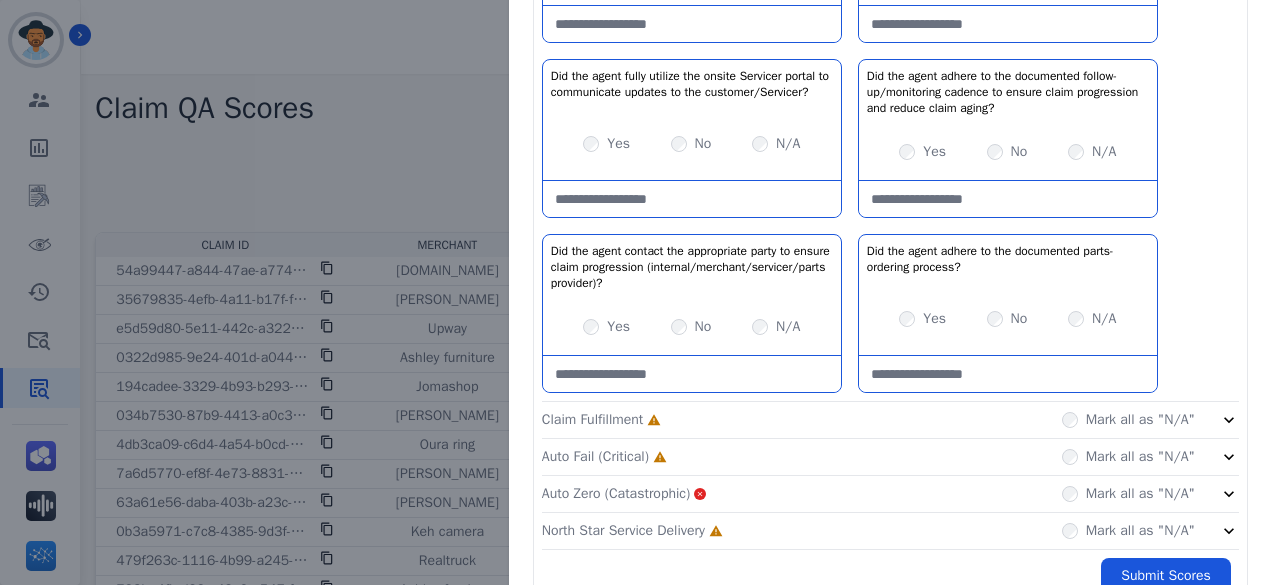 click on "N/A" at bounding box center (1092, 319) 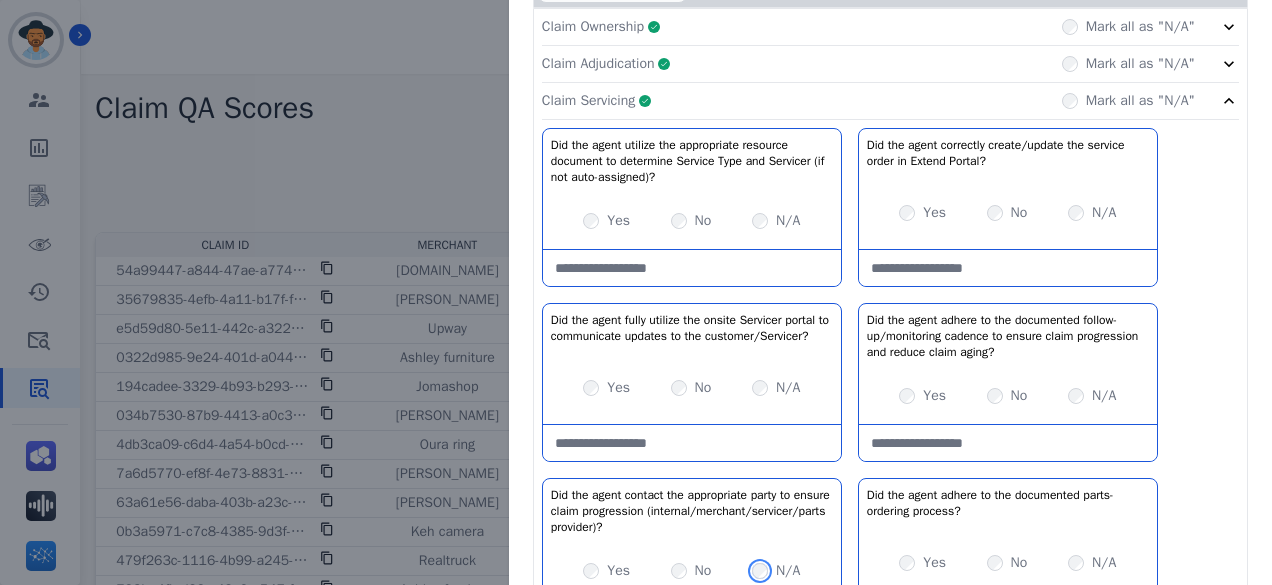scroll, scrollTop: 300, scrollLeft: 0, axis: vertical 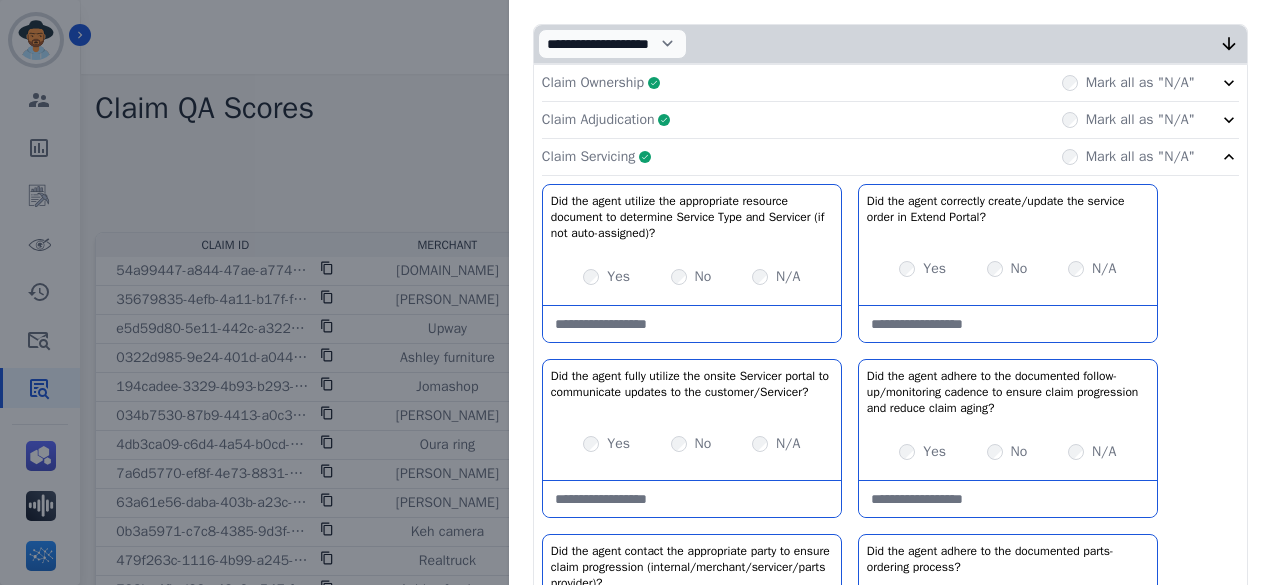 click on "Claim Servicing     Complete         Mark all as "N/A"" 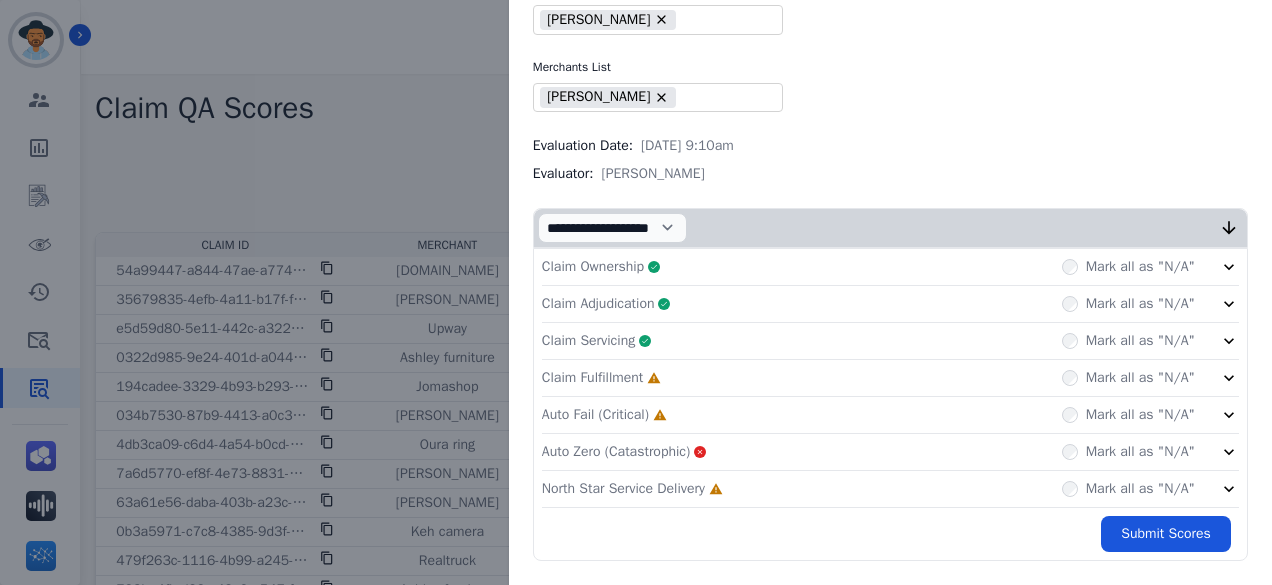 scroll, scrollTop: 111, scrollLeft: 0, axis: vertical 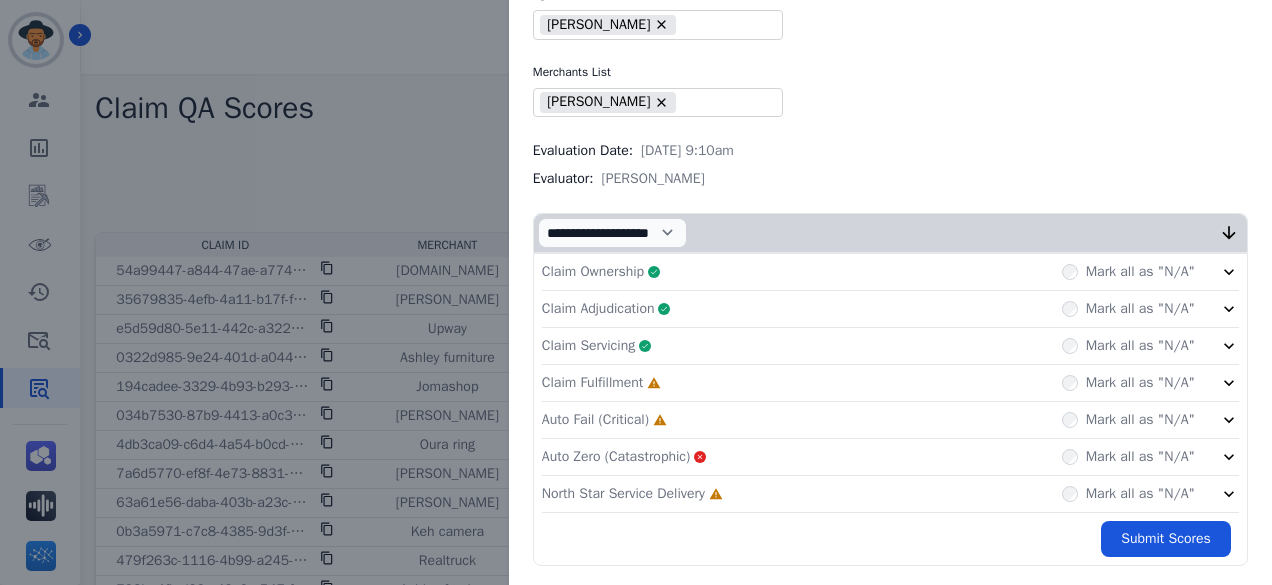 click on "Claim Fulfillment     Incomplete         Mark all as "N/A"" 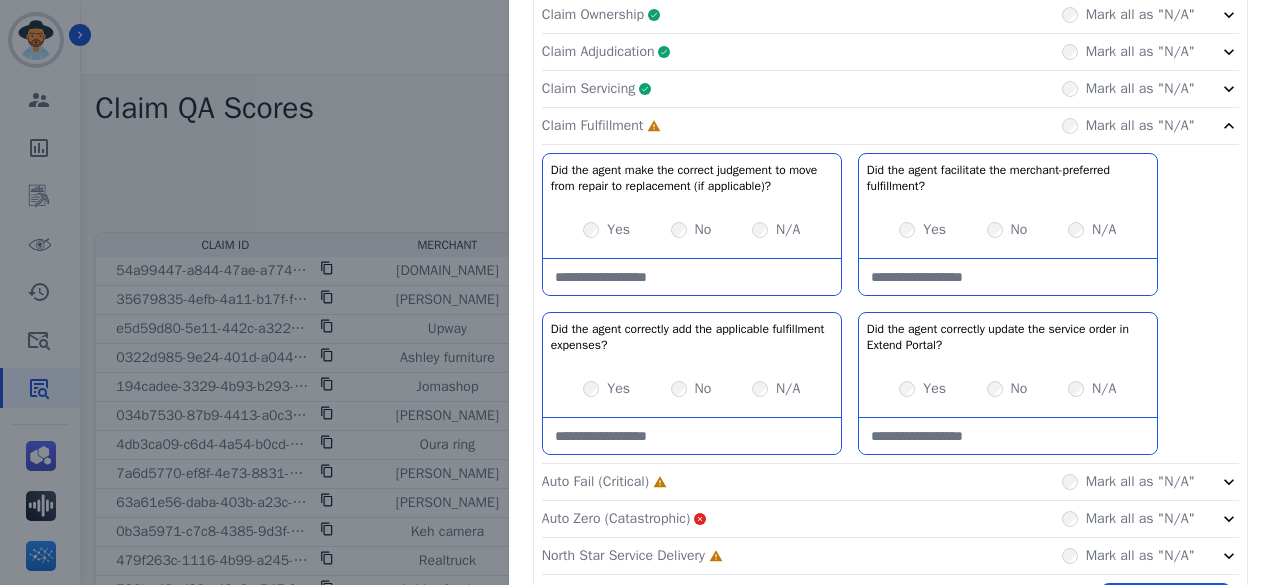 scroll, scrollTop: 400, scrollLeft: 0, axis: vertical 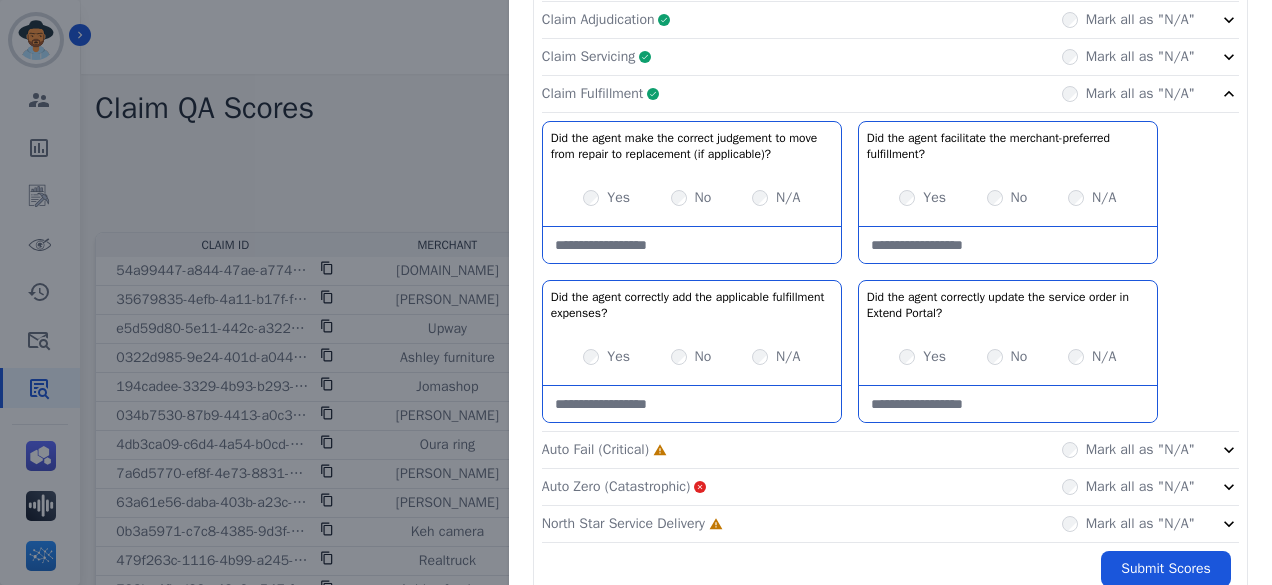 click on "Claim Fulfillment     Complete         Mark all as "N/A"" 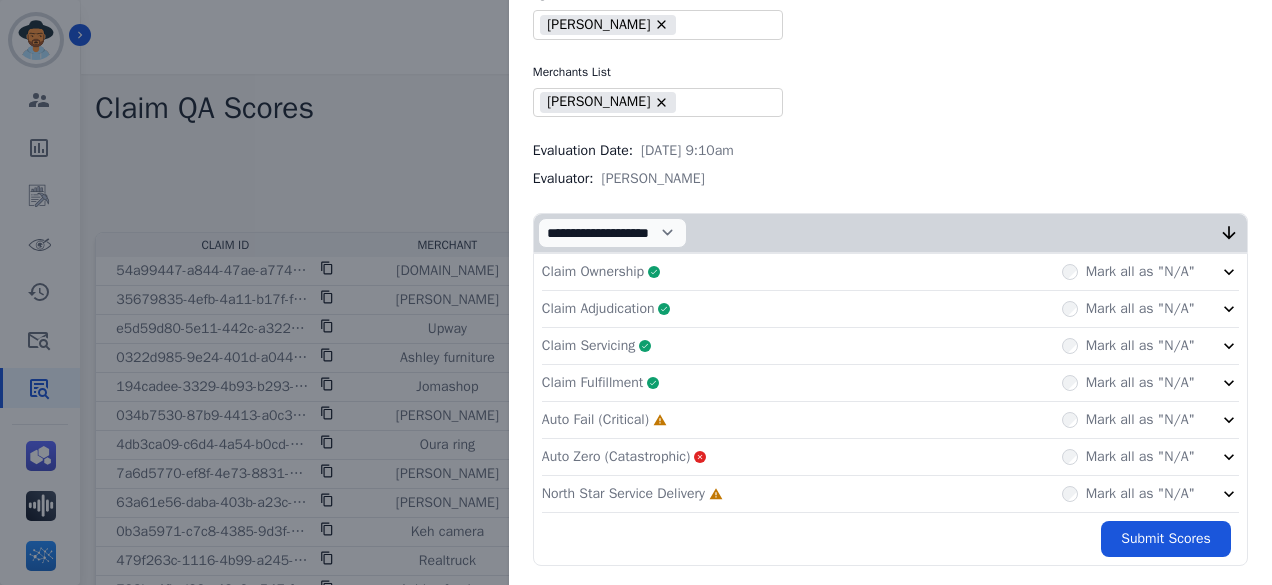 click on "Auto Fail (Critical)     Incomplete         Mark all as "N/A"" 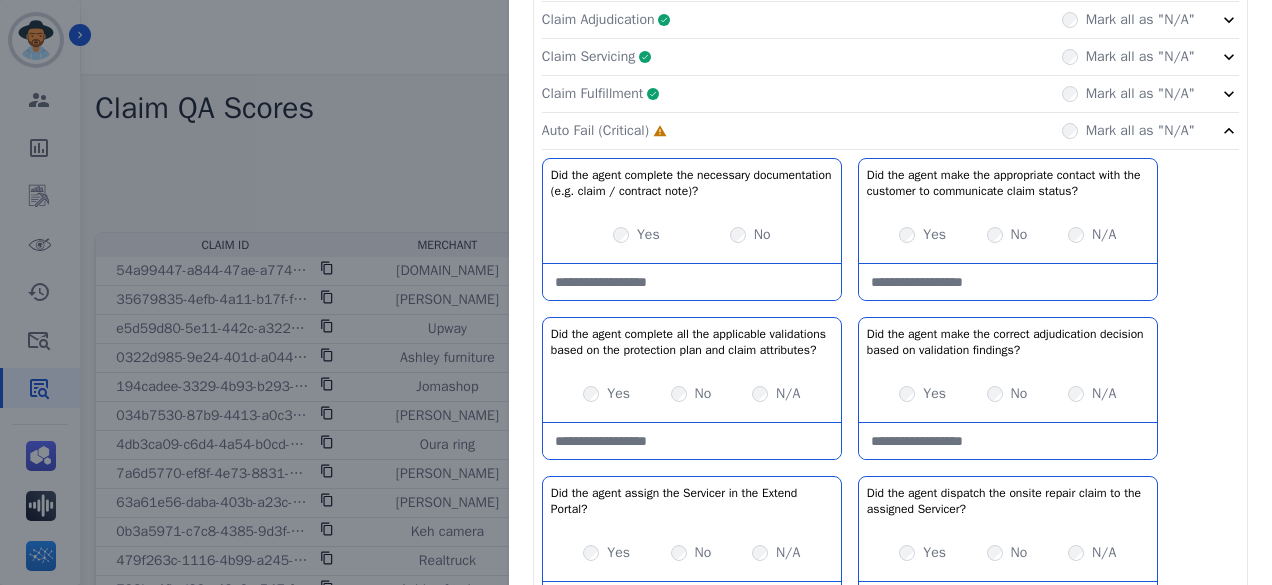 scroll, scrollTop: 500, scrollLeft: 0, axis: vertical 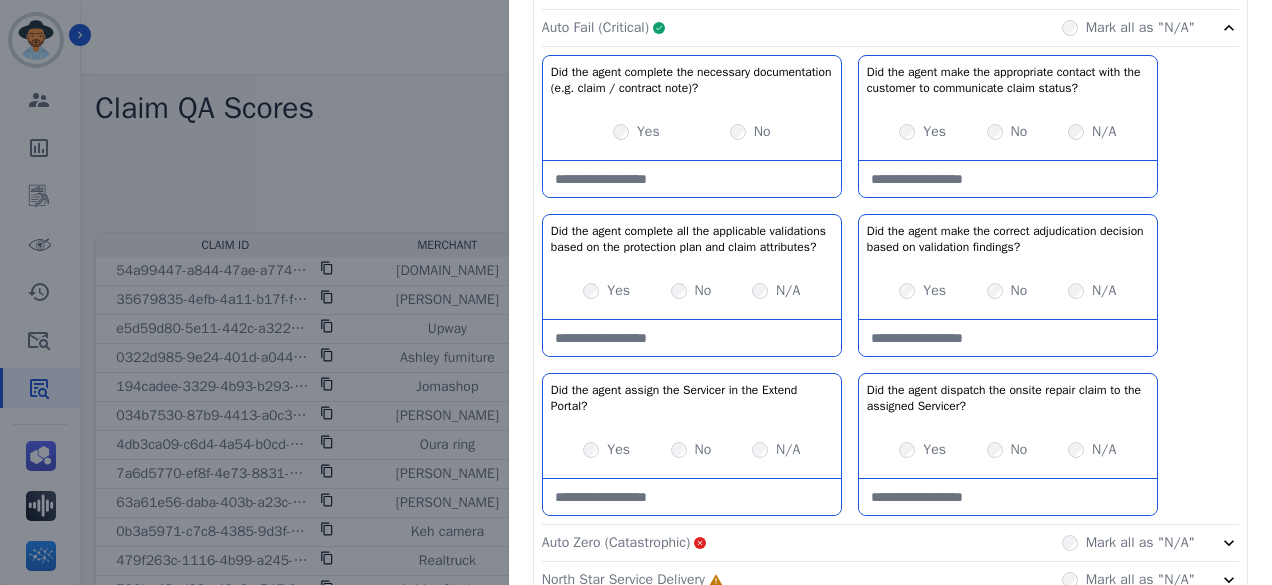 click on "Auto Fail (Critical)     Complete         Mark all as "N/A"" 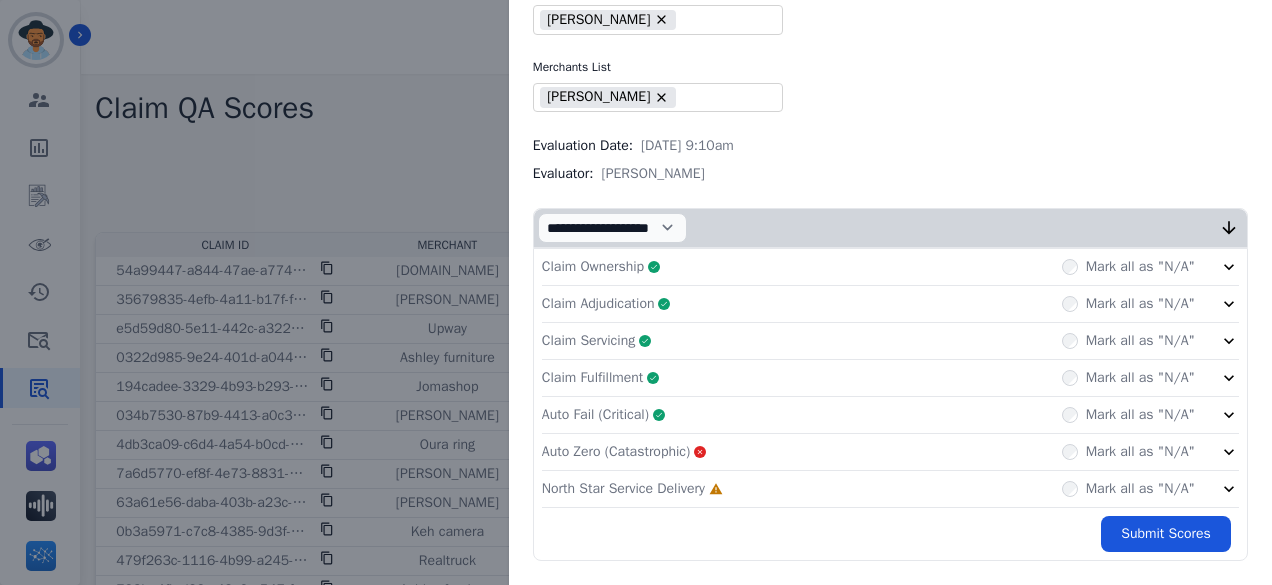 scroll, scrollTop: 111, scrollLeft: 0, axis: vertical 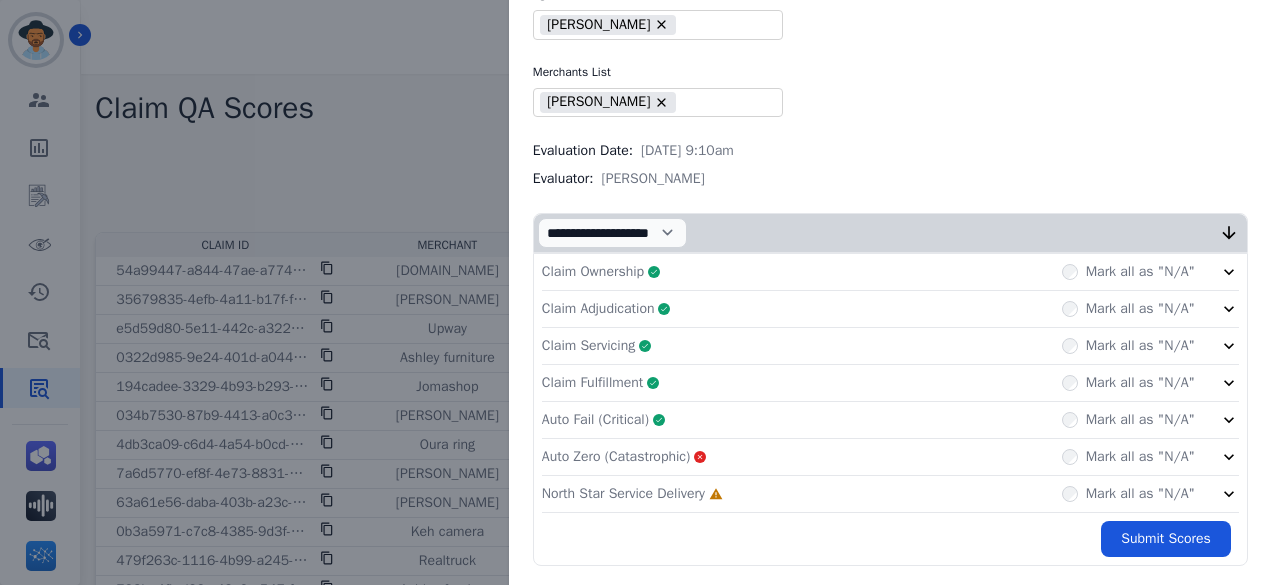 click on "Auto Zero (Catastrophic)       Mark all as "N/A"" 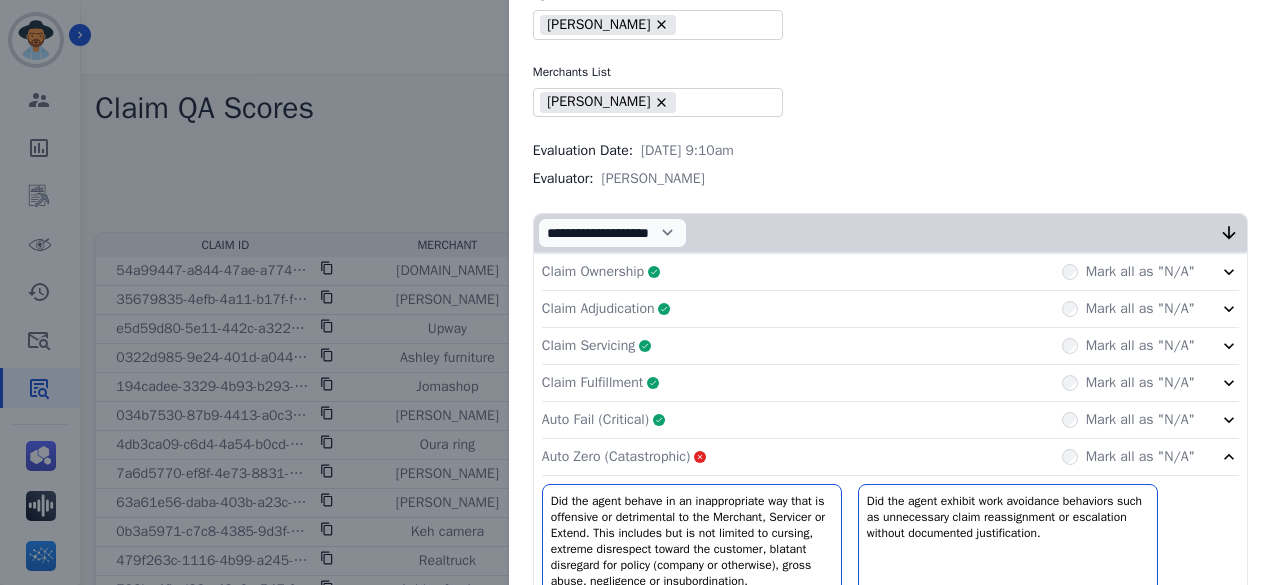 scroll, scrollTop: 350, scrollLeft: 0, axis: vertical 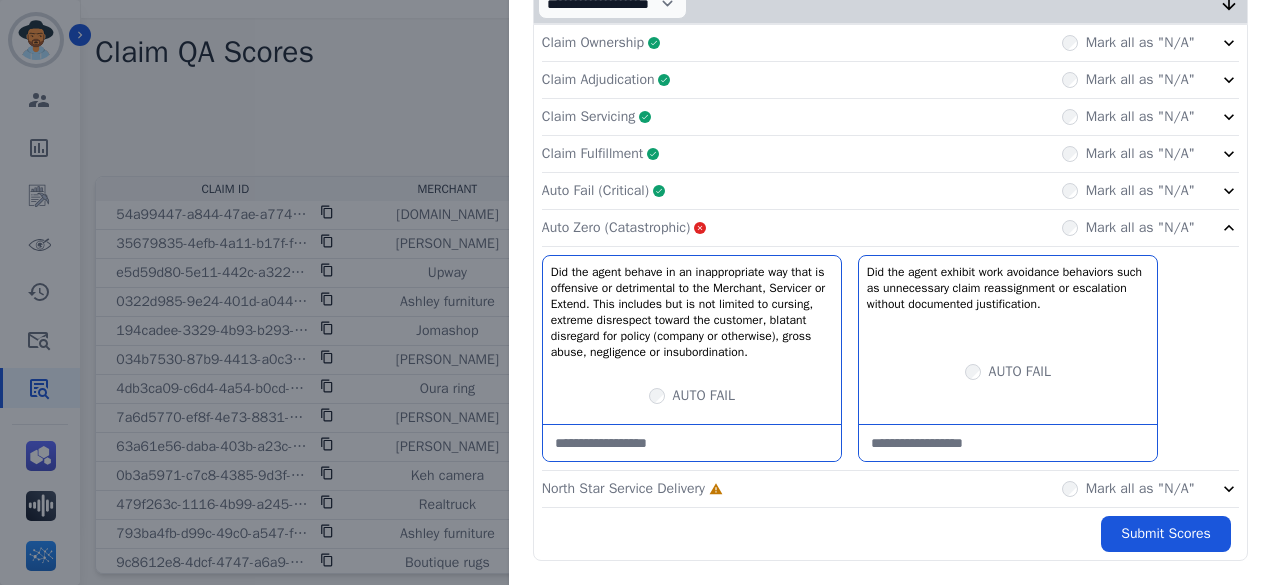 click on "Auto Zero (Catastrophic)       Mark all as "N/A"" 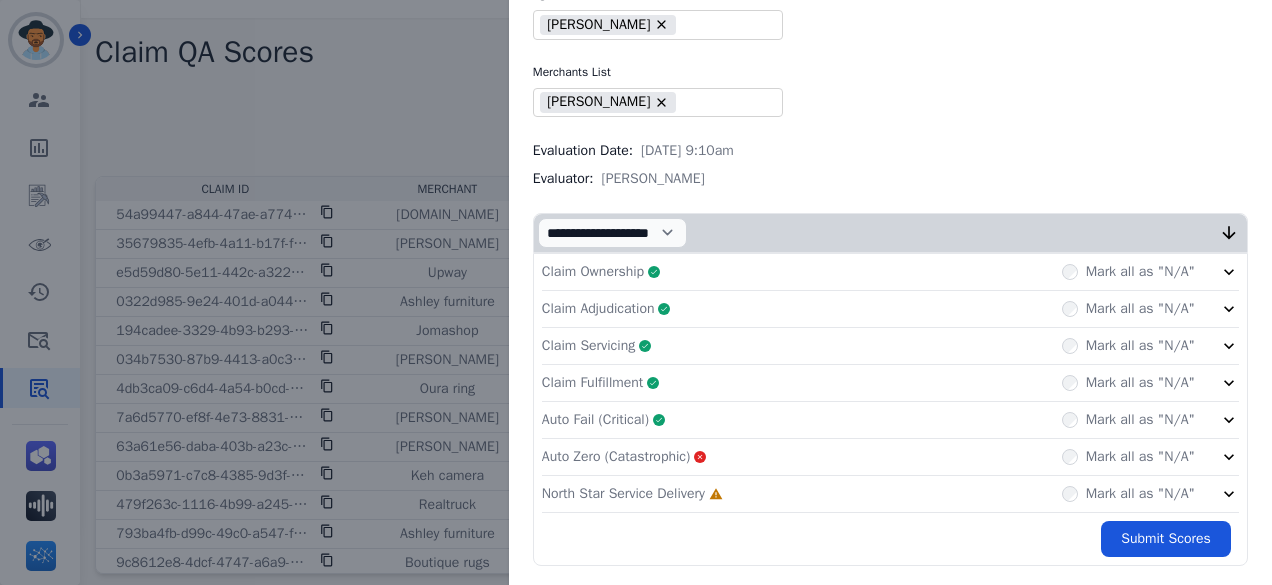 click on "North Star Service Delivery     Incomplete         Mark all as "N/A"" 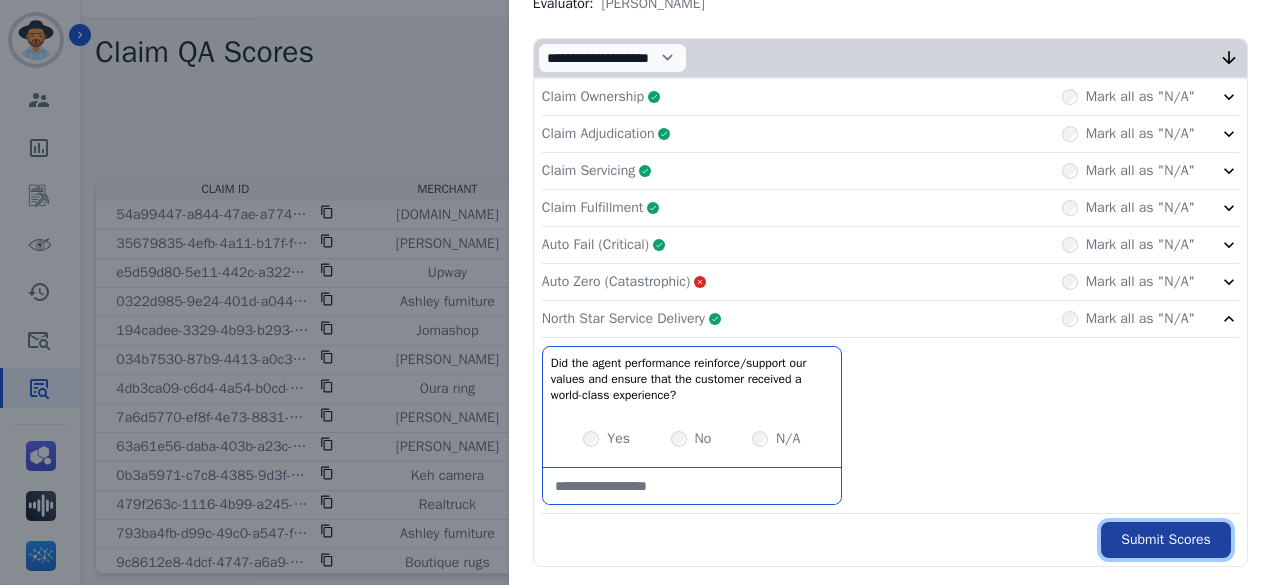 click on "Submit Scores" at bounding box center [1166, 540] 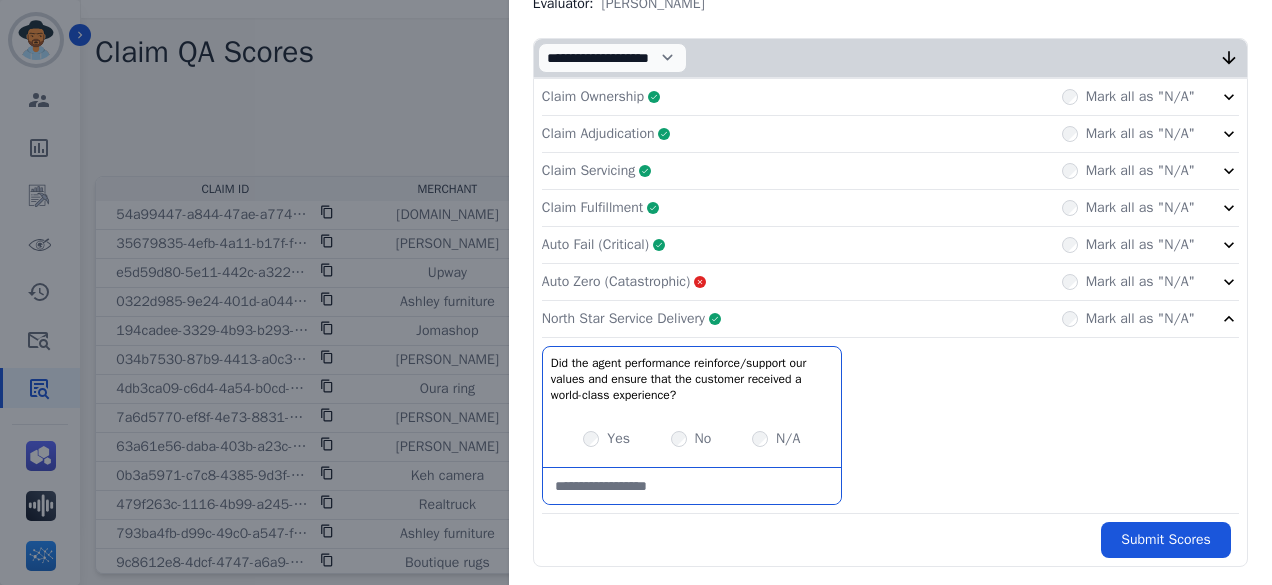 click on "Auto Fail (Critical)     Complete         Mark all as "N/A"" 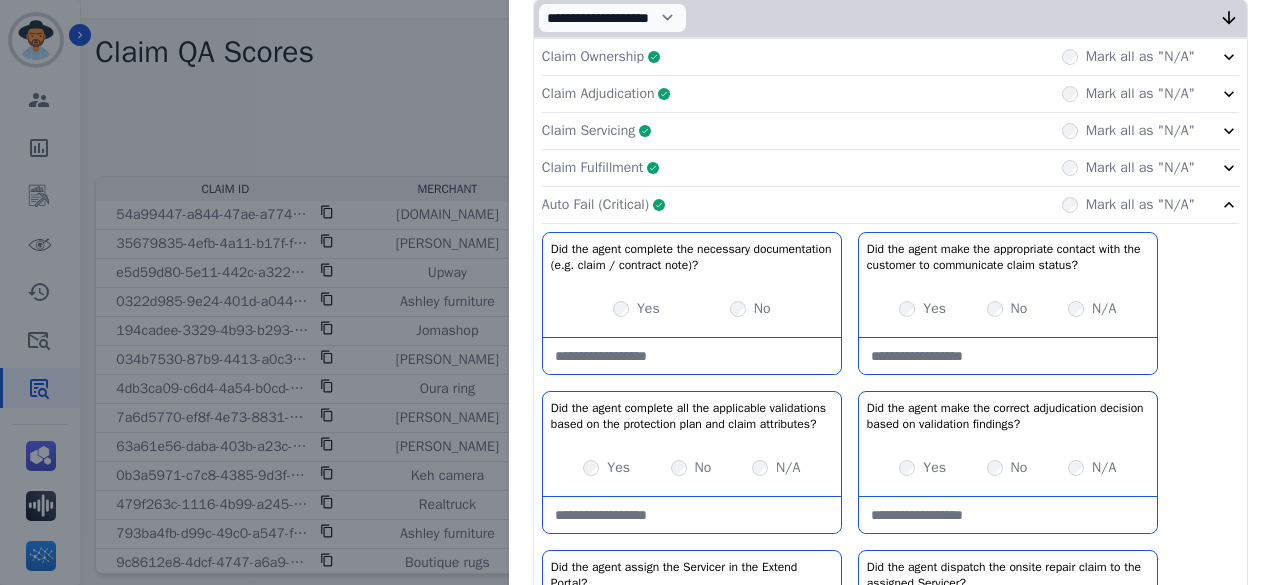 scroll, scrollTop: 286, scrollLeft: 0, axis: vertical 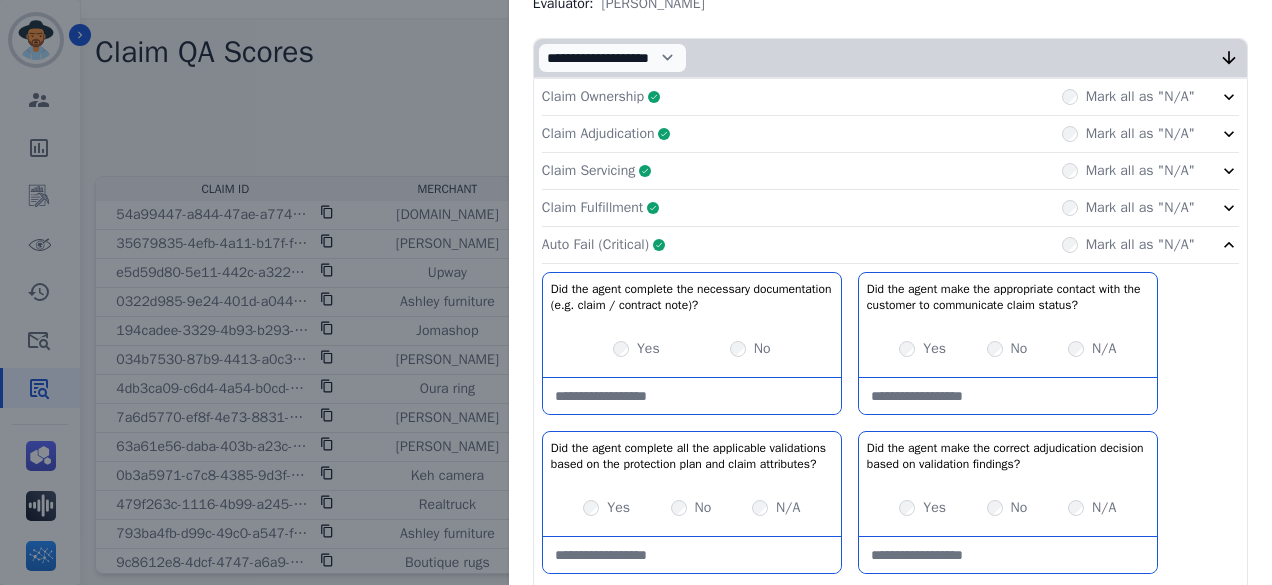 click on "Auto Fail (Critical)     Complete         Mark all as "N/A"" 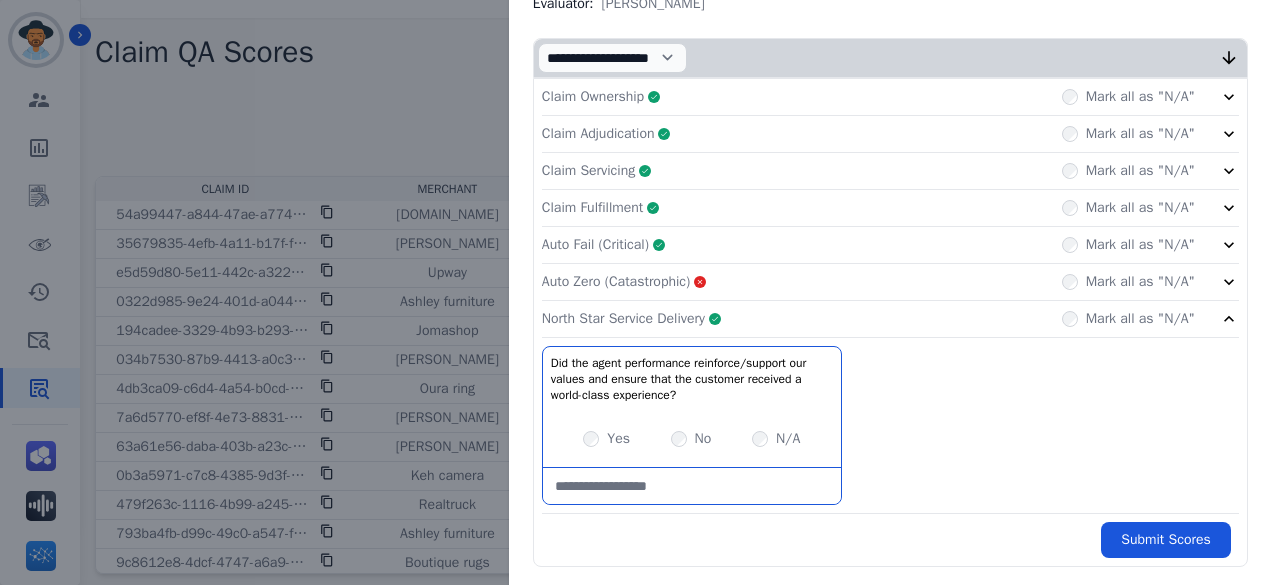 click on "Auto Zero (Catastrophic)       Mark all as "N/A"" 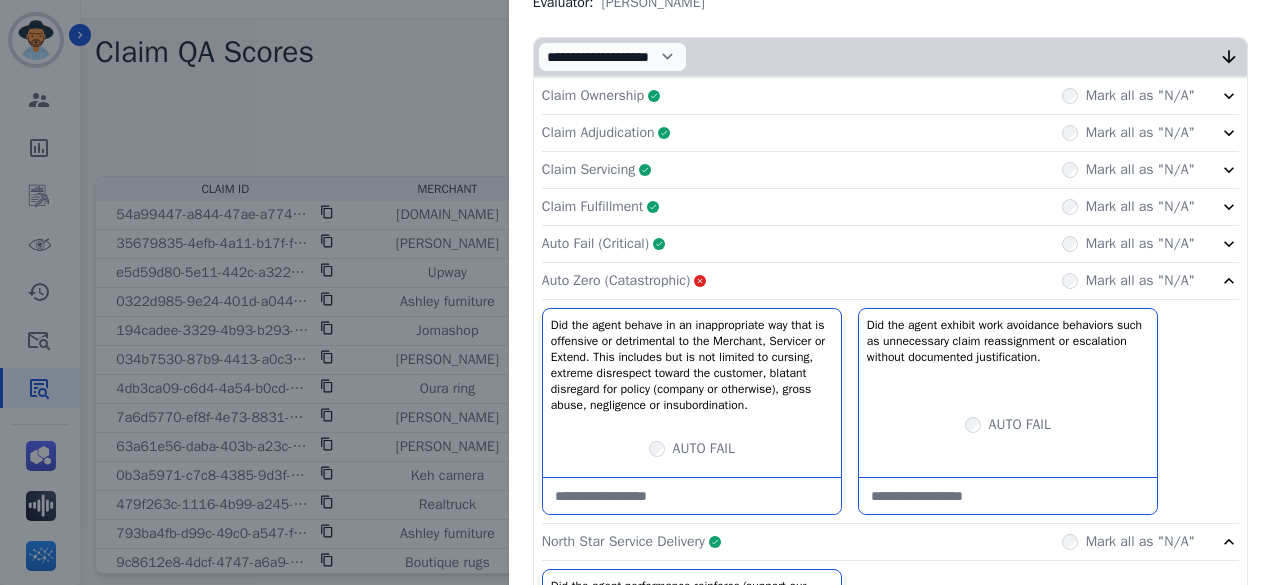 scroll, scrollTop: 286, scrollLeft: 0, axis: vertical 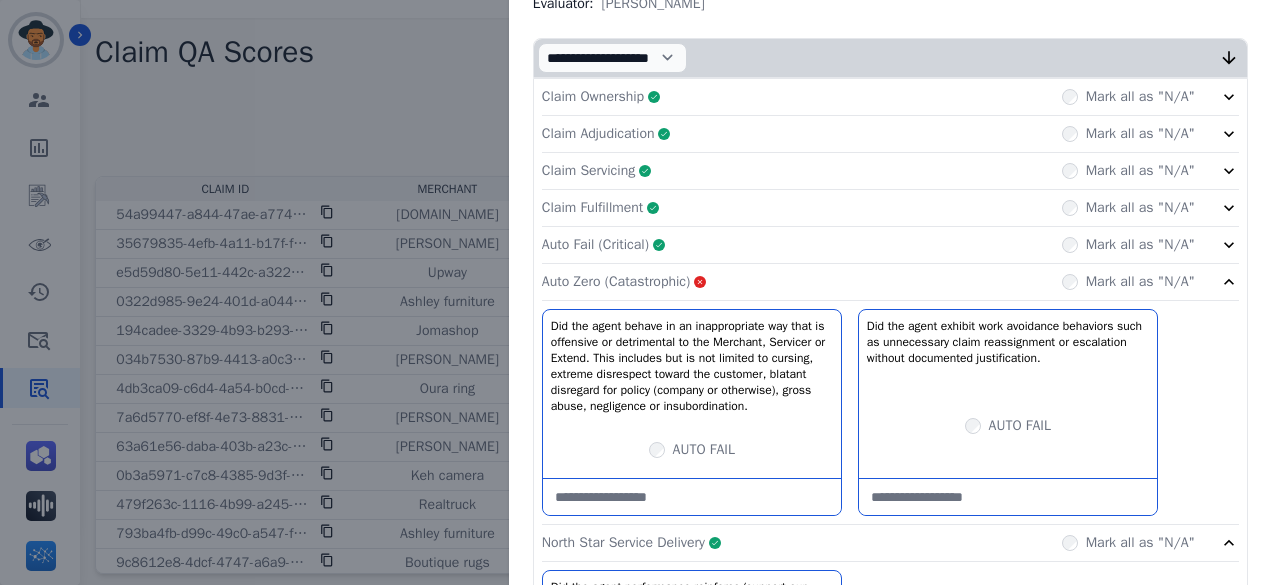 click on "Auto Zero (Catastrophic)       Mark all as "N/A"" 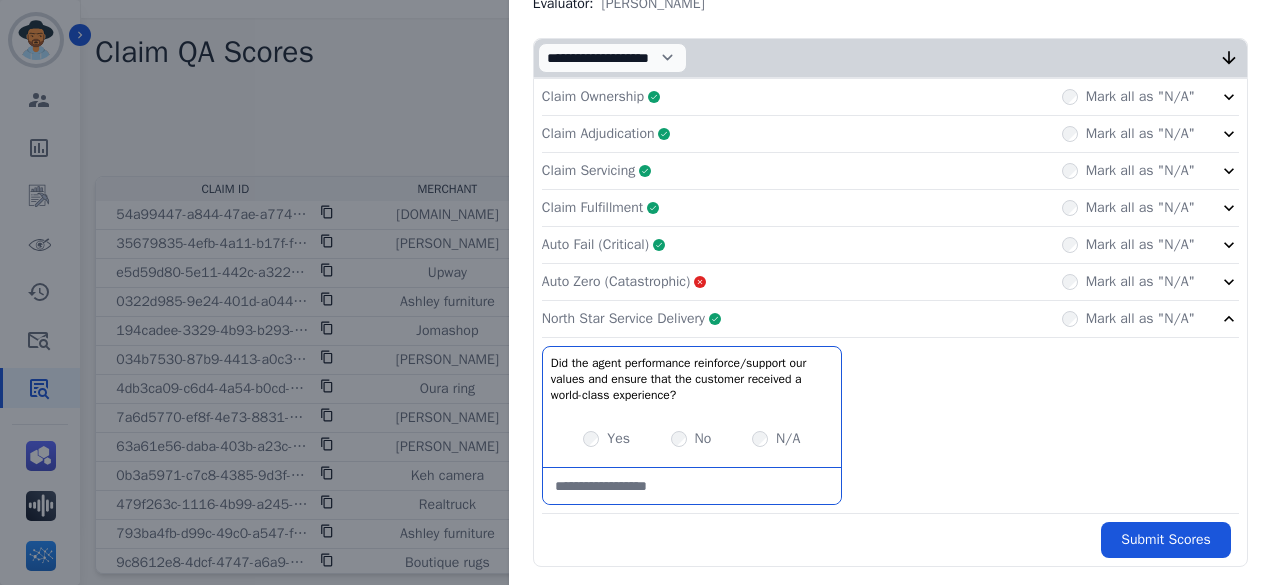 click on "Claim Fulfillment     Complete         Mark all as "N/A"" 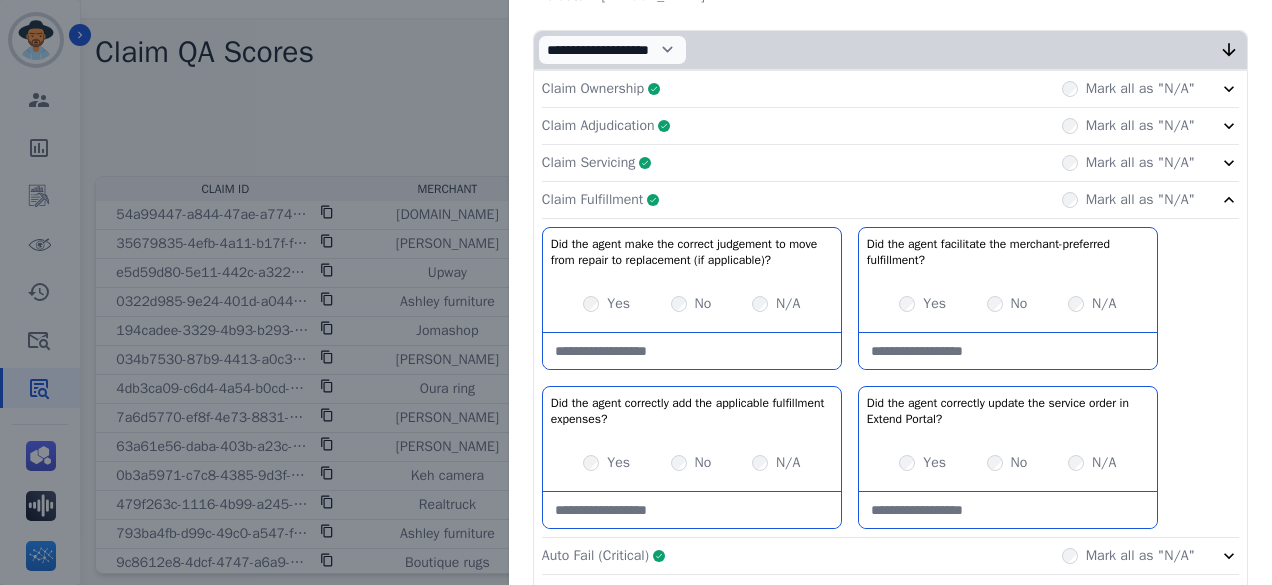 scroll, scrollTop: 286, scrollLeft: 0, axis: vertical 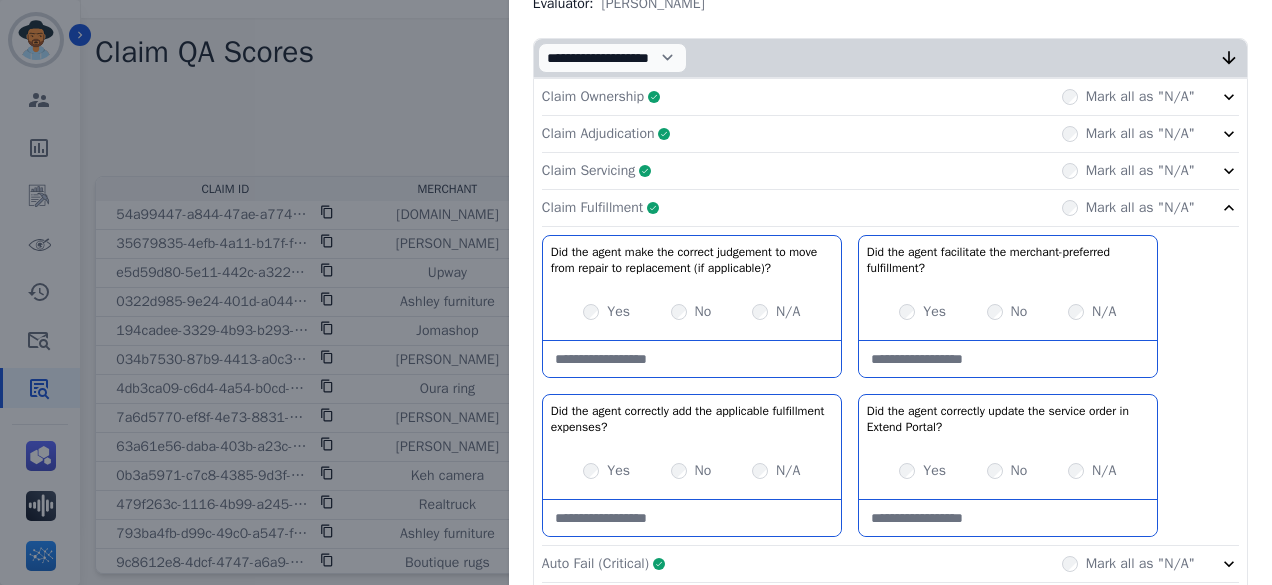 click on "Claim Servicing     Complete         Mark all as "N/A"" 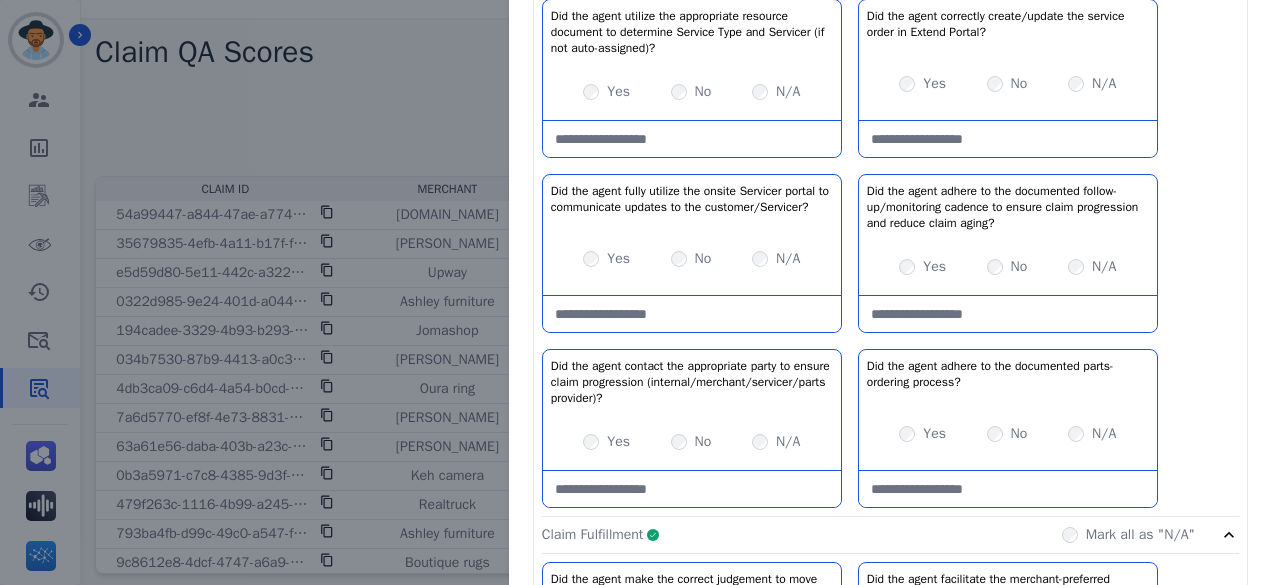 scroll, scrollTop: 286, scrollLeft: 0, axis: vertical 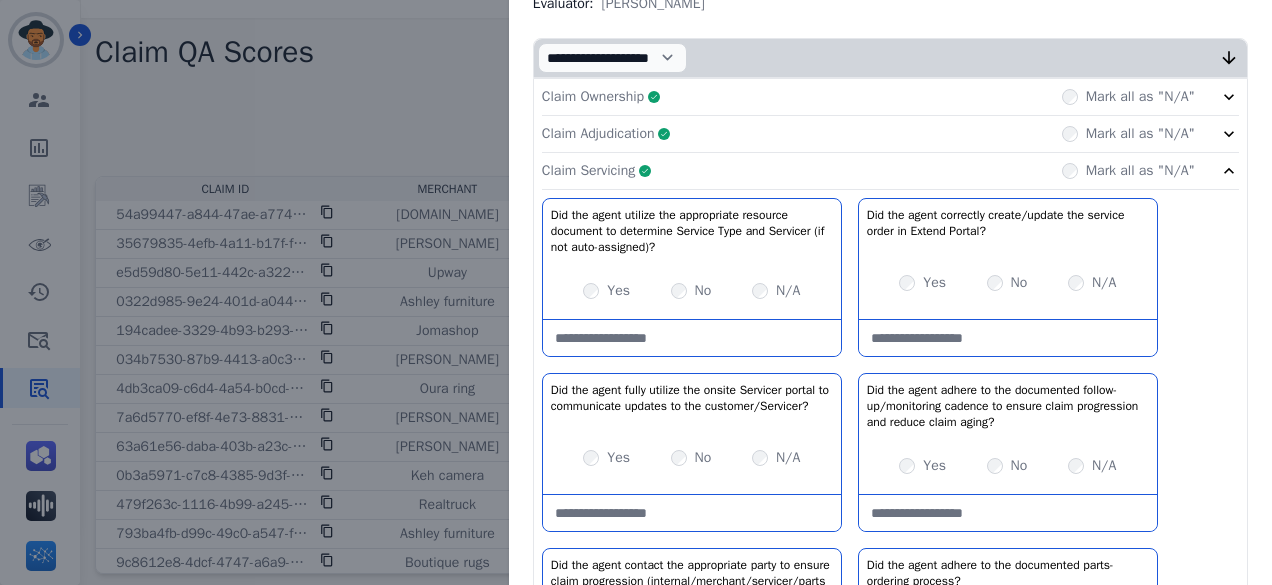 click on "Claim Servicing     Complete         Mark all as "N/A"" 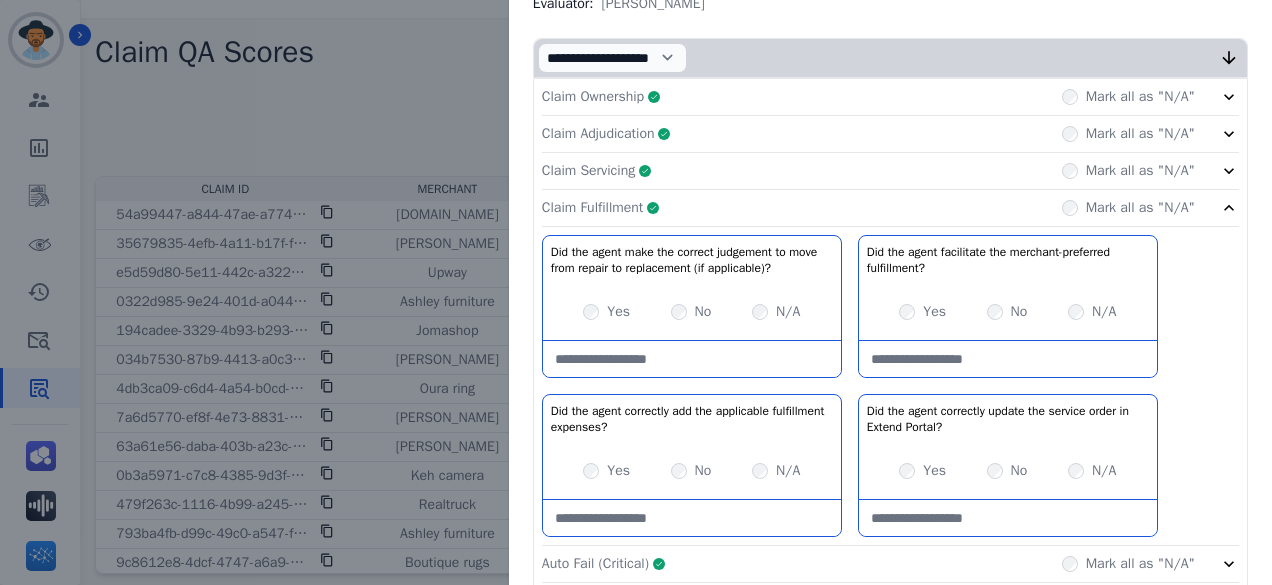 click on "Claim Fulfillment     Complete         Mark all as "N/A"" 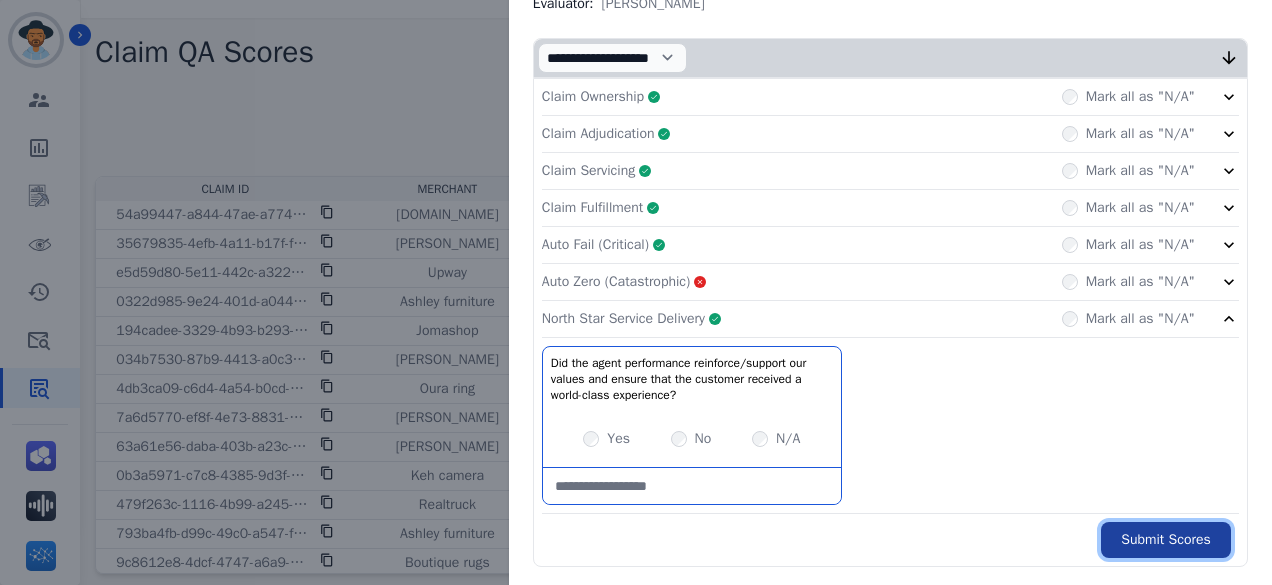 click on "Submit Scores" at bounding box center (1166, 540) 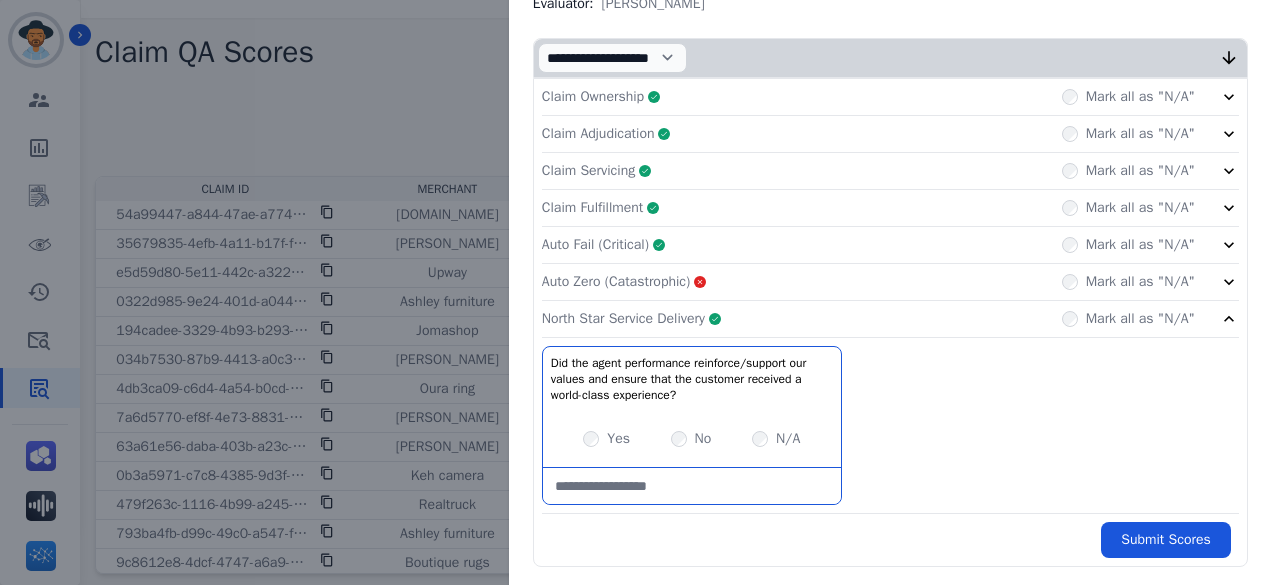 click on "Claim Fulfillment     Complete         Mark all as "N/A"" 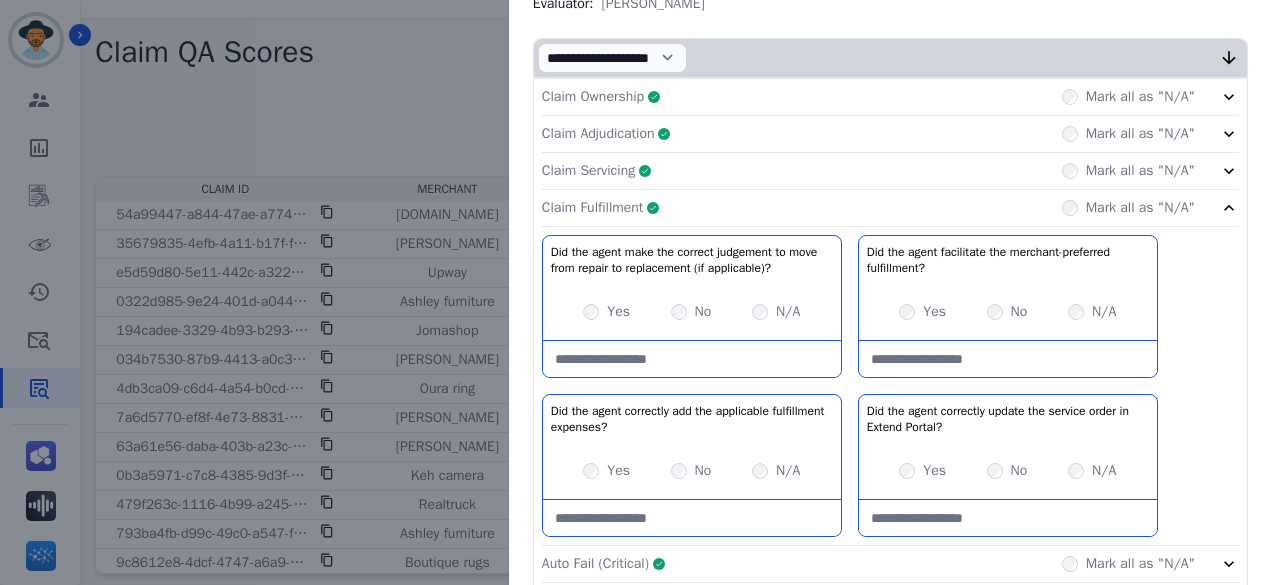 click on "Claim Servicing     Complete         Mark all as "N/A"" 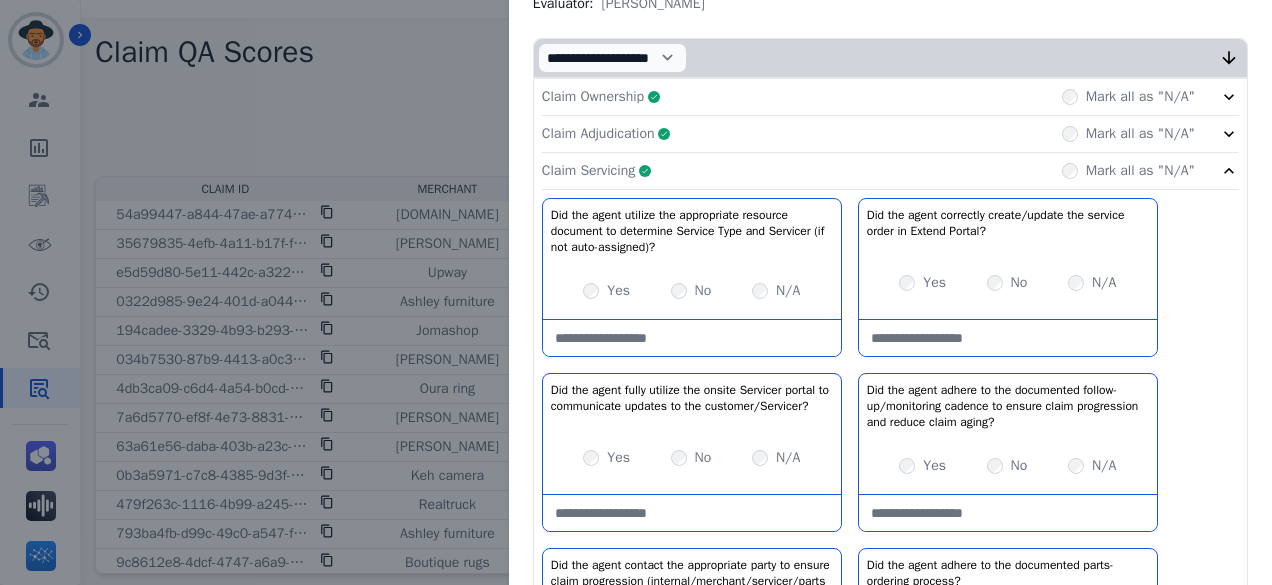 click on "Claim Adjudication     Complete         Mark all as "N/A"" 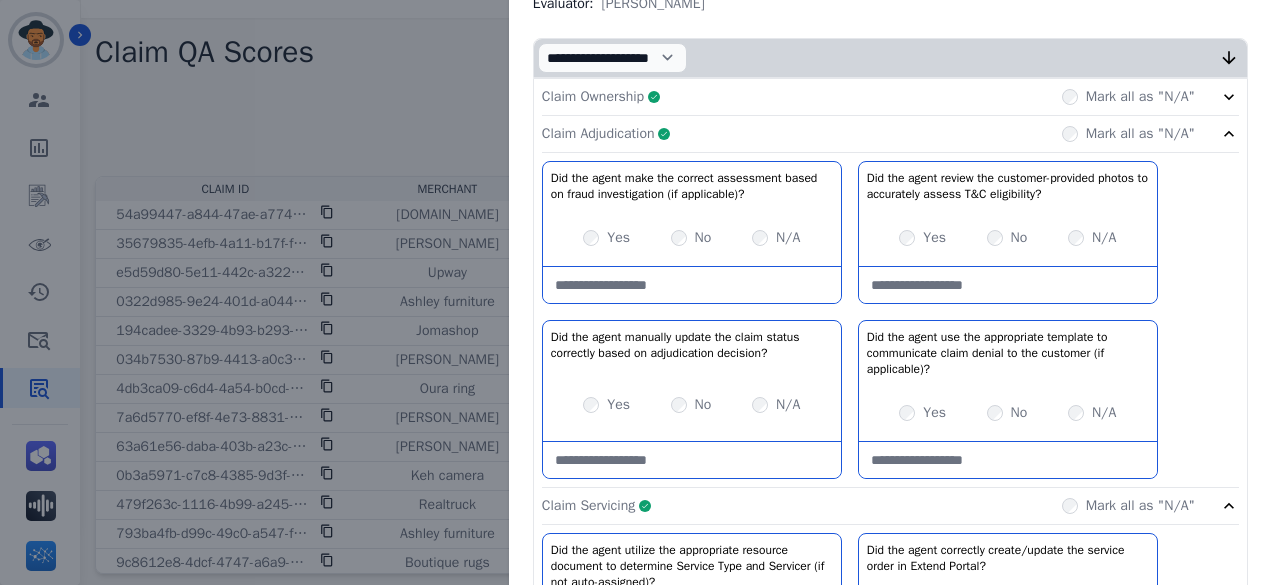 click on "Claim Ownership     Complete         Mark all as "N/A"" at bounding box center (890, 97) 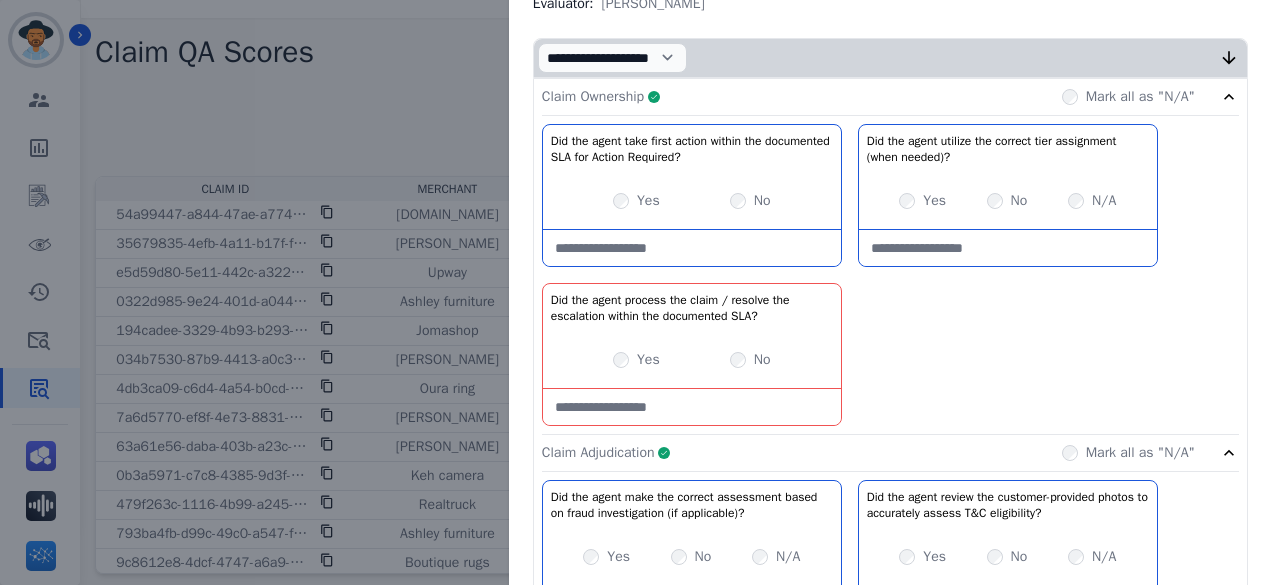 click on "Claim Ownership     Complete         Mark all as "N/A"" at bounding box center [890, 97] 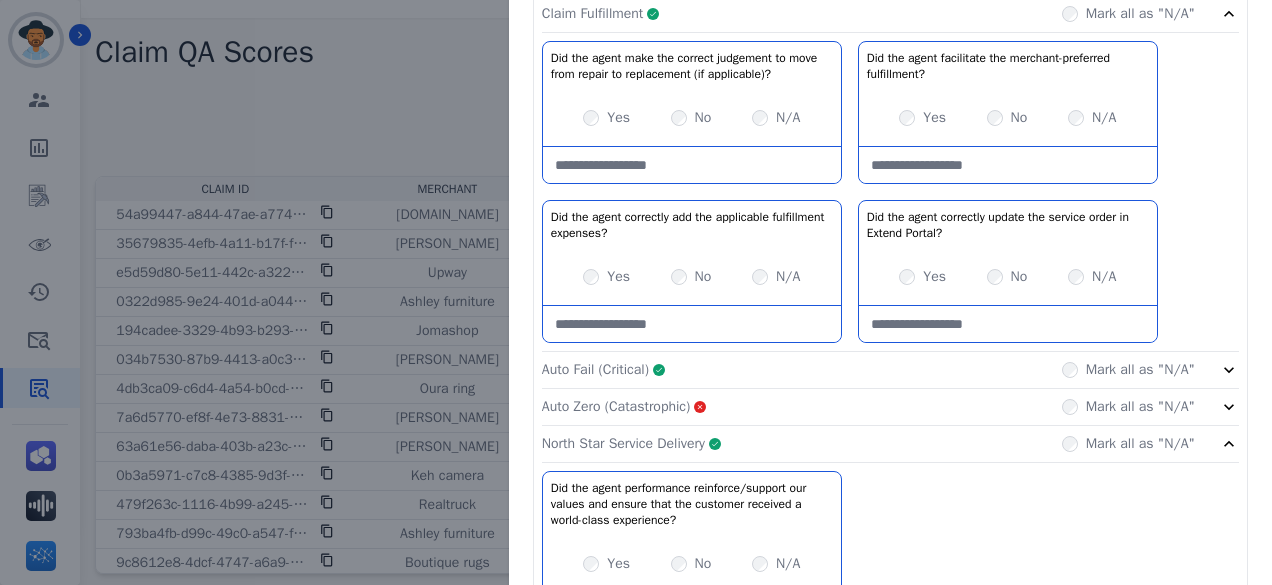 scroll, scrollTop: 1460, scrollLeft: 0, axis: vertical 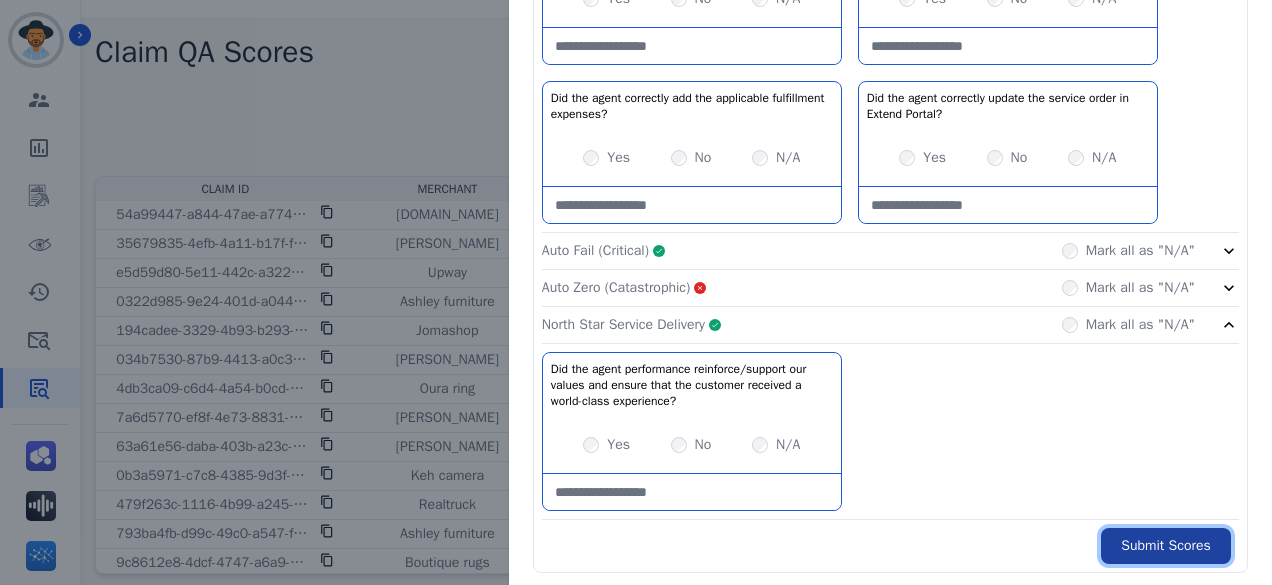 click on "Submit Scores" at bounding box center [1166, 546] 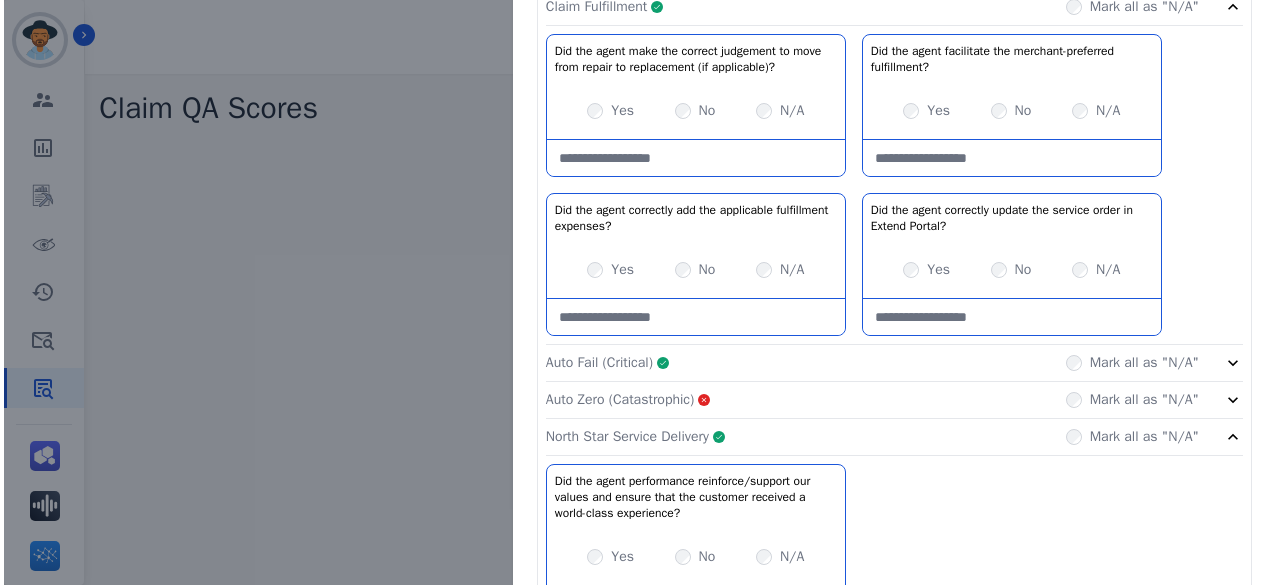 scroll, scrollTop: 0, scrollLeft: 0, axis: both 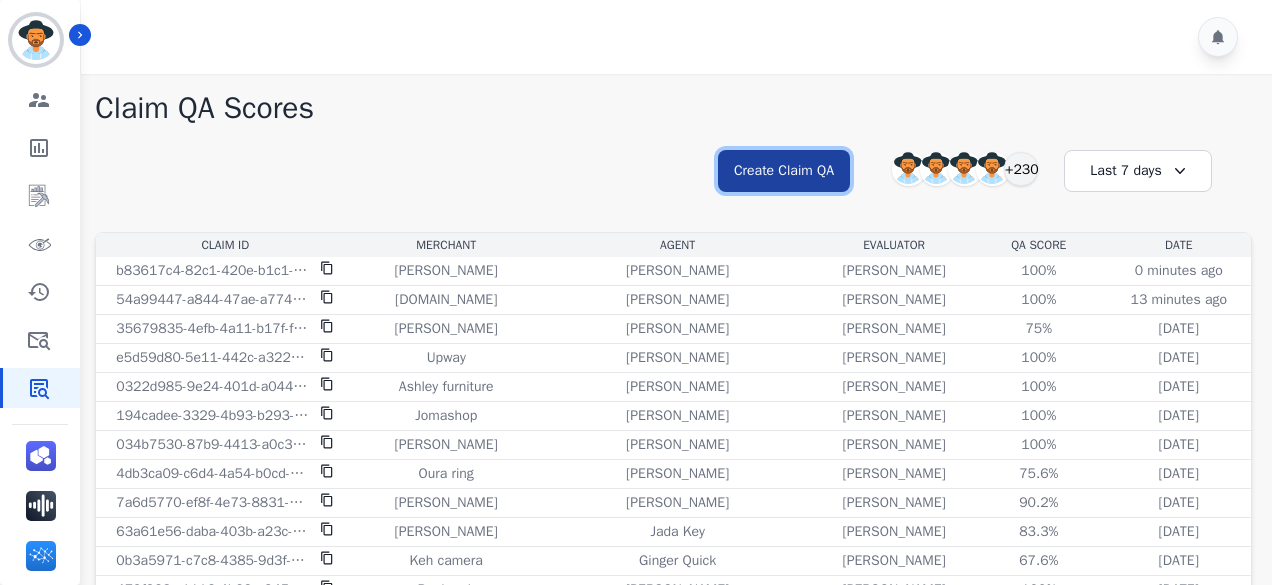 click on "Create Claim QA" at bounding box center [784, 171] 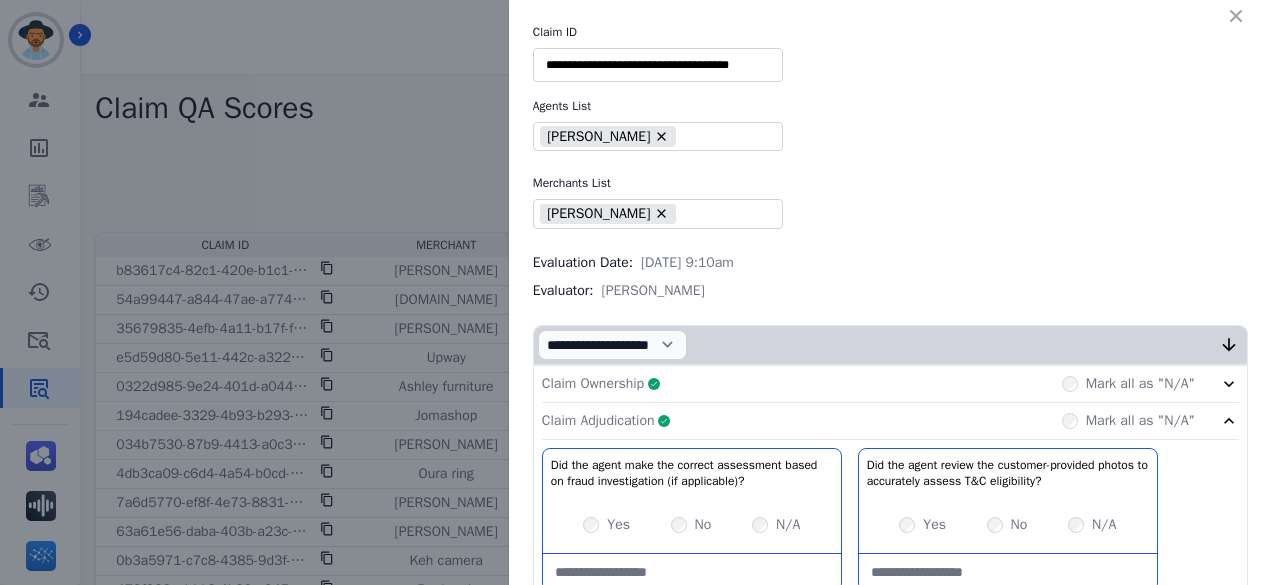 click 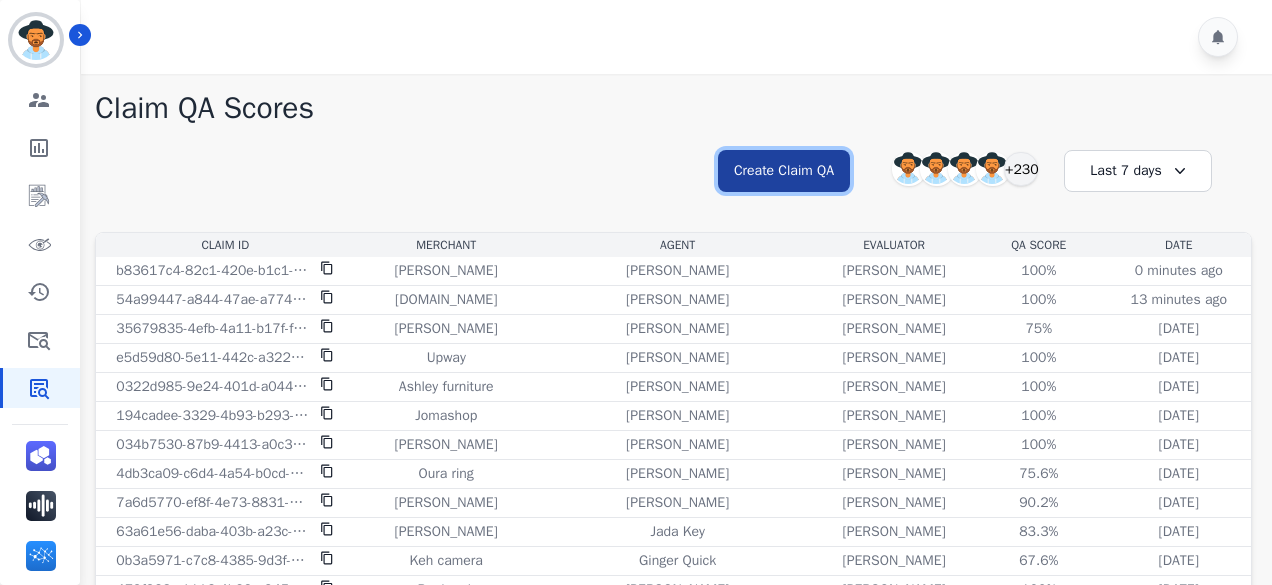 click on "Create Claim QA" at bounding box center [784, 171] 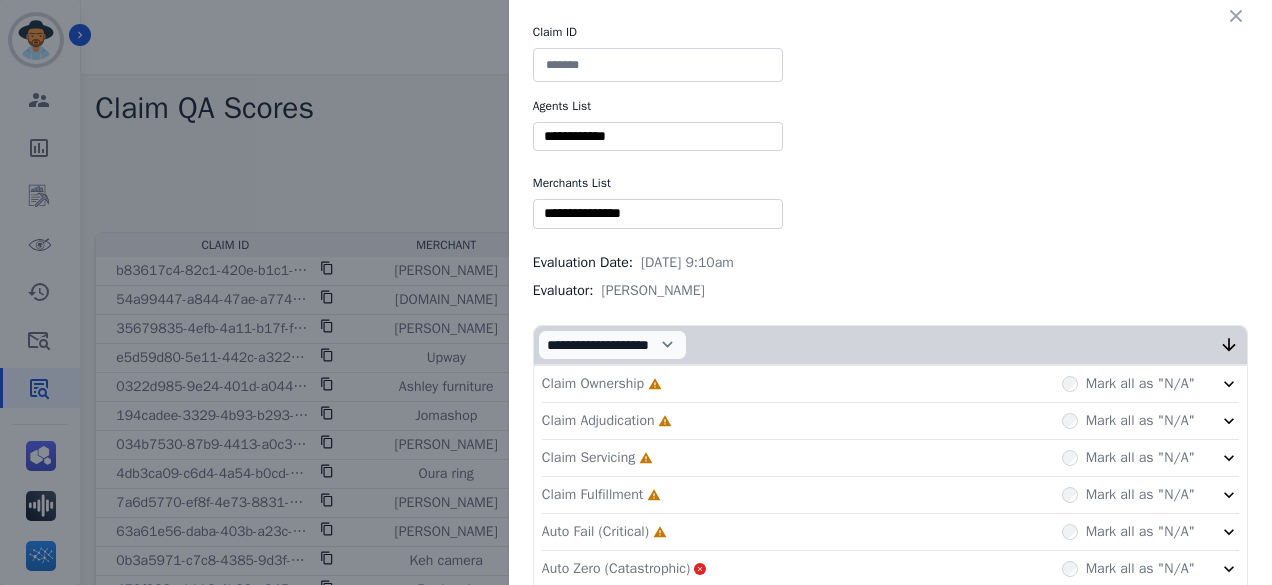 click at bounding box center [658, 65] 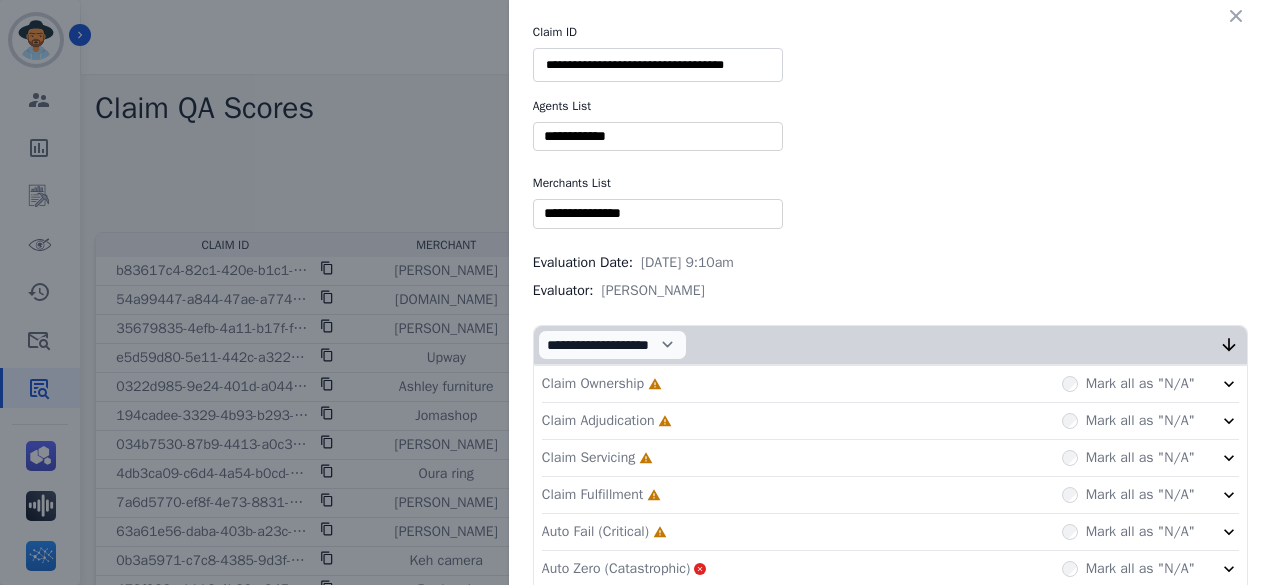 type on "**********" 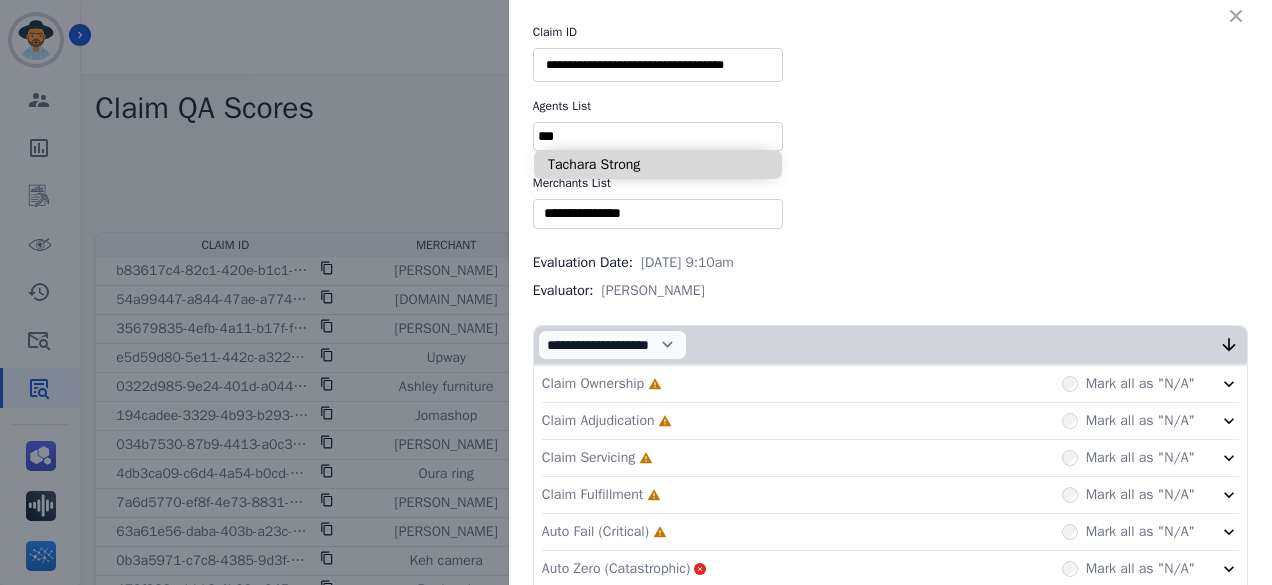 type on "***" 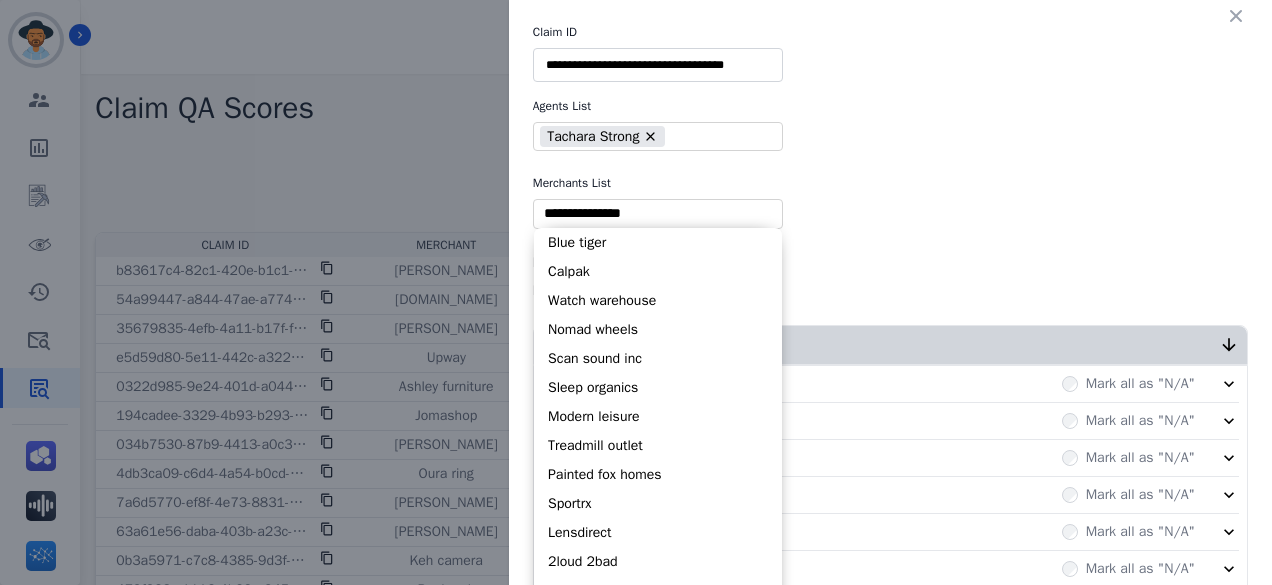 click at bounding box center (658, 213) 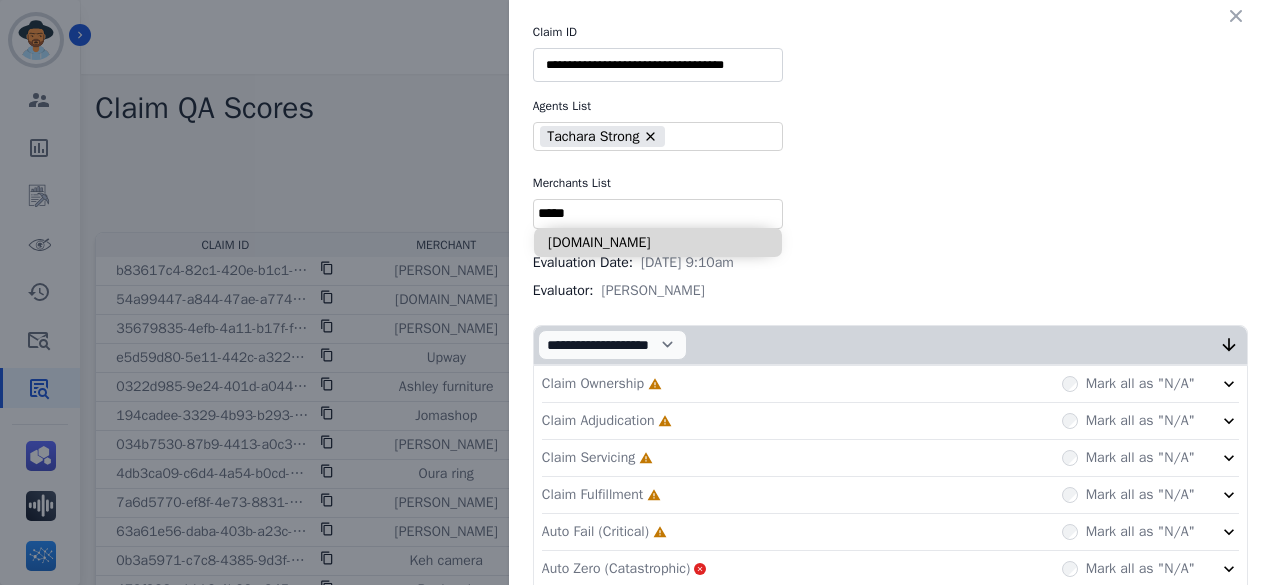 type on "*****" 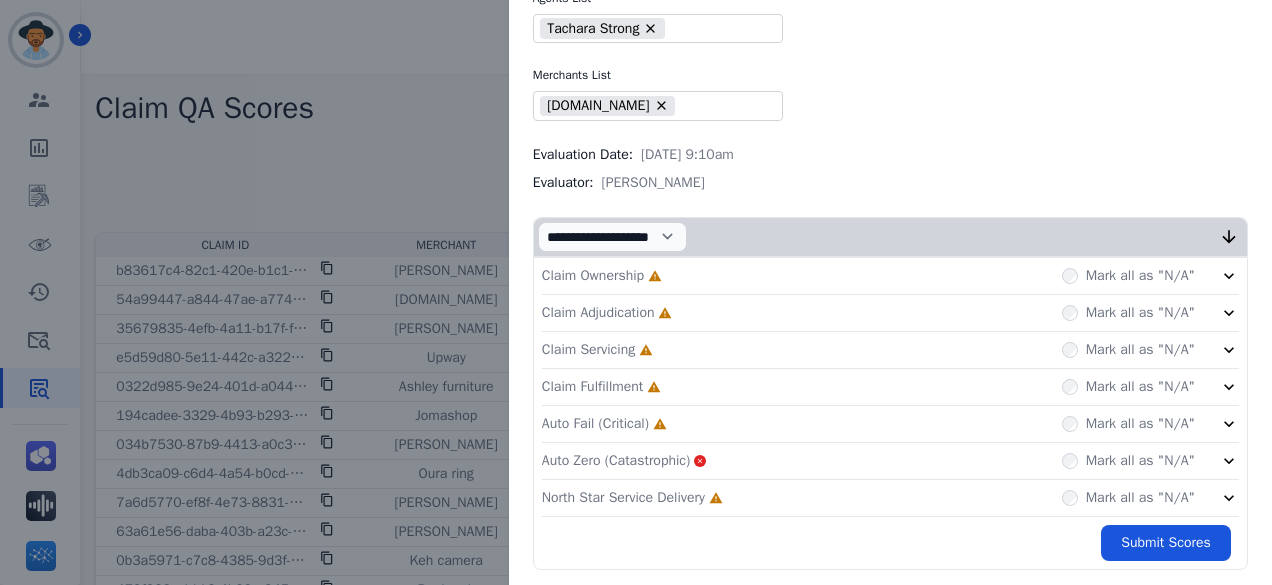 scroll, scrollTop: 111, scrollLeft: 0, axis: vertical 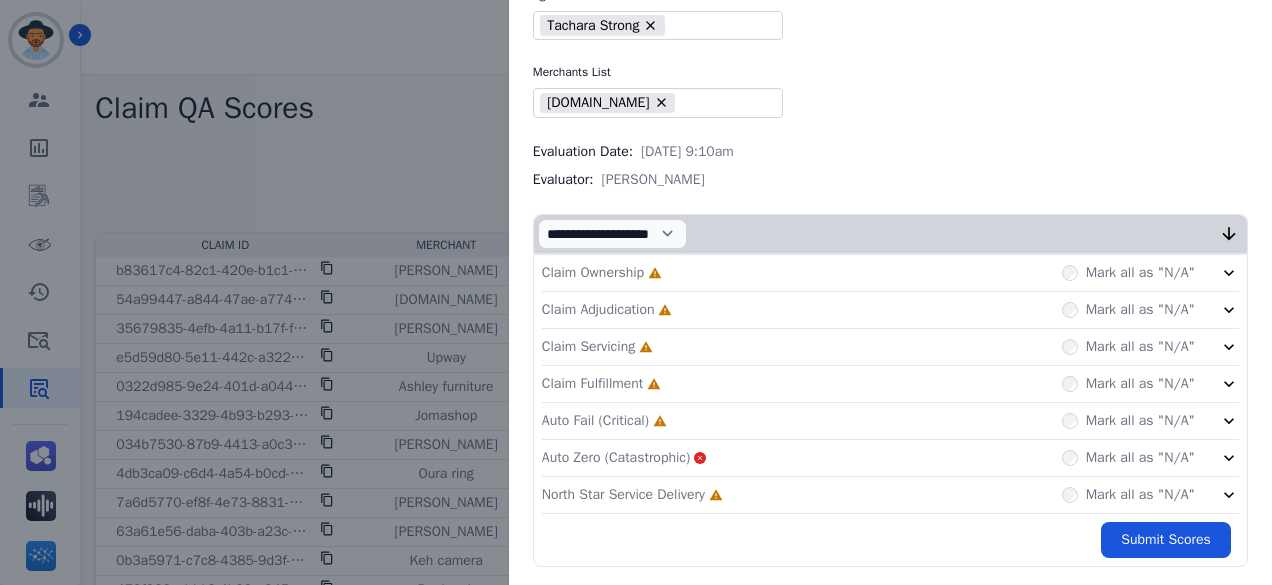 click on "Claim Ownership     Incomplete         Mark all as "N/A"" at bounding box center (890, 273) 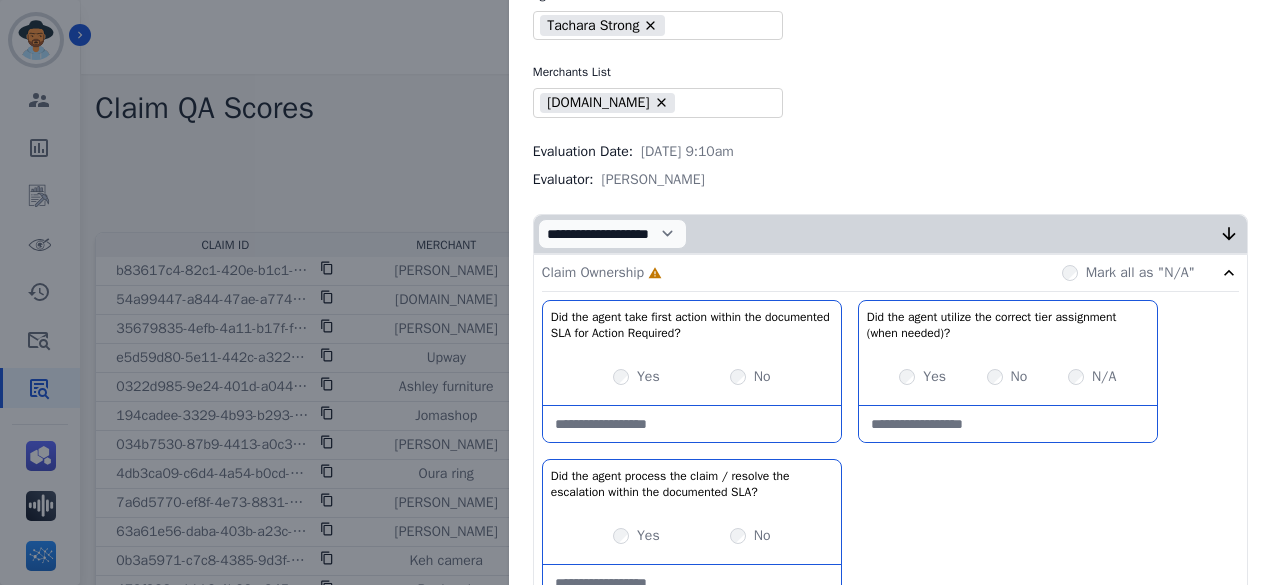 scroll, scrollTop: 211, scrollLeft: 0, axis: vertical 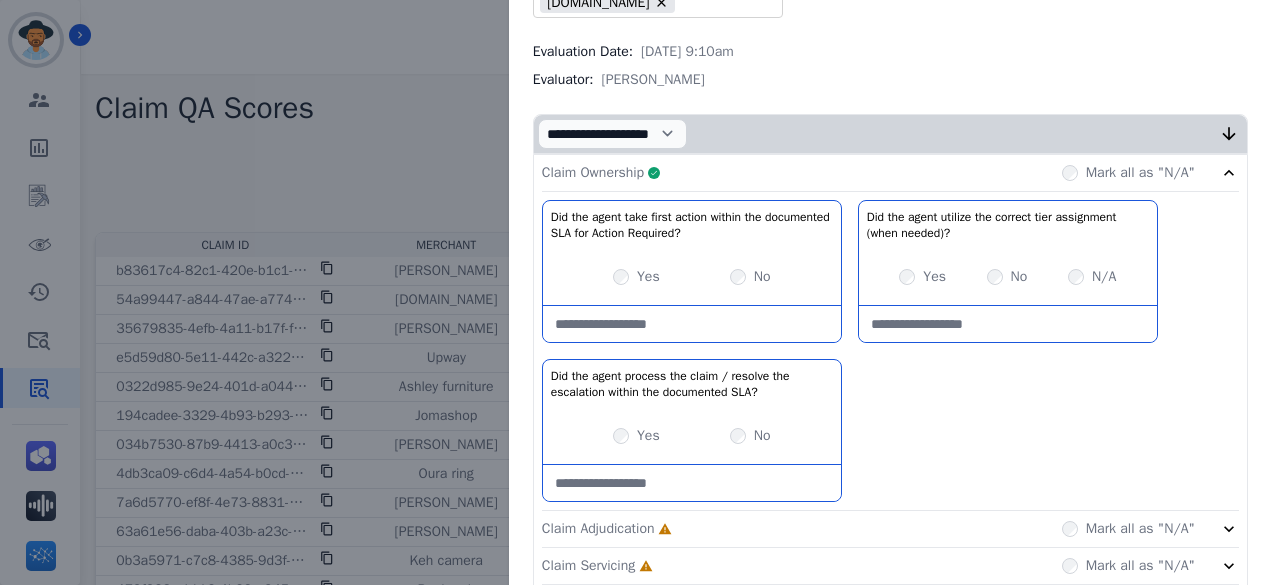 click on "Claim Ownership     Complete         Mark all as "N/A"" at bounding box center (890, 173) 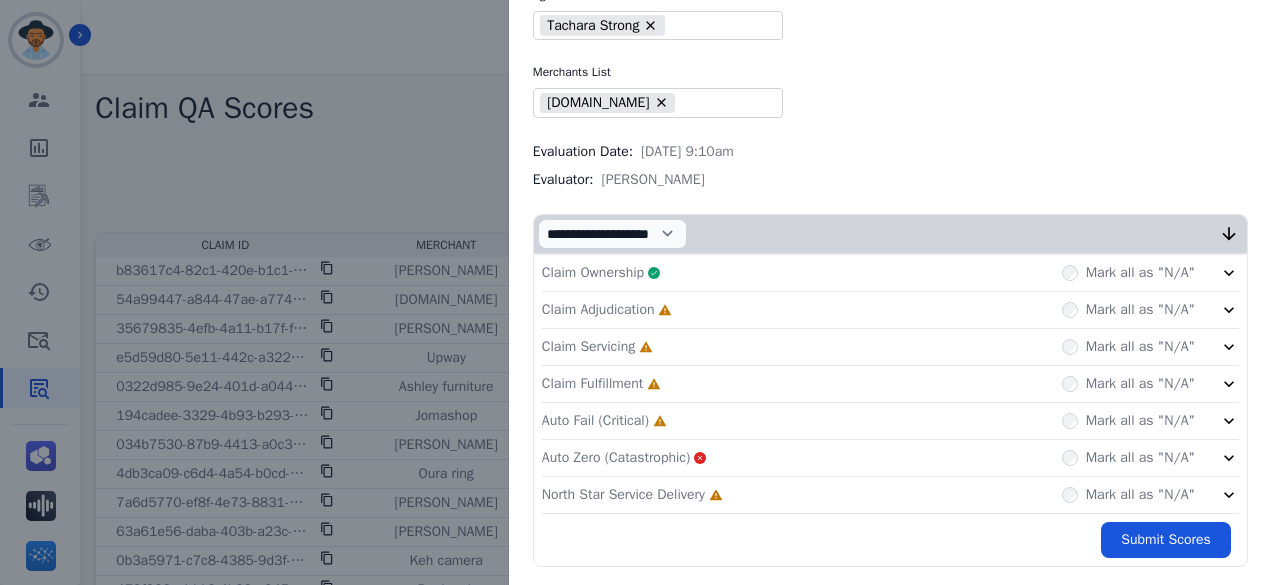 click on "Claim Adjudication     Incomplete         Mark all as "N/A"" 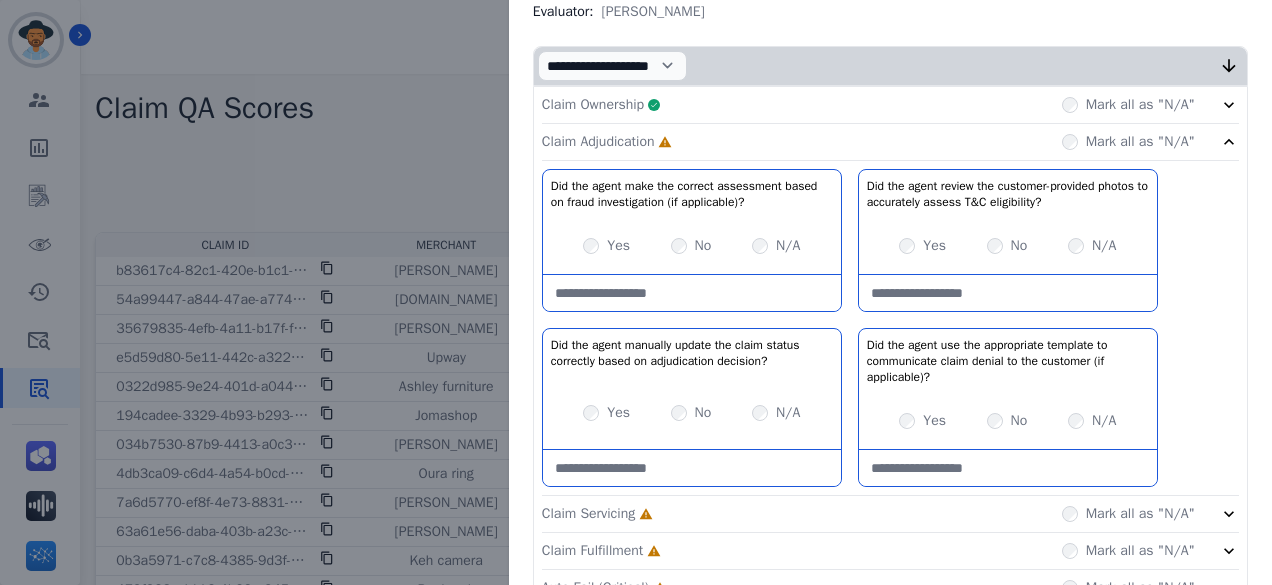 scroll, scrollTop: 311, scrollLeft: 0, axis: vertical 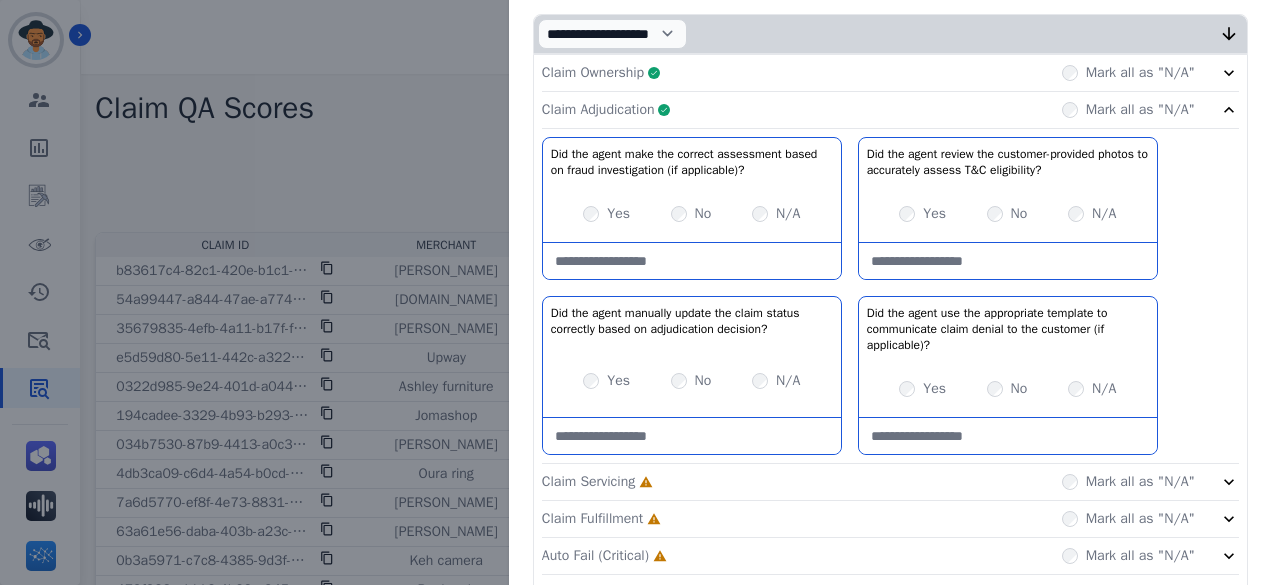 click on "Claim Adjudication     Complete         Mark all as "N/A"" 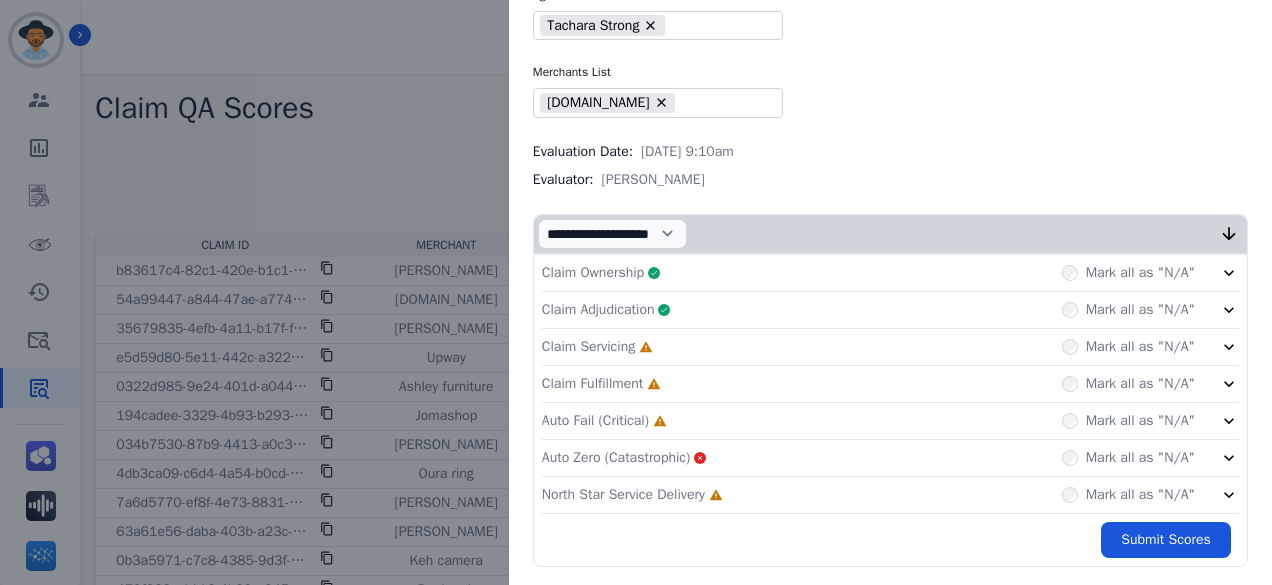 click on "Claim Servicing     Incomplete         Mark all as "N/A"" 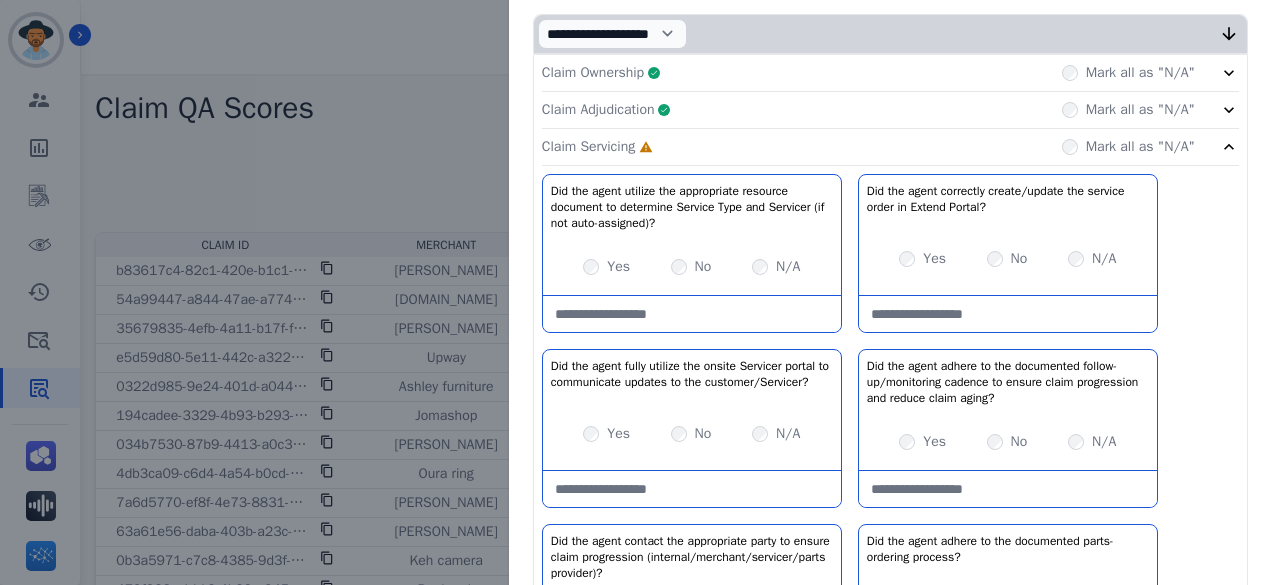click on "Yes     No     N/A" at bounding box center (692, 267) 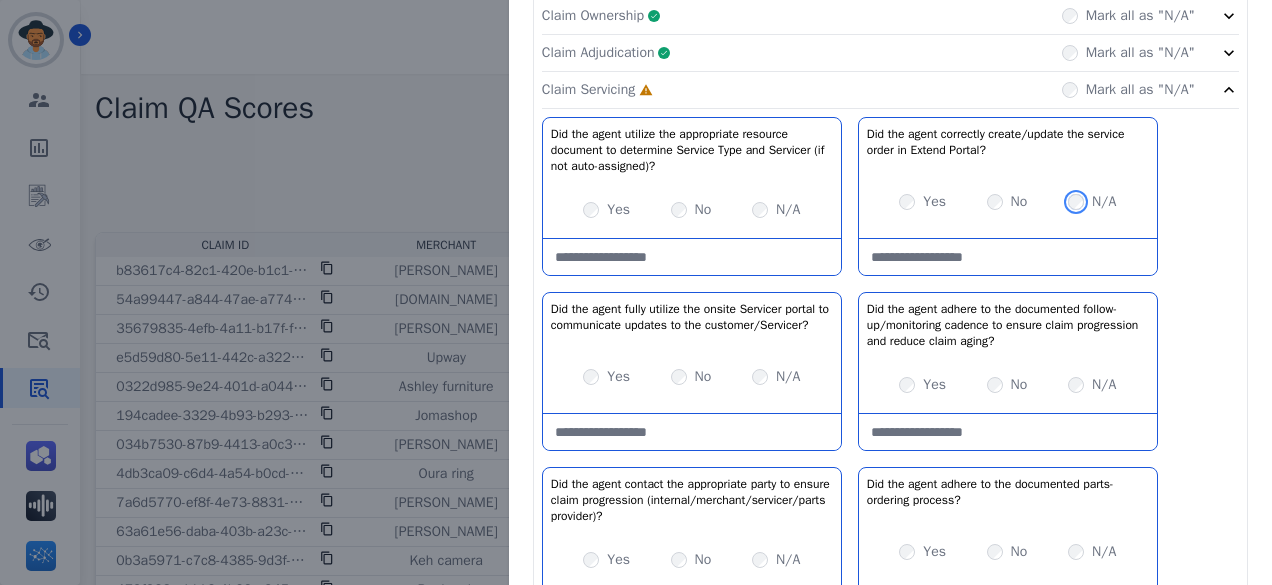 scroll, scrollTop: 411, scrollLeft: 0, axis: vertical 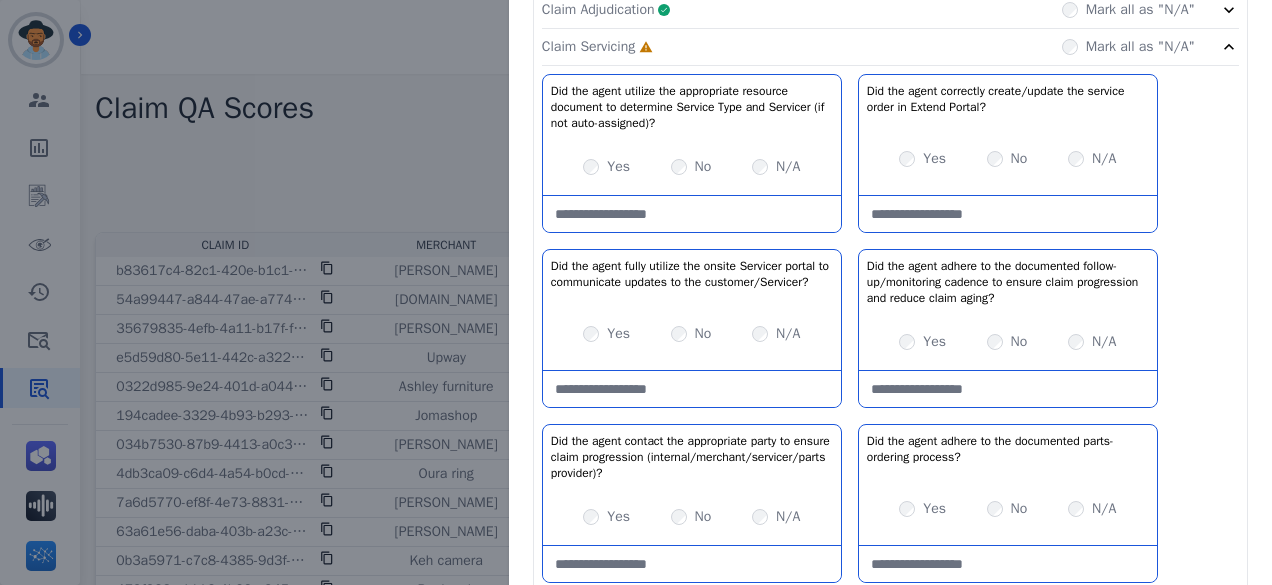 click on "N/A" at bounding box center (776, 334) 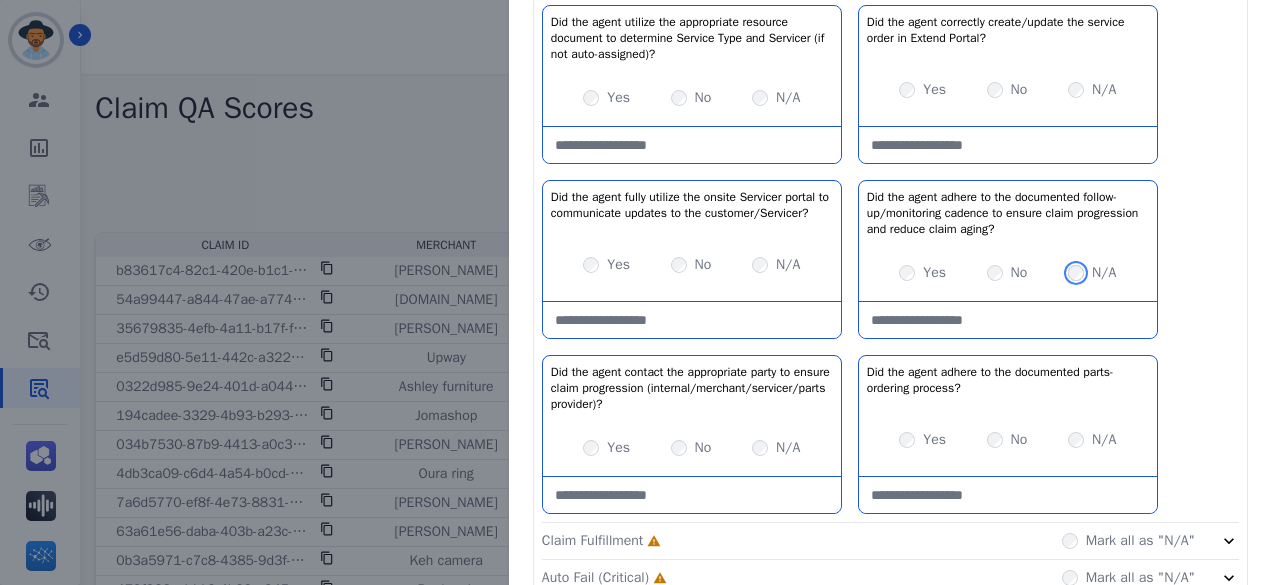 scroll, scrollTop: 511, scrollLeft: 0, axis: vertical 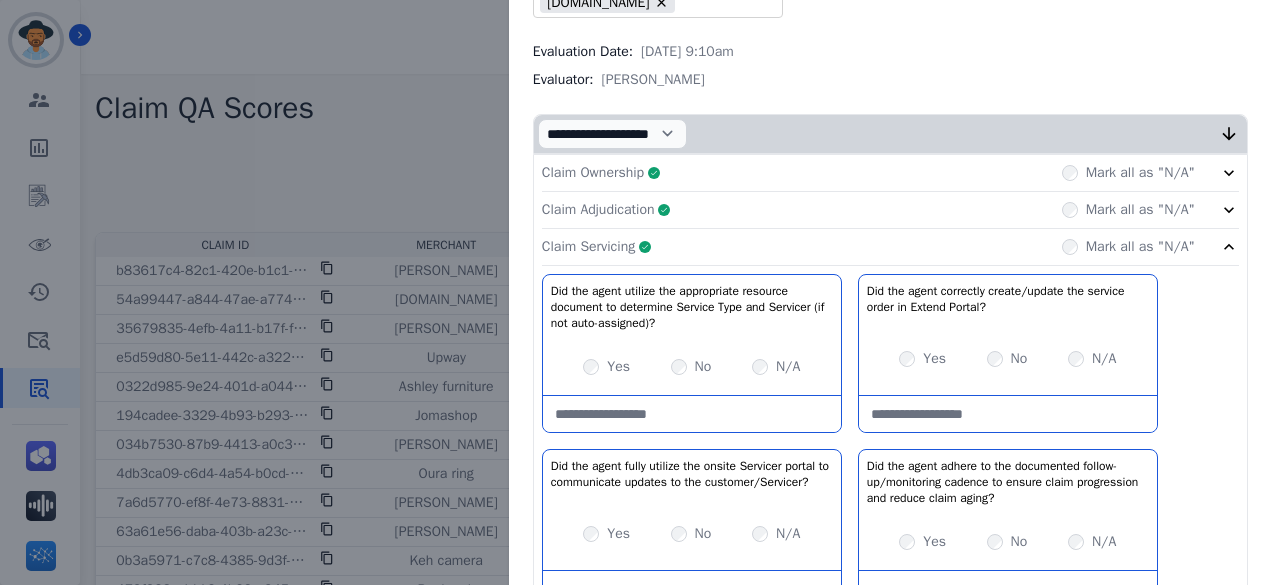 click on "Claim Servicing     Complete         Mark all as "N/A"" 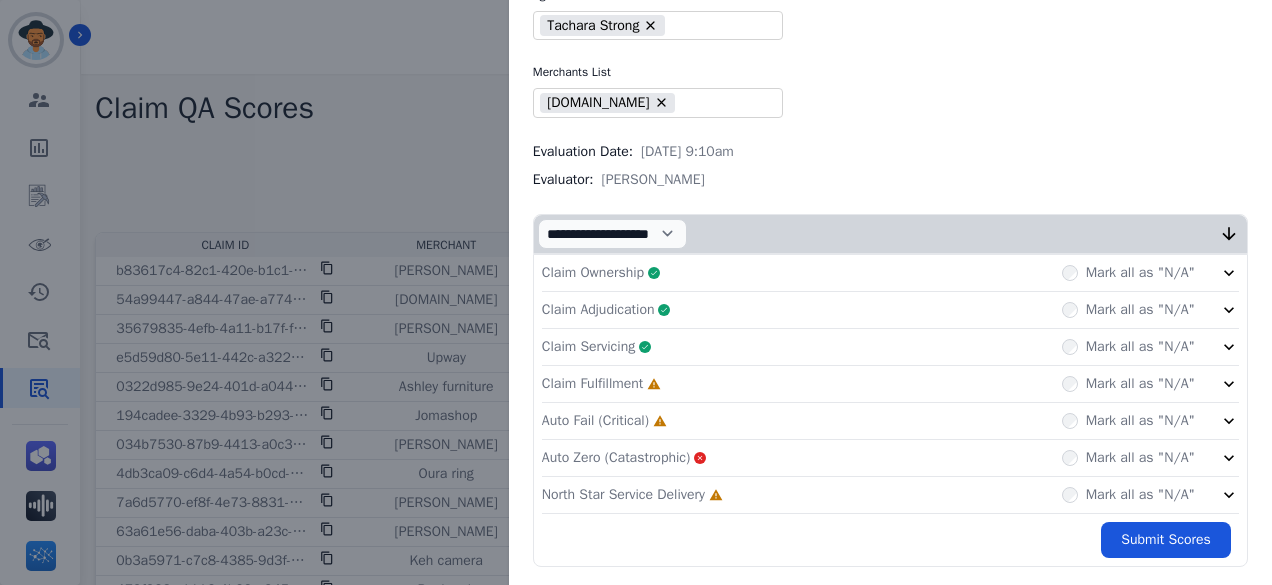 click on "Claim Fulfillment     Incomplete         Mark all as "N/A"" 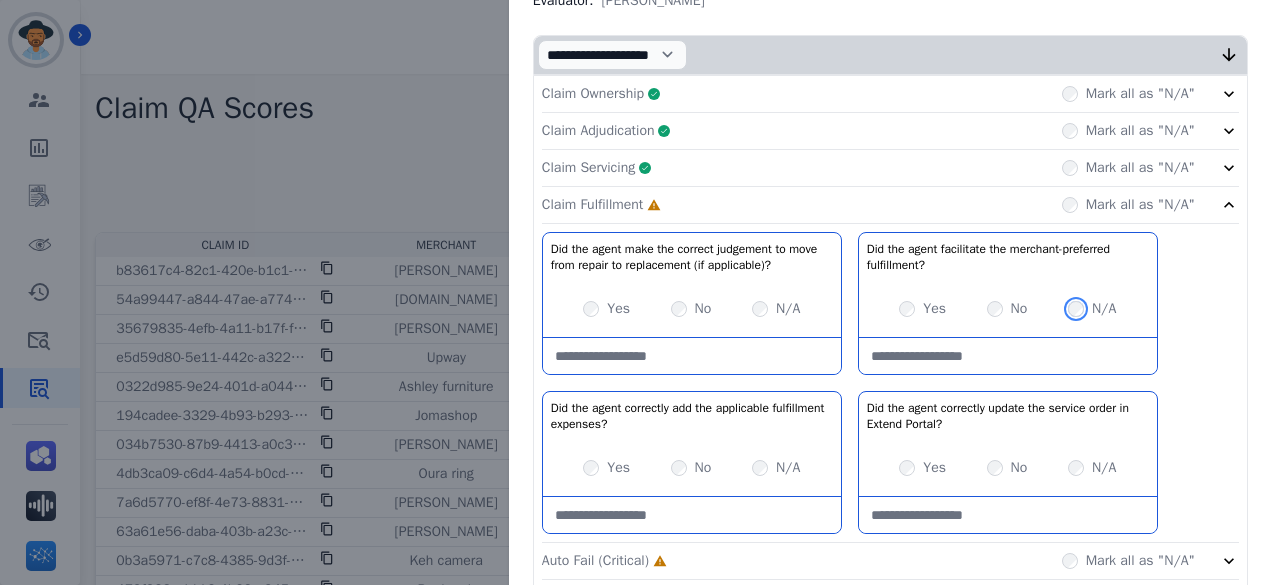 scroll, scrollTop: 411, scrollLeft: 0, axis: vertical 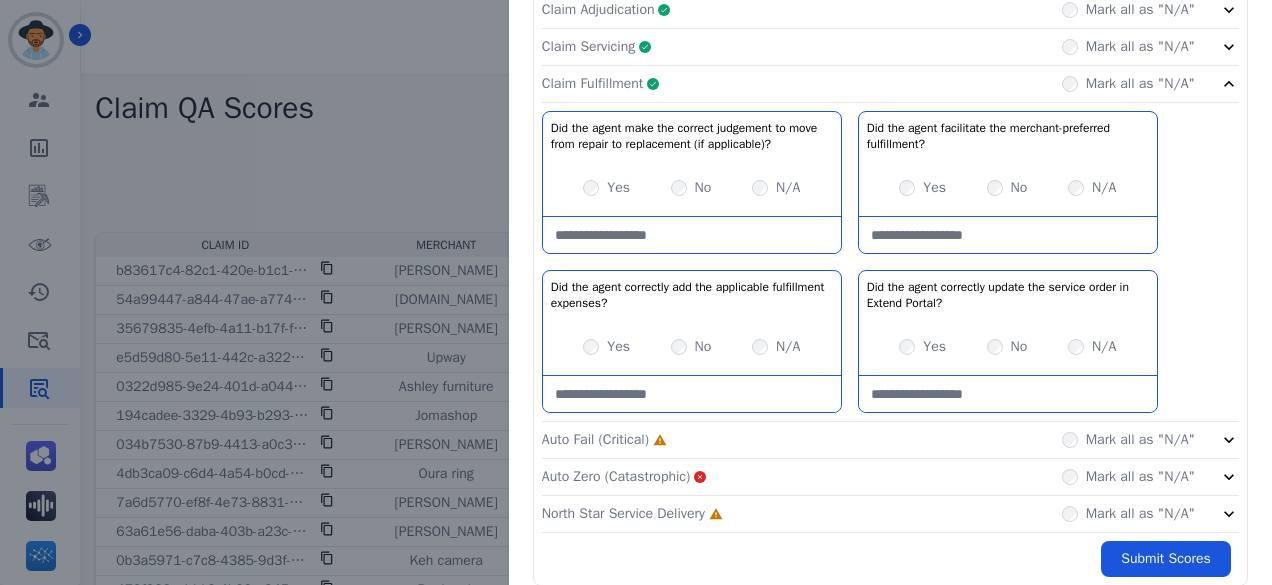 click on "Claim Fulfillment     Complete         Mark all as "N/A"" 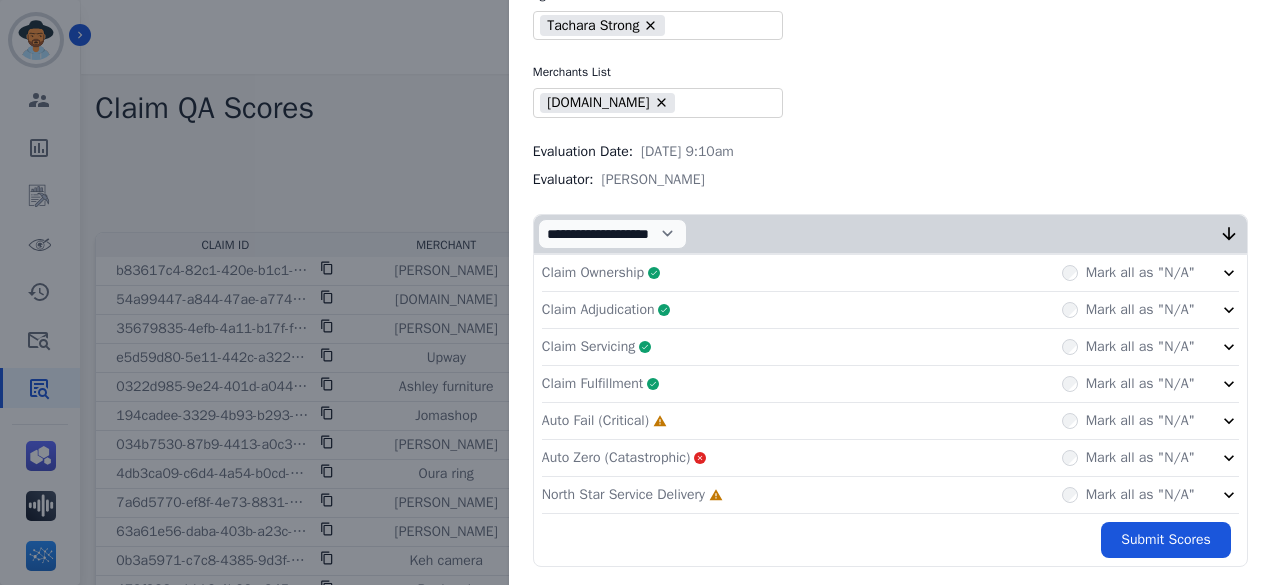 click on "Auto Fail (Critical)     Incomplete         Mark all as "N/A"" 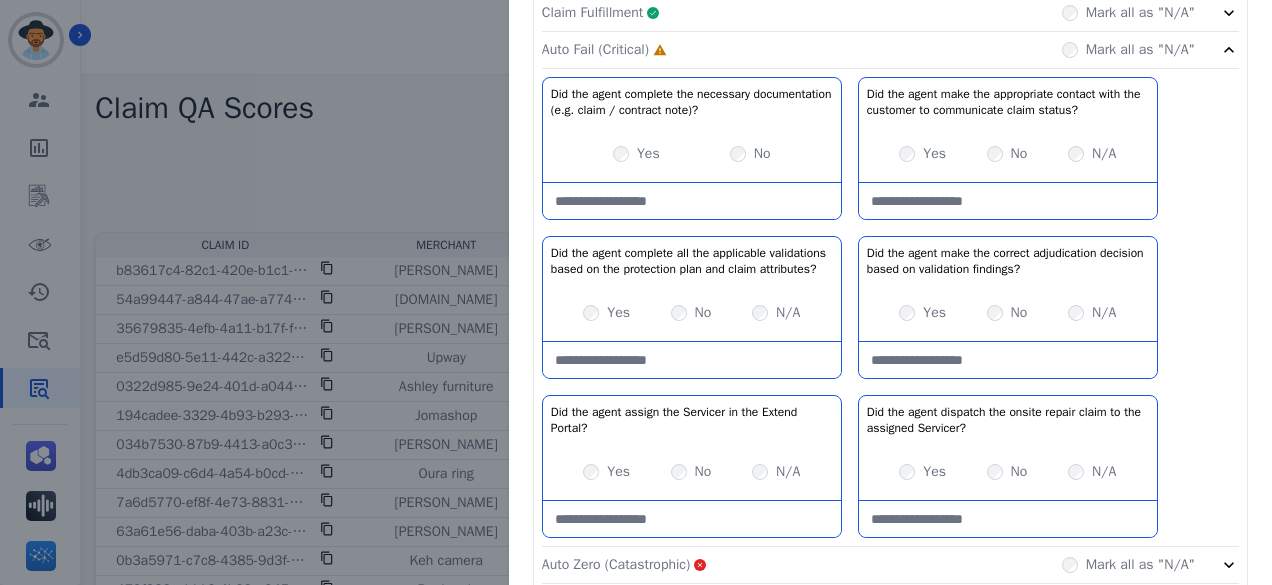 scroll, scrollTop: 511, scrollLeft: 0, axis: vertical 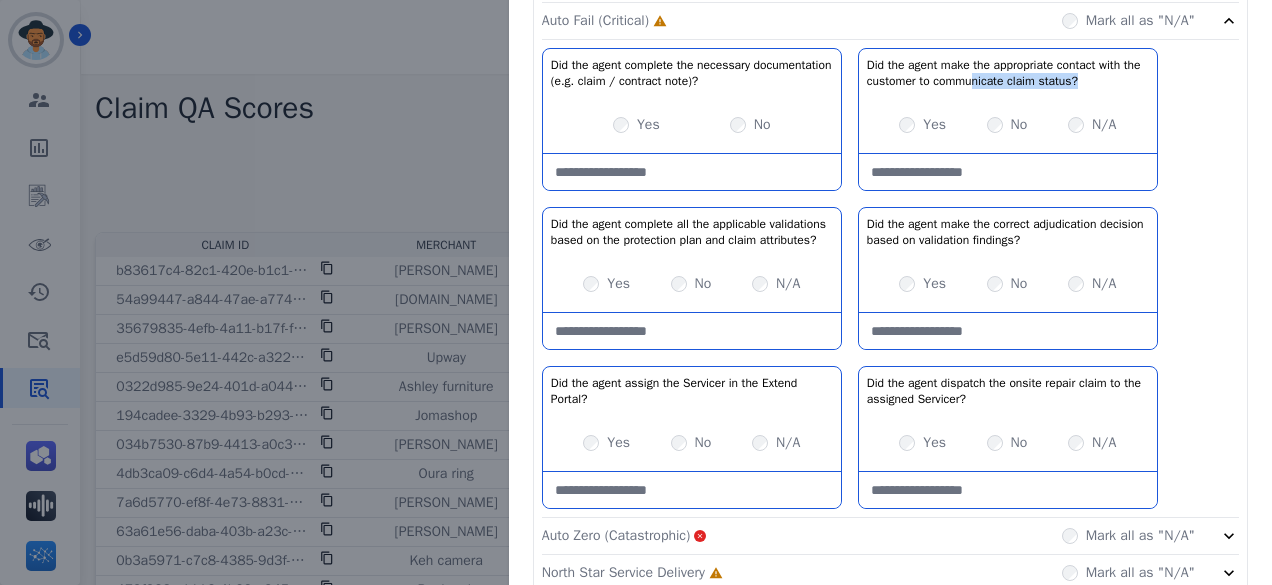 drag, startPoint x: 987, startPoint y: 79, endPoint x: 1095, endPoint y: 75, distance: 108.07405 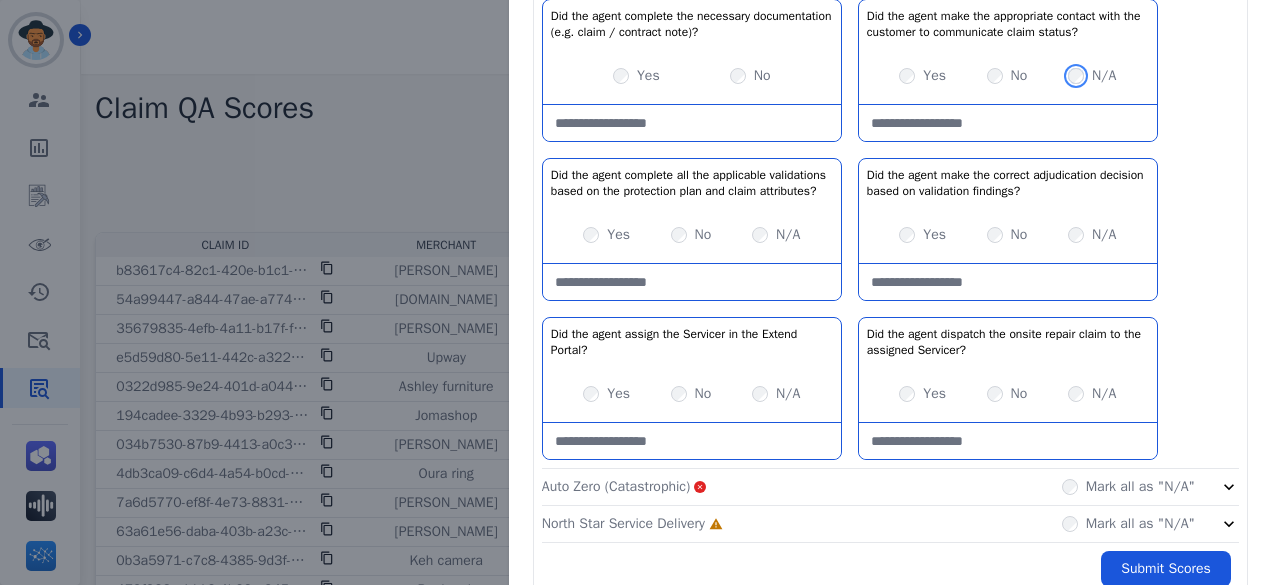 scroll, scrollTop: 603, scrollLeft: 0, axis: vertical 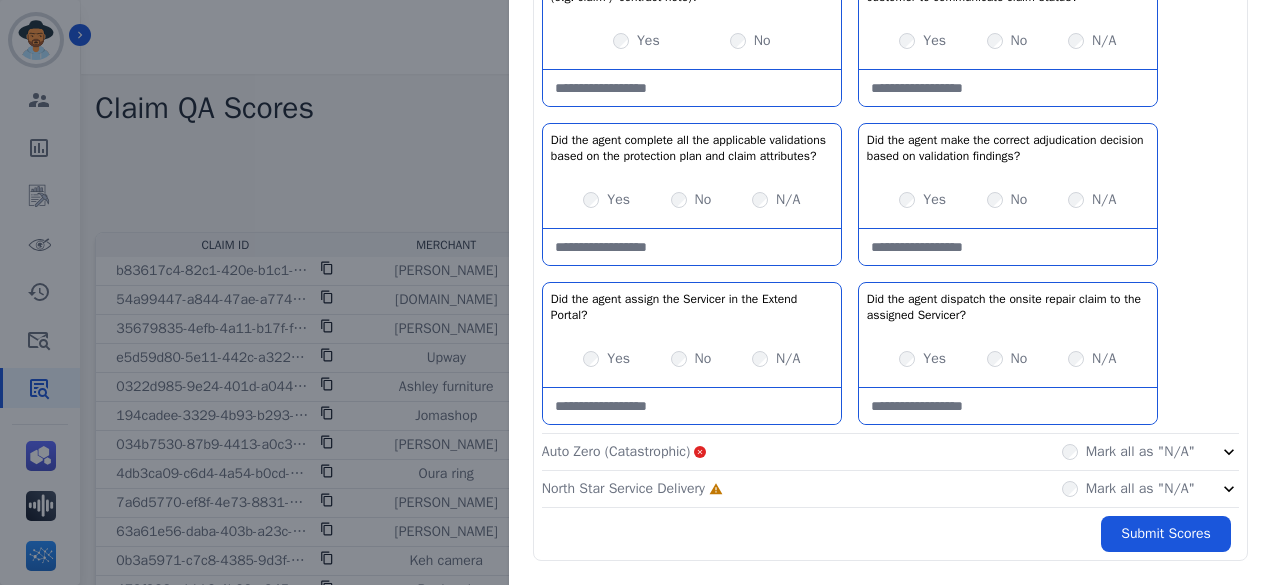 click at bounding box center [1008, 88] 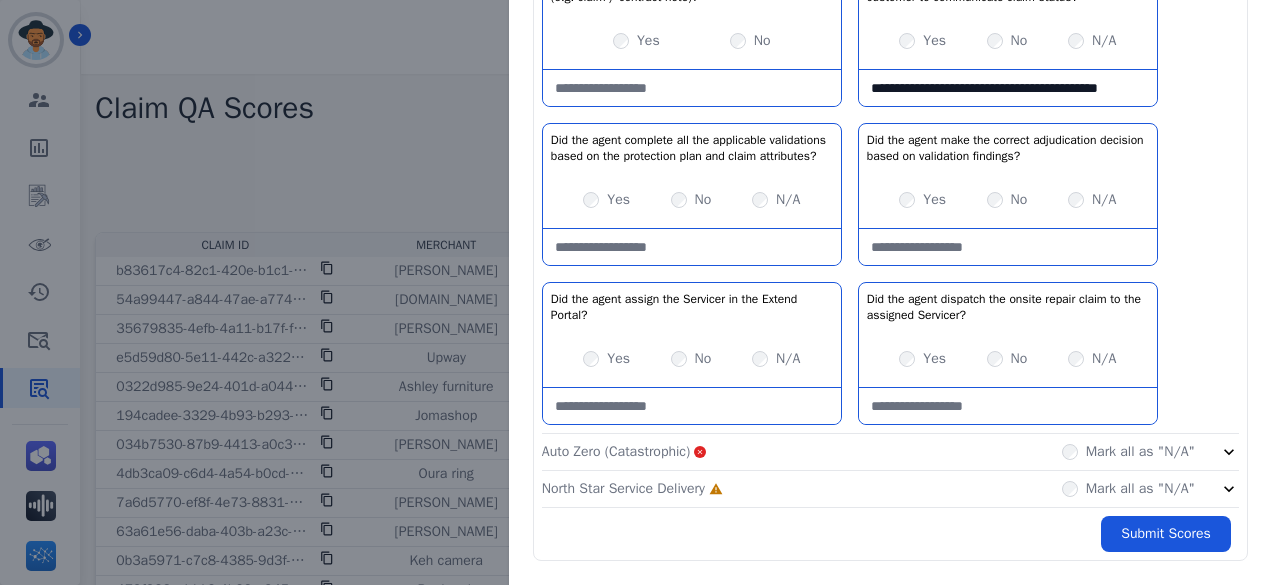 scroll, scrollTop: 11, scrollLeft: 0, axis: vertical 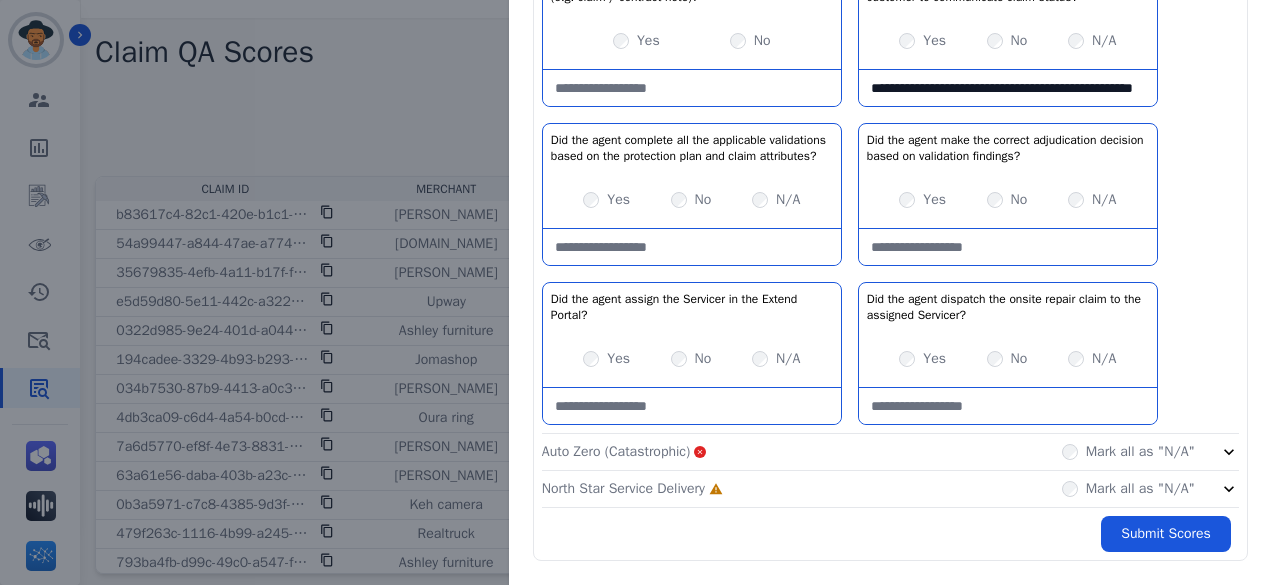 type on "**********" 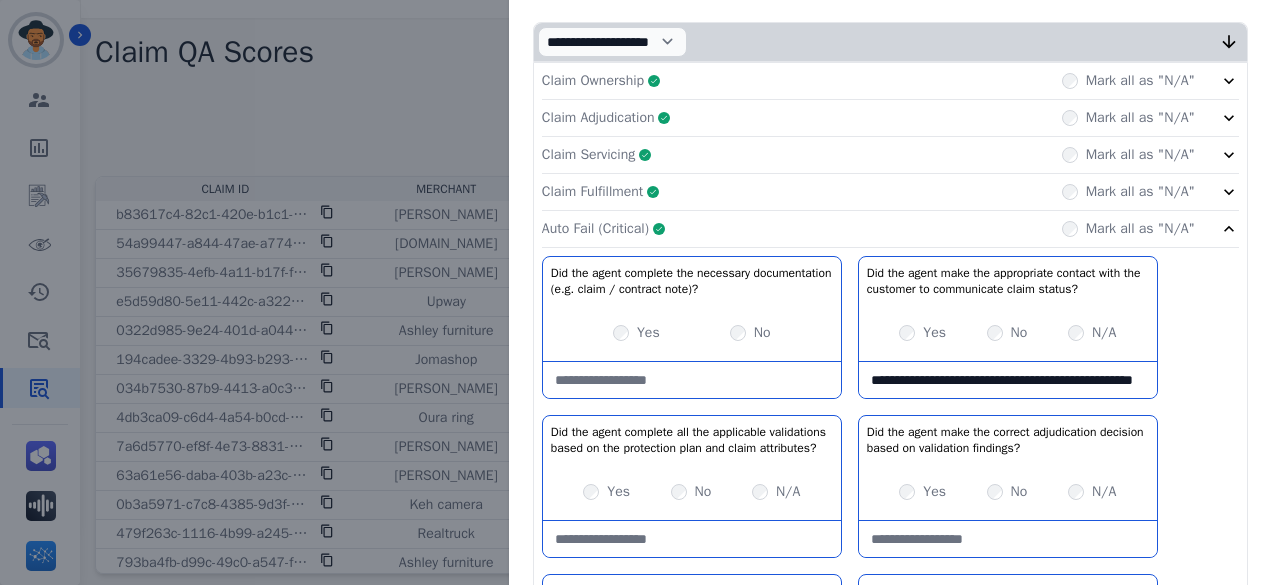 click on "Auto Fail (Critical)     Complete         Mark all as "N/A"" 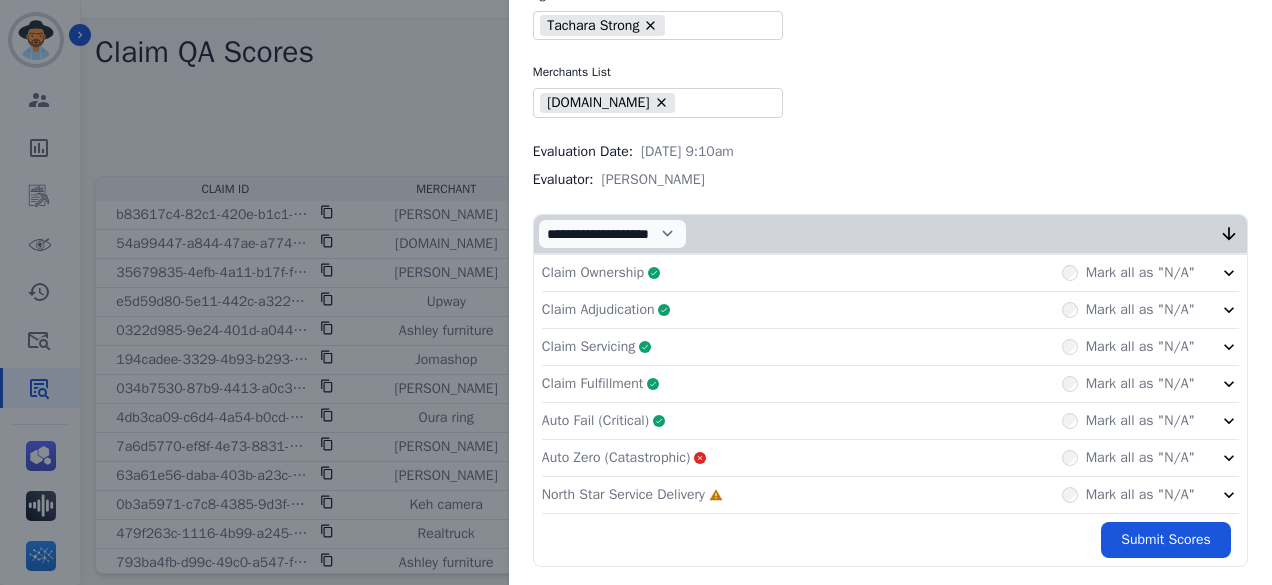 click on "Auto Zero (Catastrophic)       Mark all as "N/A"" 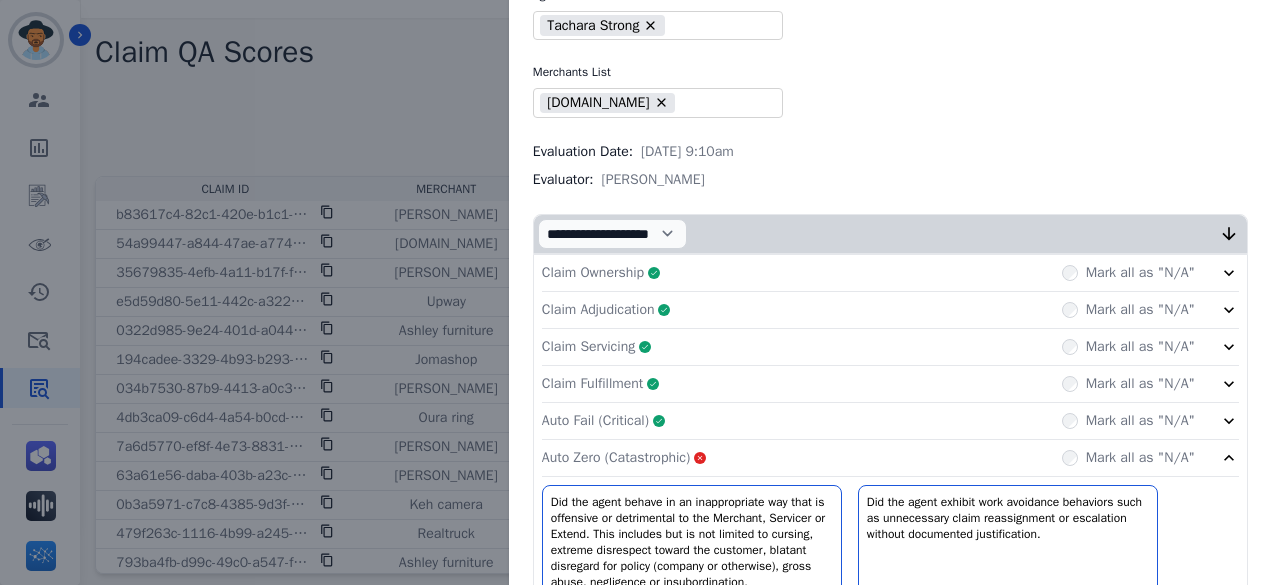 scroll, scrollTop: 303, scrollLeft: 0, axis: vertical 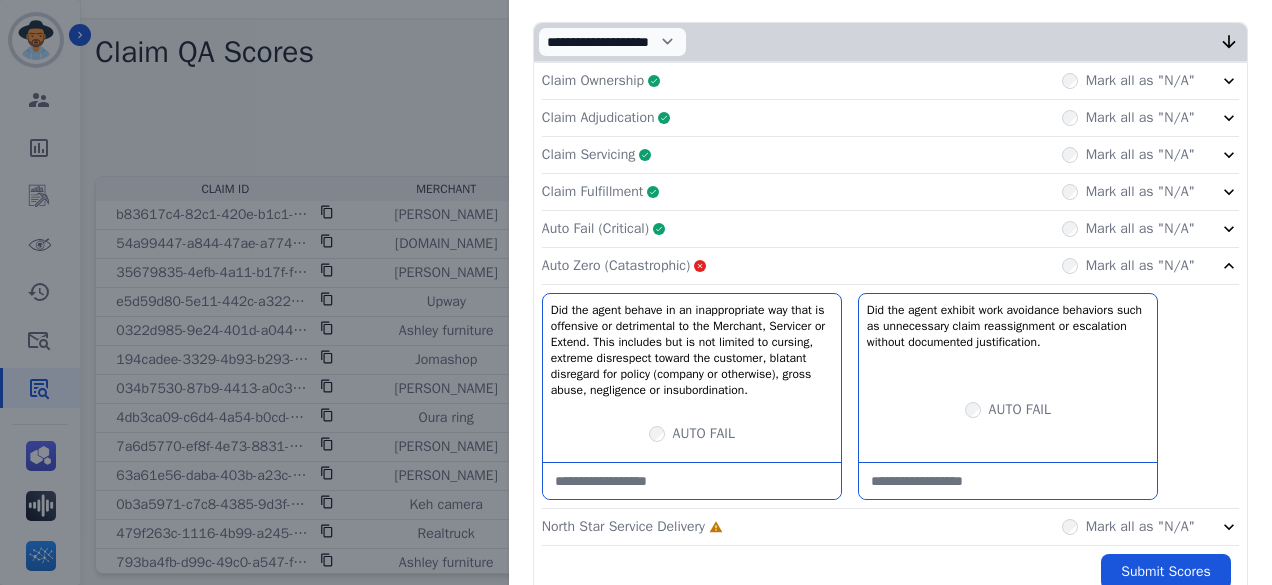 click on "Auto Zero (Catastrophic)       Mark all as "N/A"" 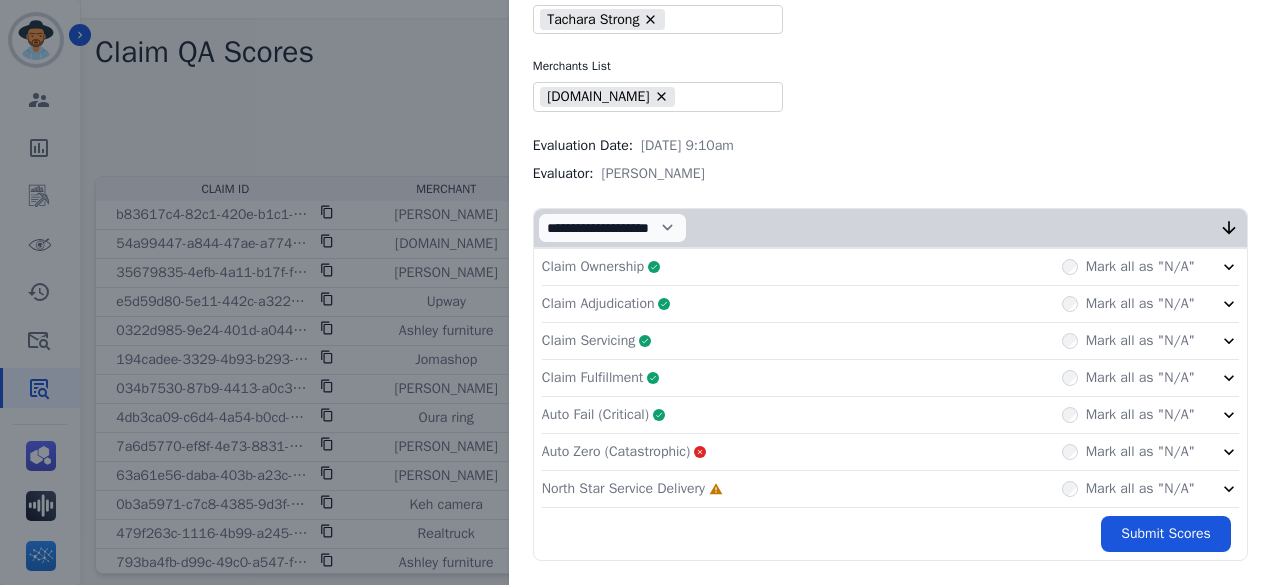 scroll, scrollTop: 111, scrollLeft: 0, axis: vertical 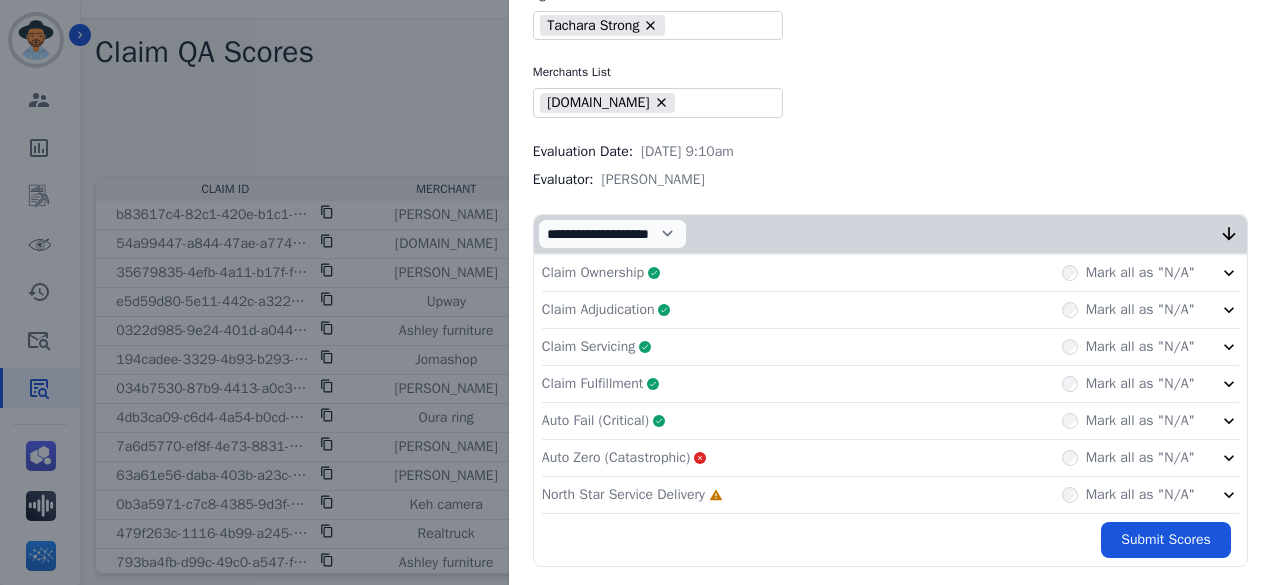 click on "North Star Service Delivery     Incomplete         Mark all as "N/A"" 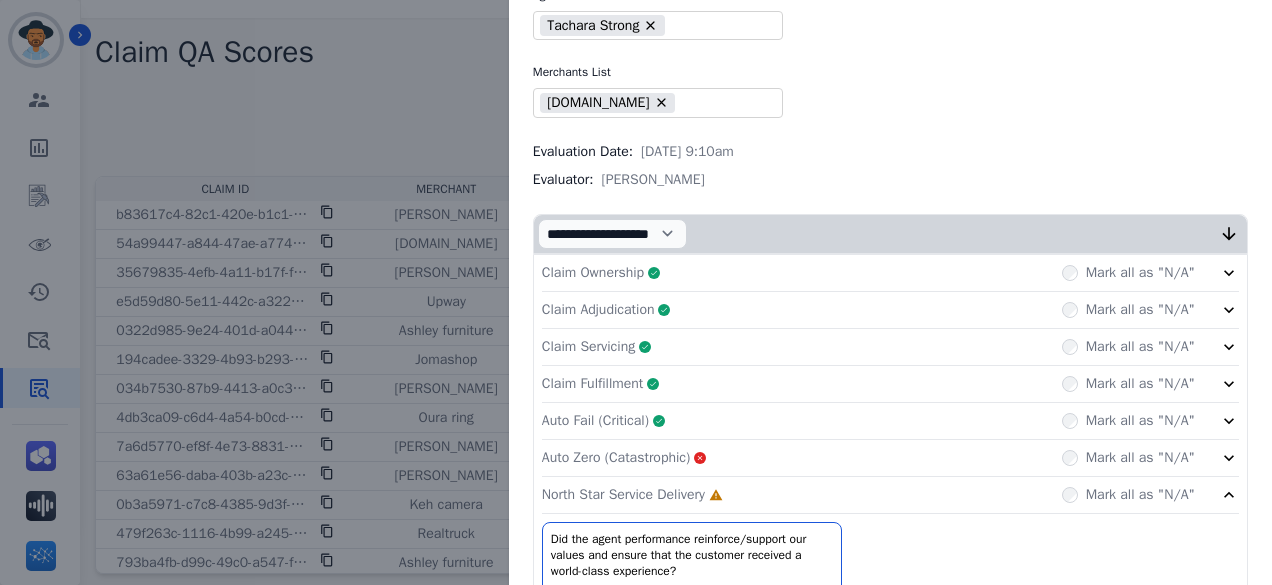 scroll, scrollTop: 286, scrollLeft: 0, axis: vertical 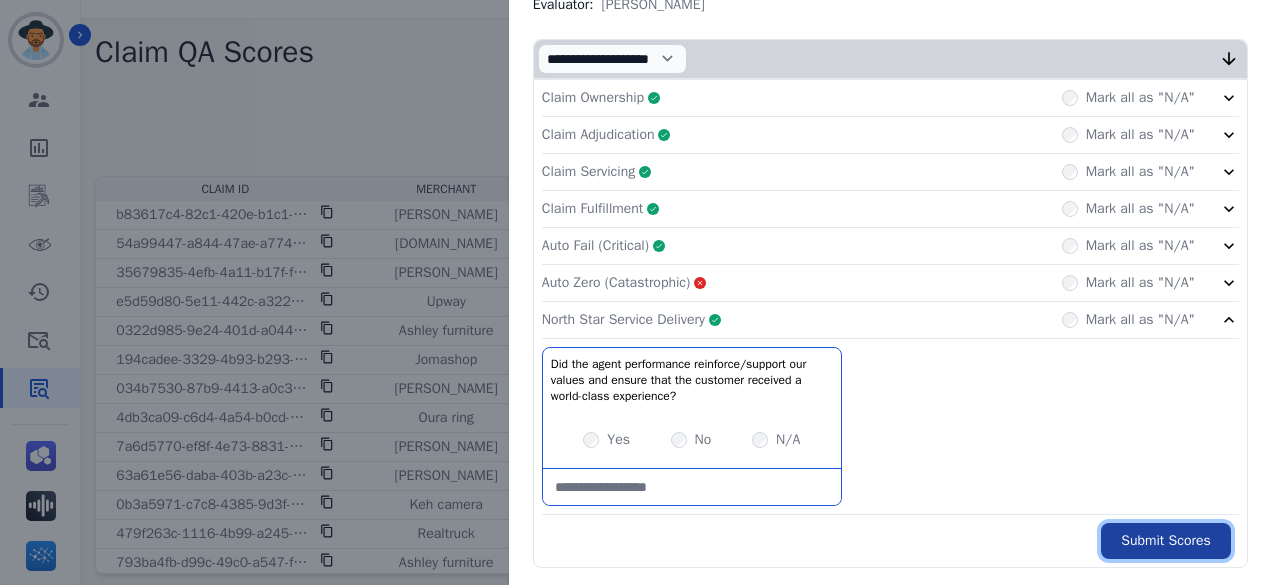 click on "Submit Scores" at bounding box center [1166, 541] 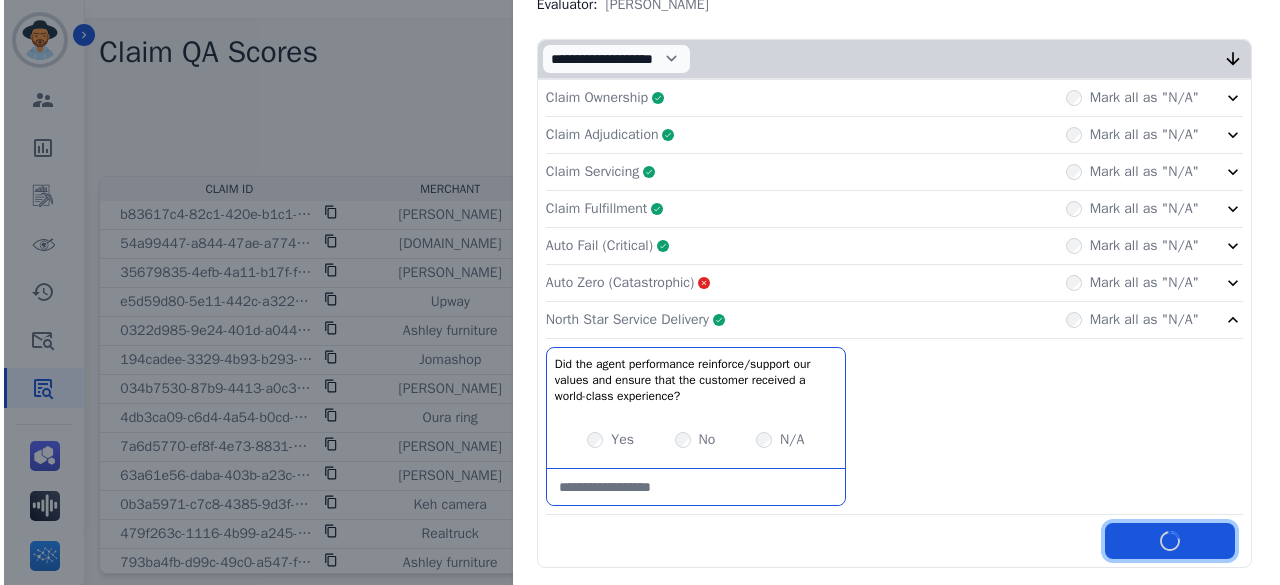scroll, scrollTop: 0, scrollLeft: 0, axis: both 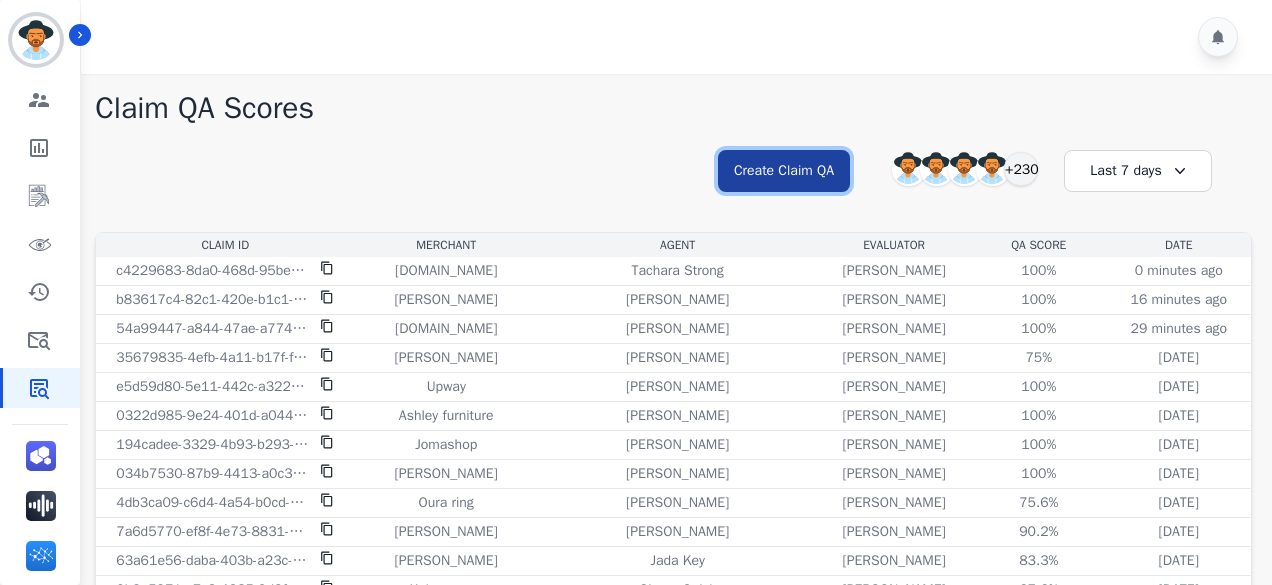 click on "Create Claim QA" at bounding box center [784, 171] 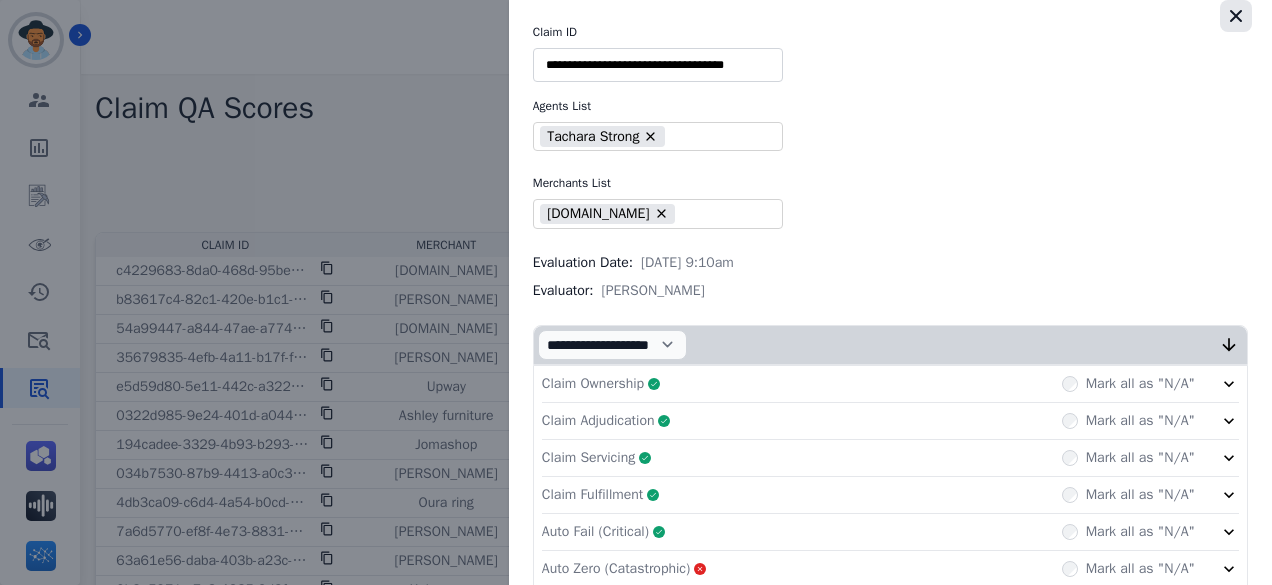 click 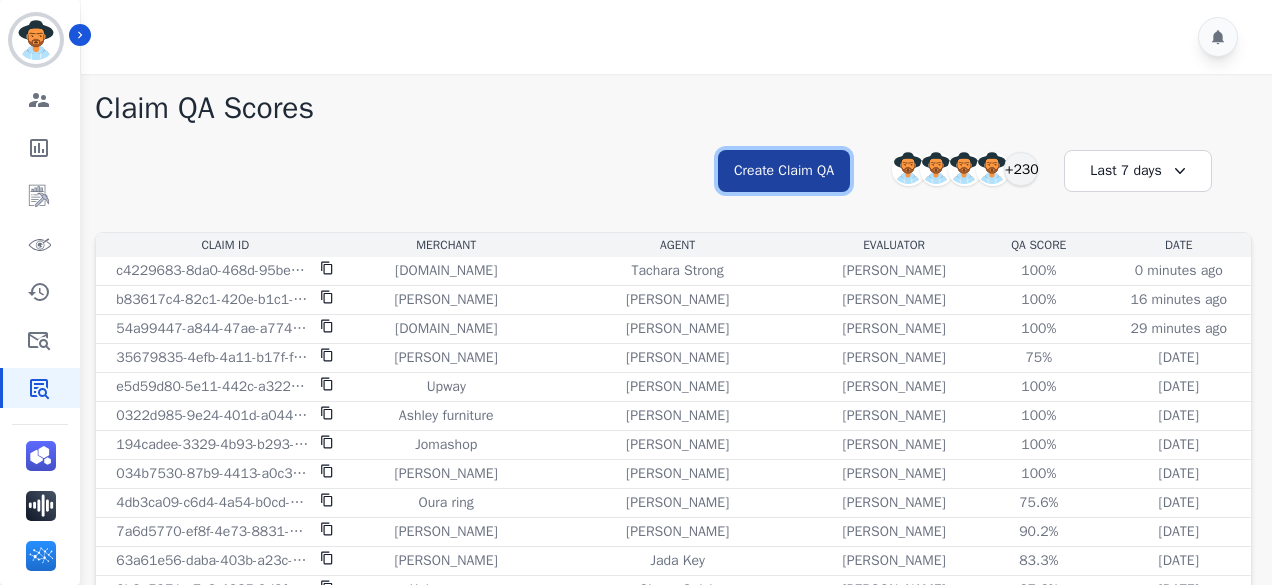 click on "Create Claim QA" at bounding box center [784, 171] 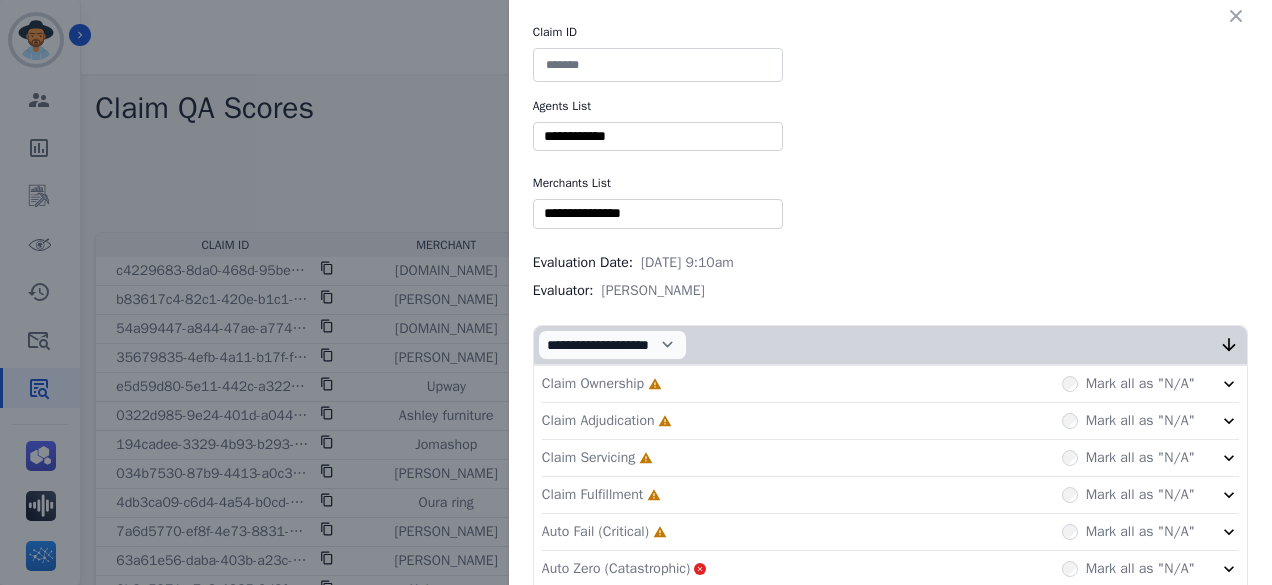 click at bounding box center (658, 65) 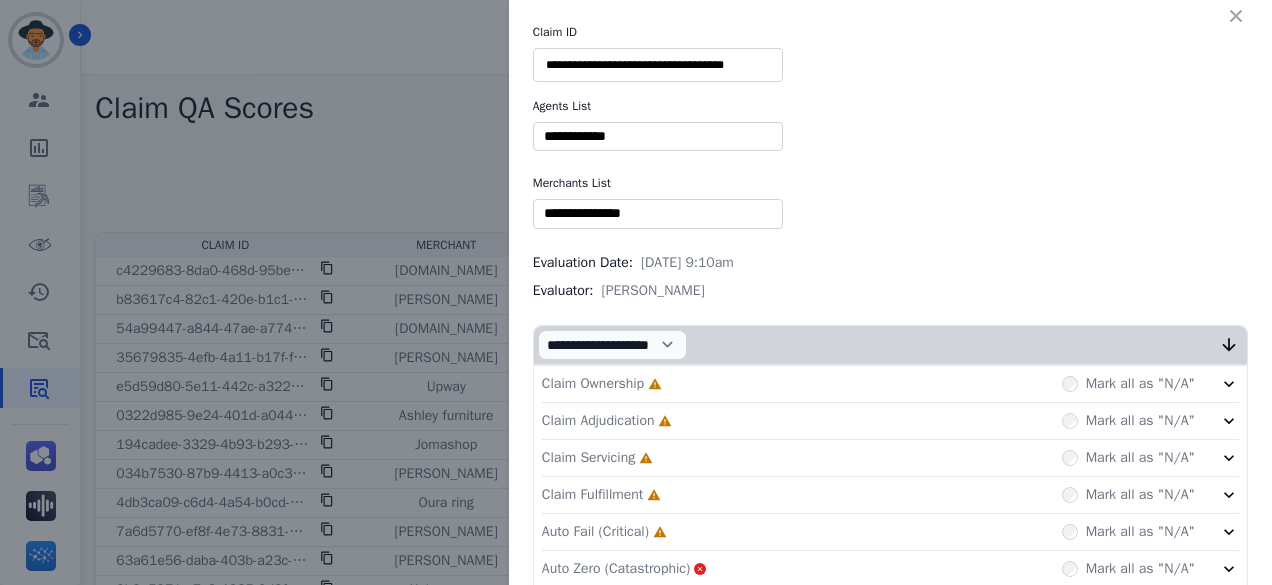 type on "**********" 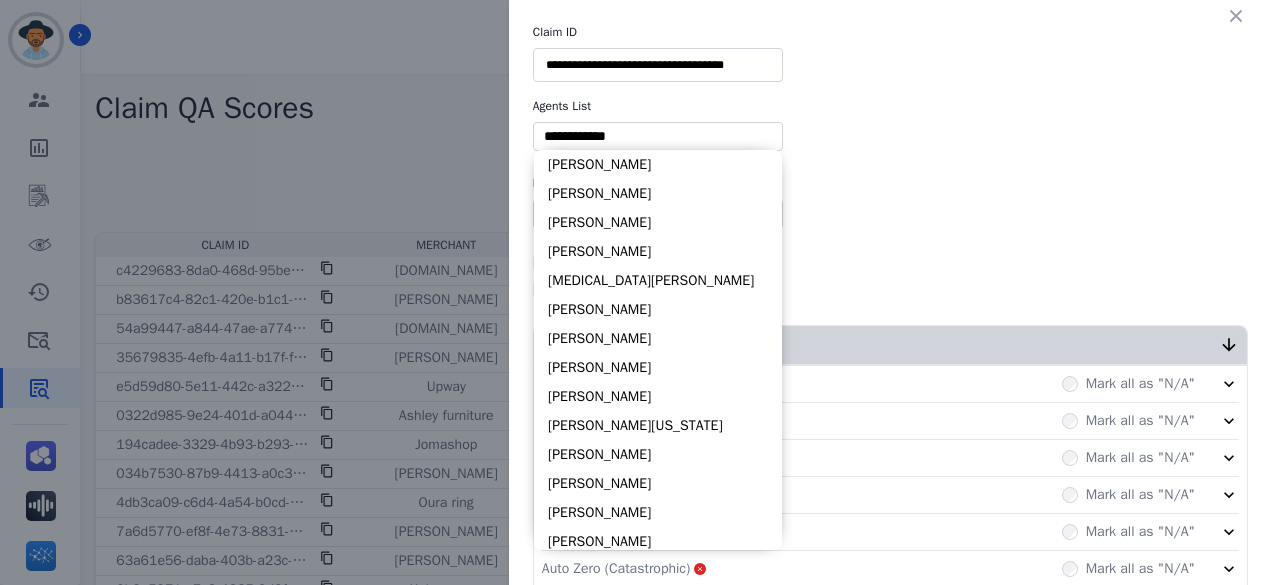 click at bounding box center (658, 136) 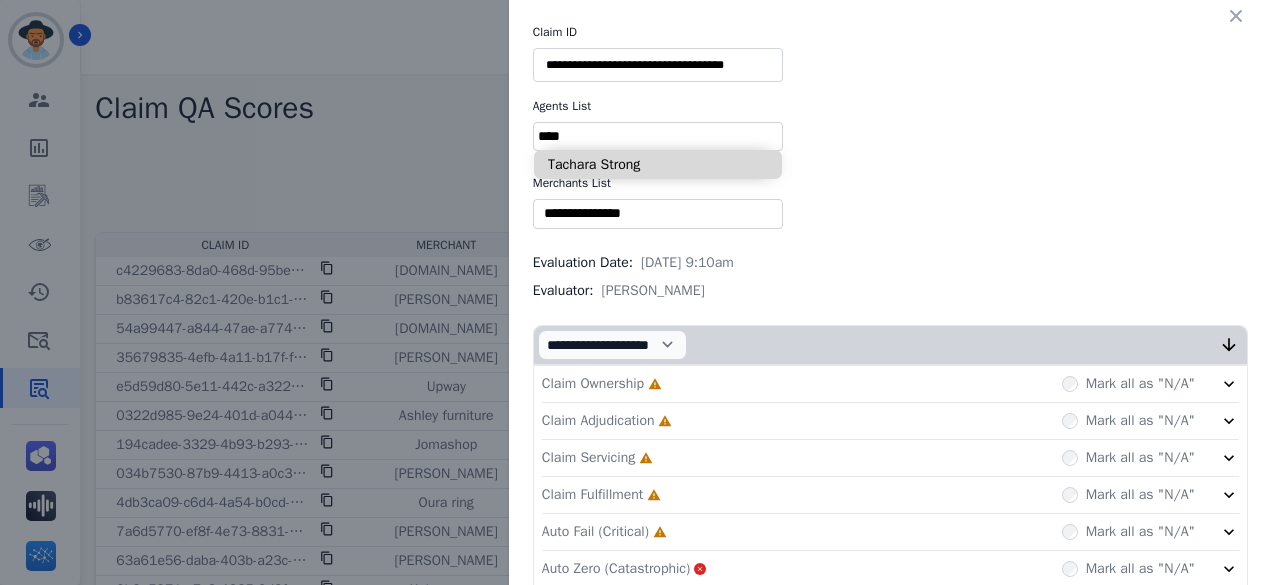 type on "****" 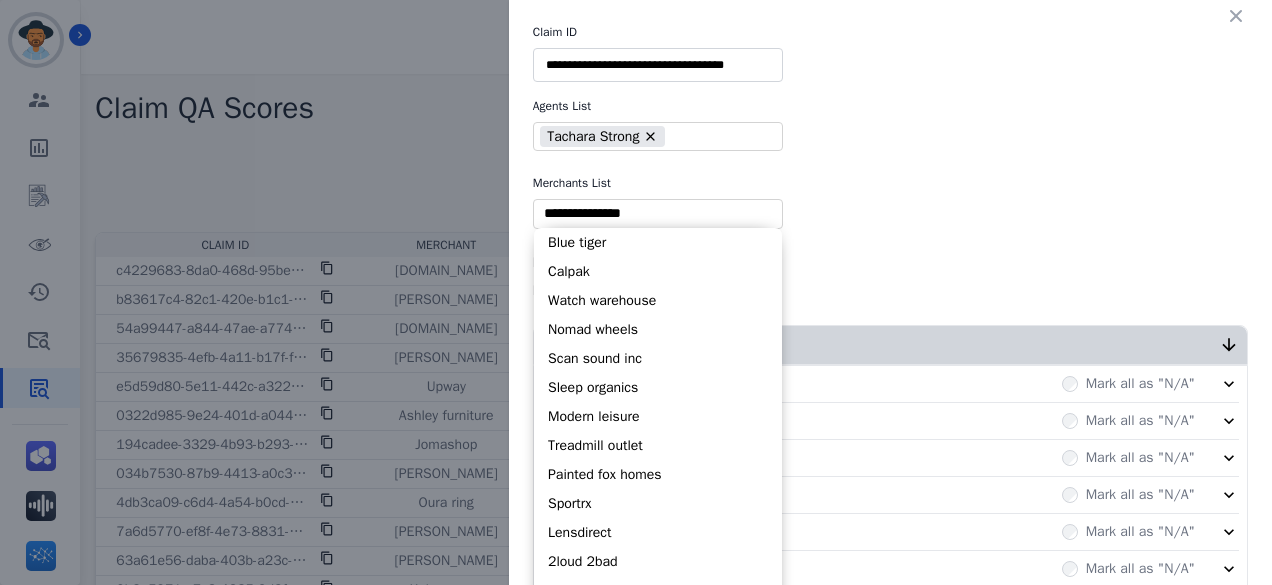 click at bounding box center [658, 213] 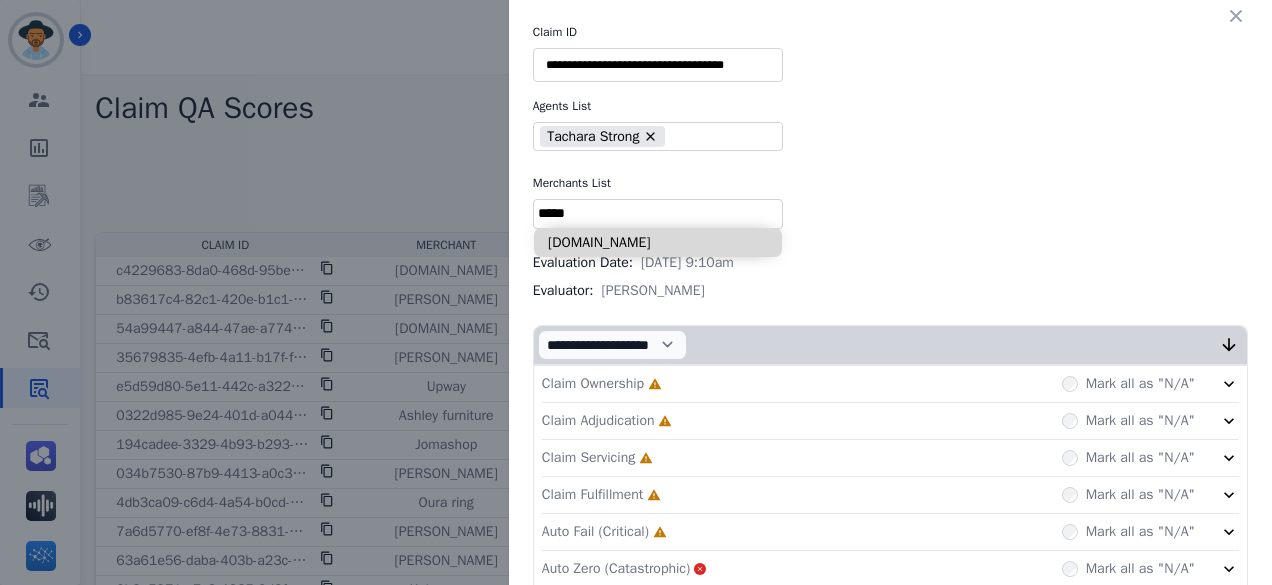 type on "*****" 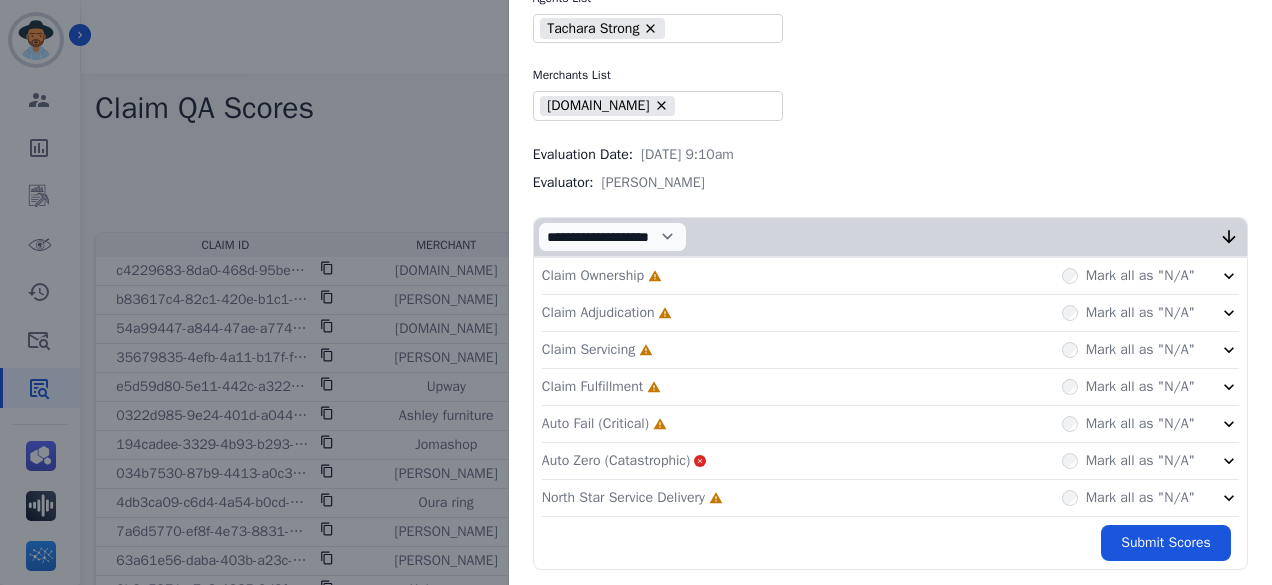 scroll, scrollTop: 111, scrollLeft: 0, axis: vertical 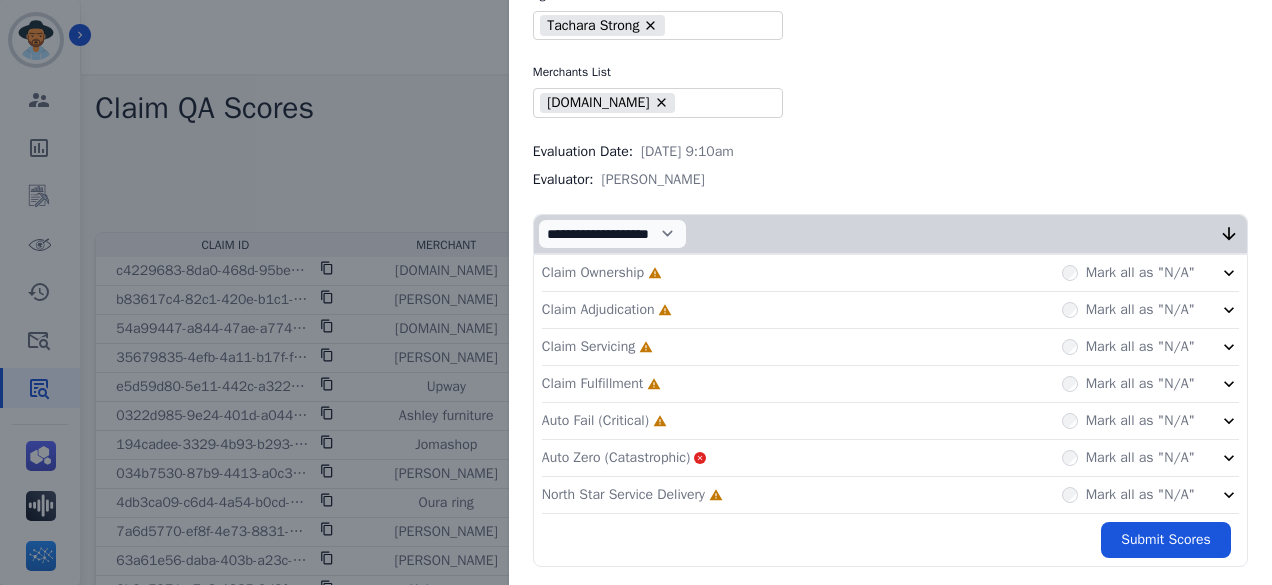 click on "Claim Ownership     Incomplete         Mark all as "N/A"" at bounding box center (890, 273) 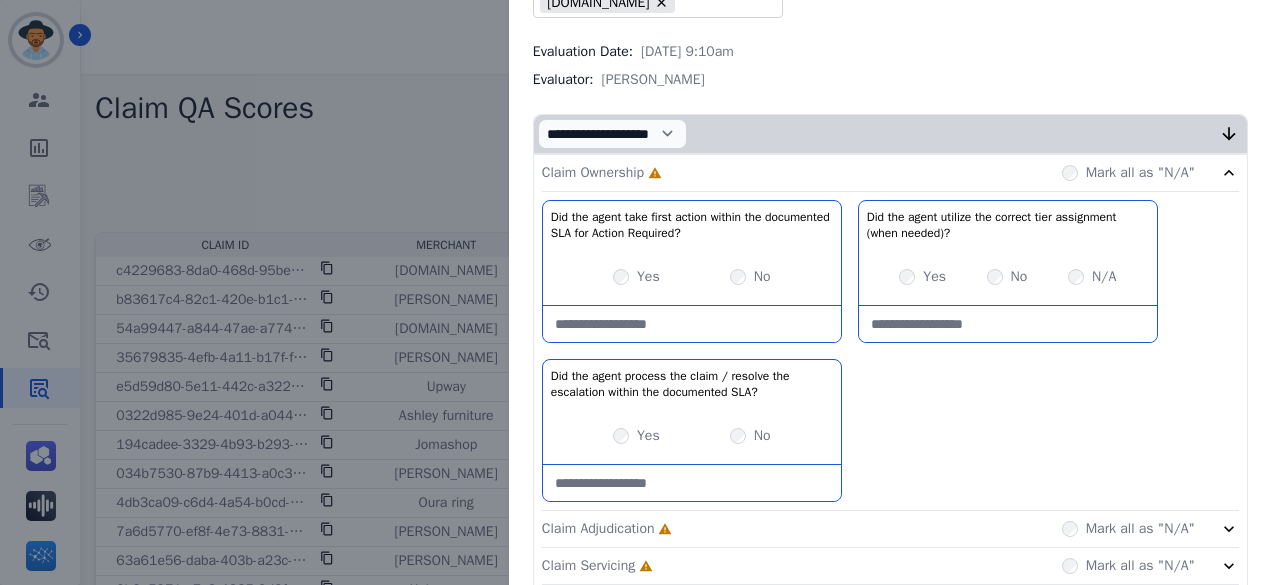 scroll, scrollTop: 311, scrollLeft: 0, axis: vertical 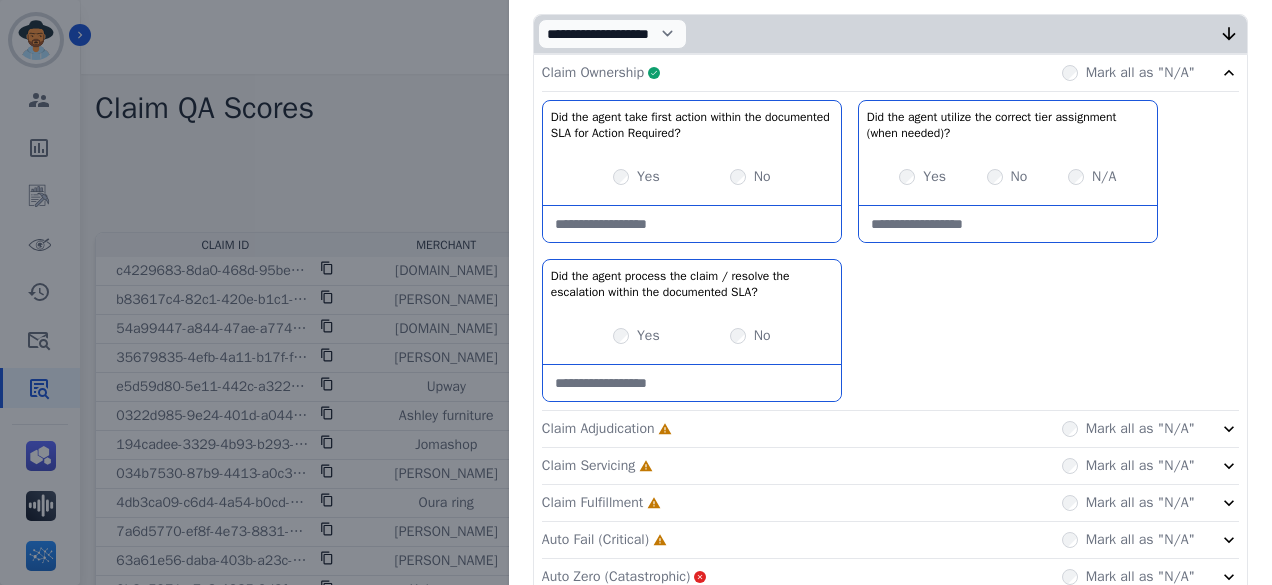 click on "Claim Adjudication     Incomplete         Mark all as "N/A"" 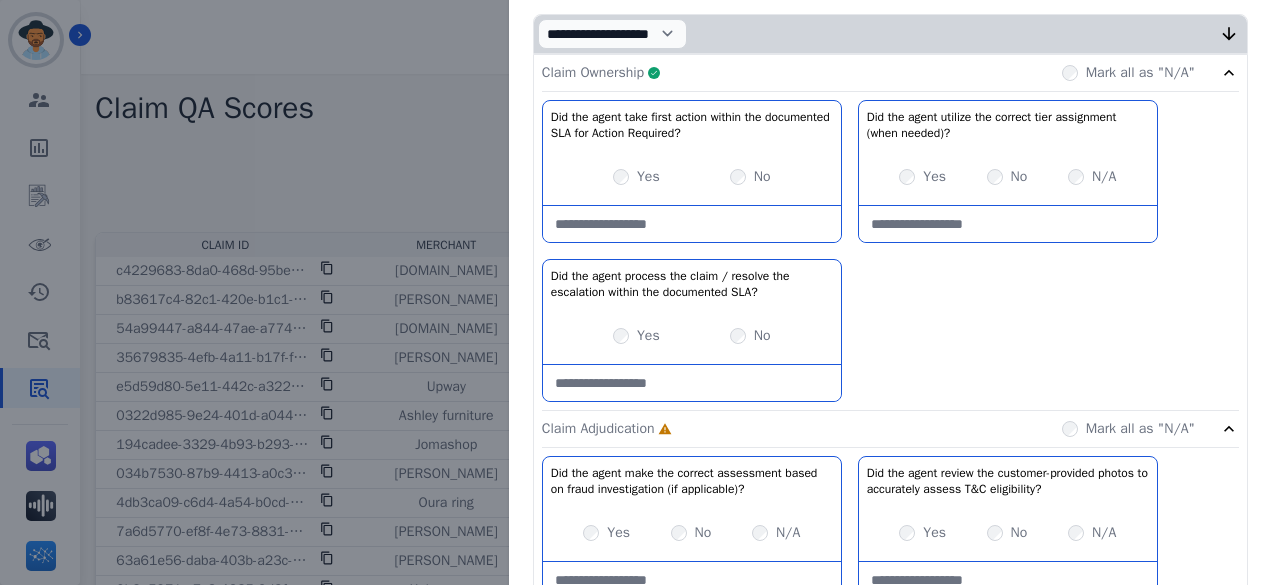 click on "Claim Ownership     Complete         Mark all as "N/A"" at bounding box center (890, 73) 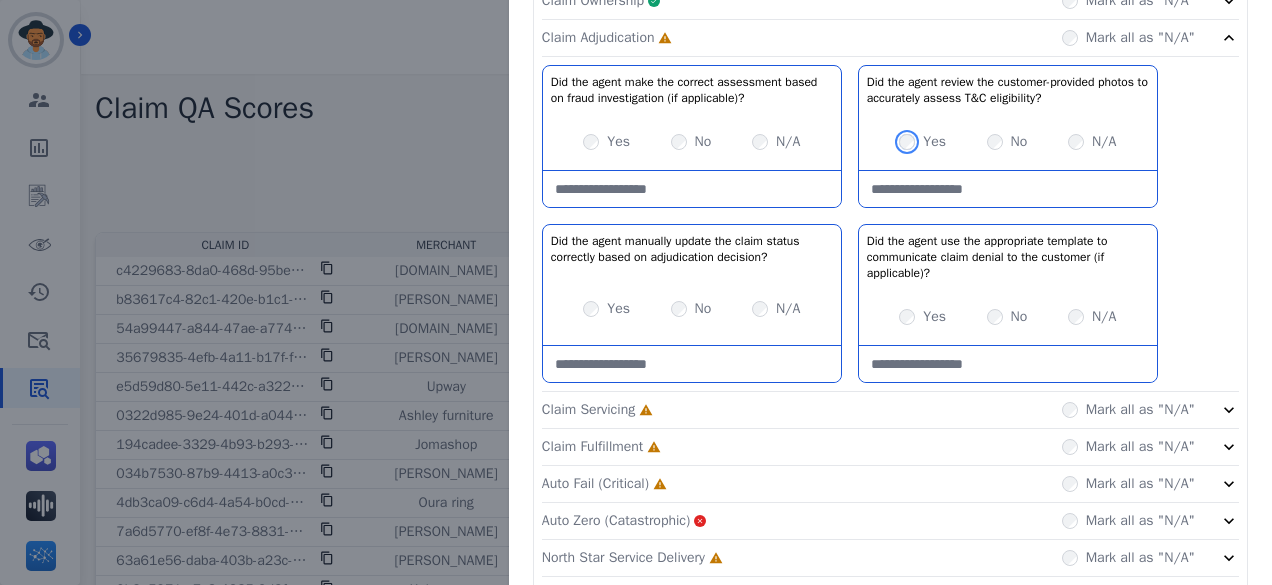 scroll, scrollTop: 411, scrollLeft: 0, axis: vertical 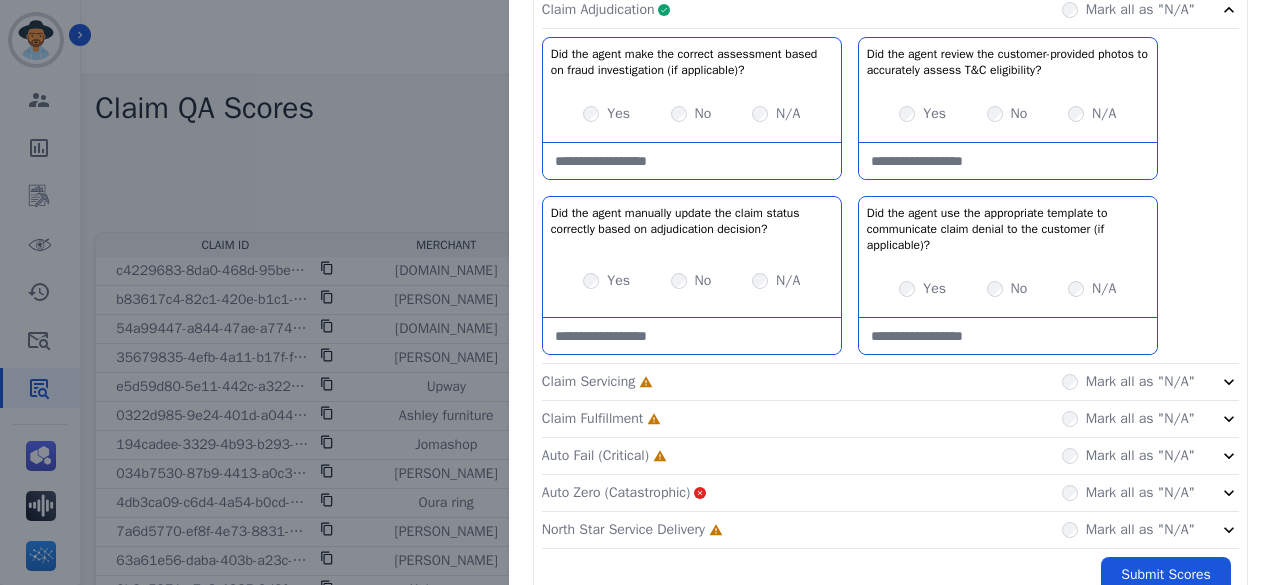 click at bounding box center (1008, 336) 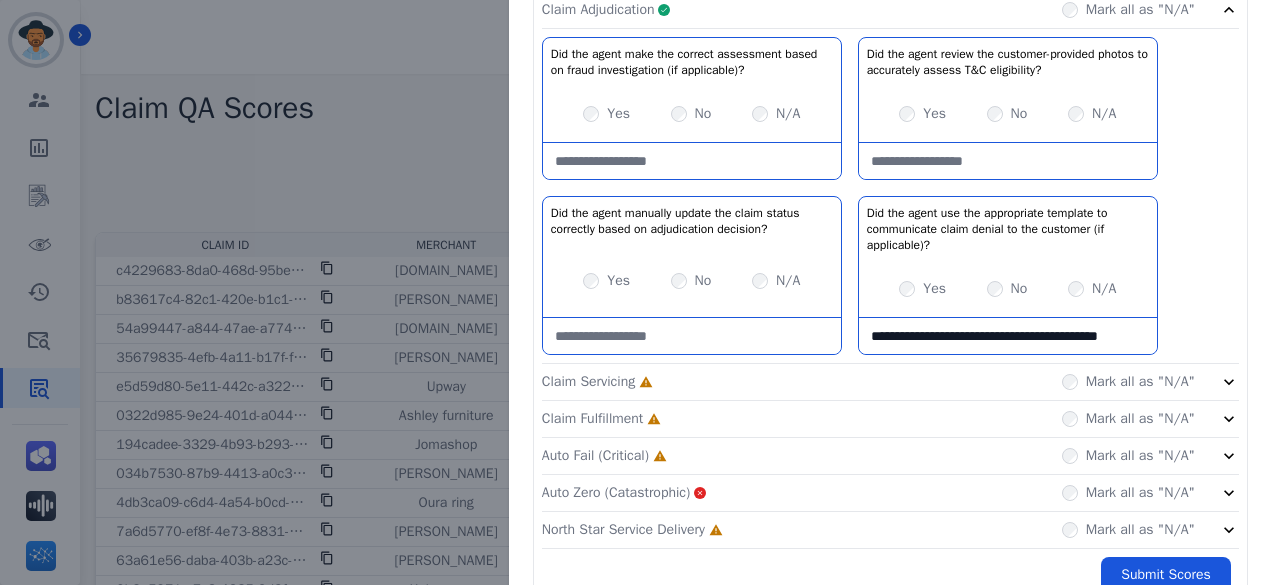 scroll, scrollTop: 11, scrollLeft: 0, axis: vertical 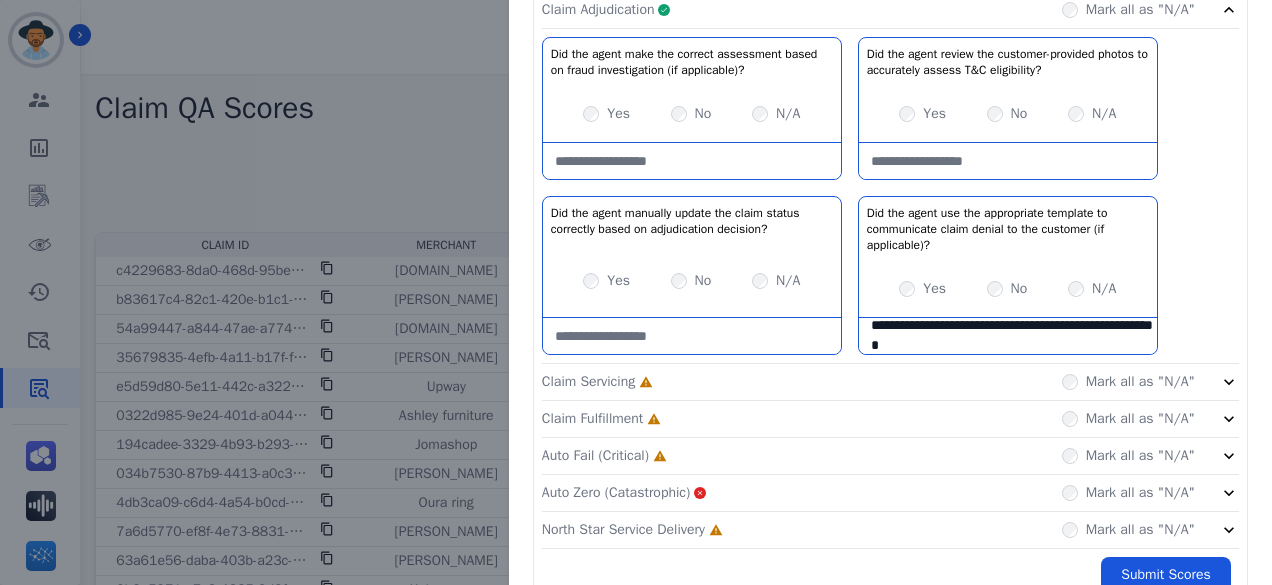 click on "**********" at bounding box center (1008, 336) 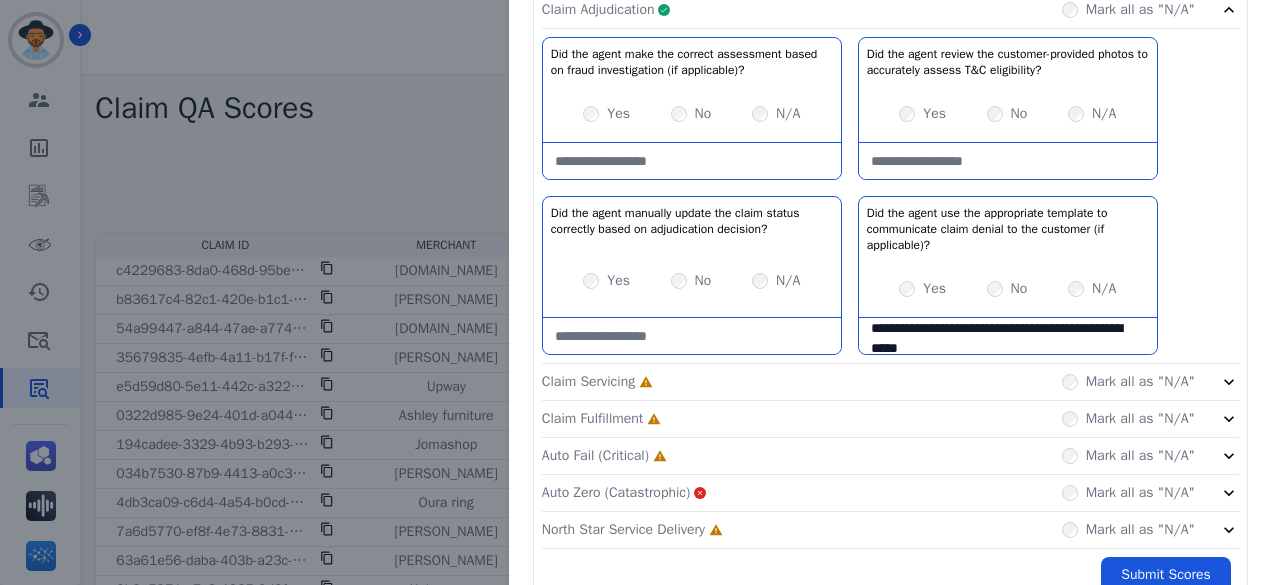 click on "**********" at bounding box center (1008, 336) 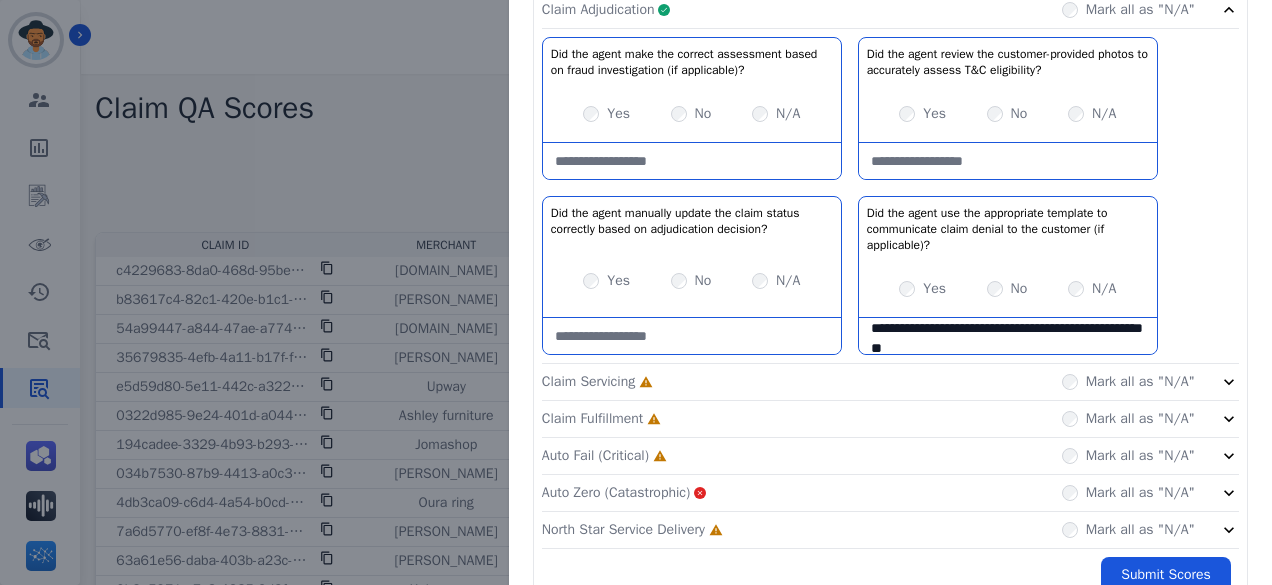 scroll, scrollTop: 11, scrollLeft: 0, axis: vertical 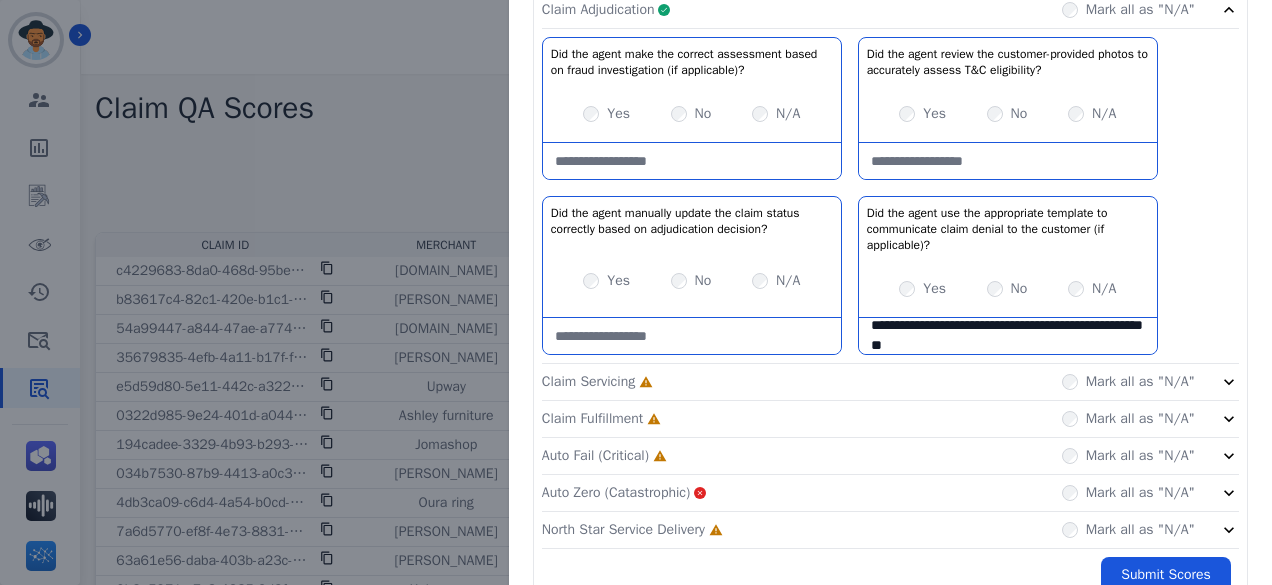 type on "**********" 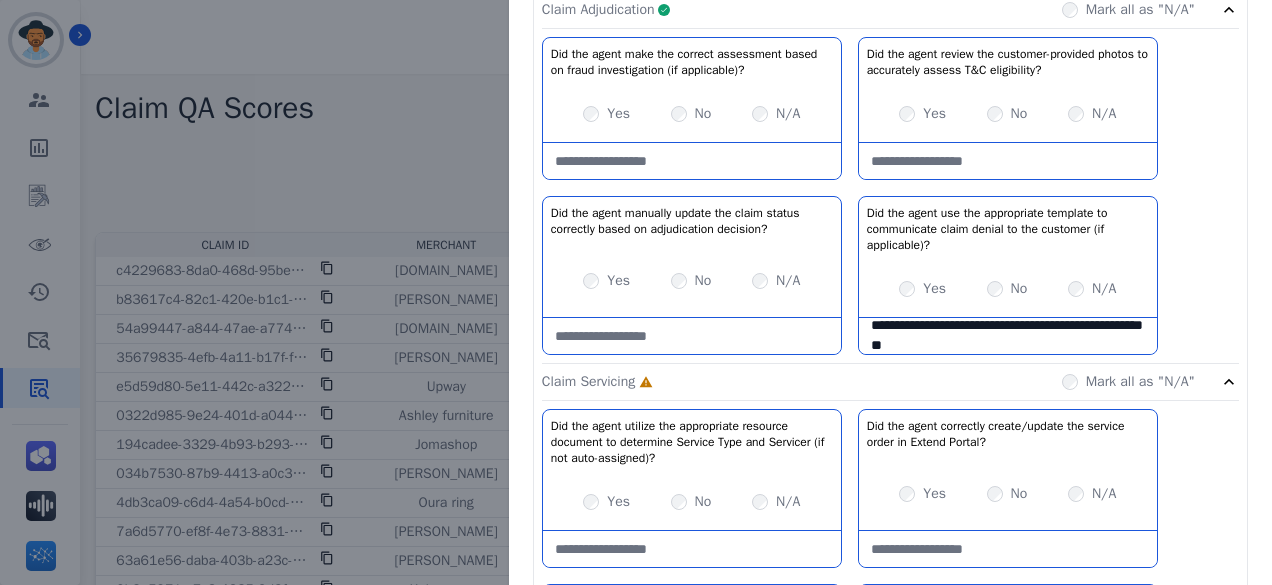 click on "Claim Adjudication     Complete         Mark all as "N/A"" 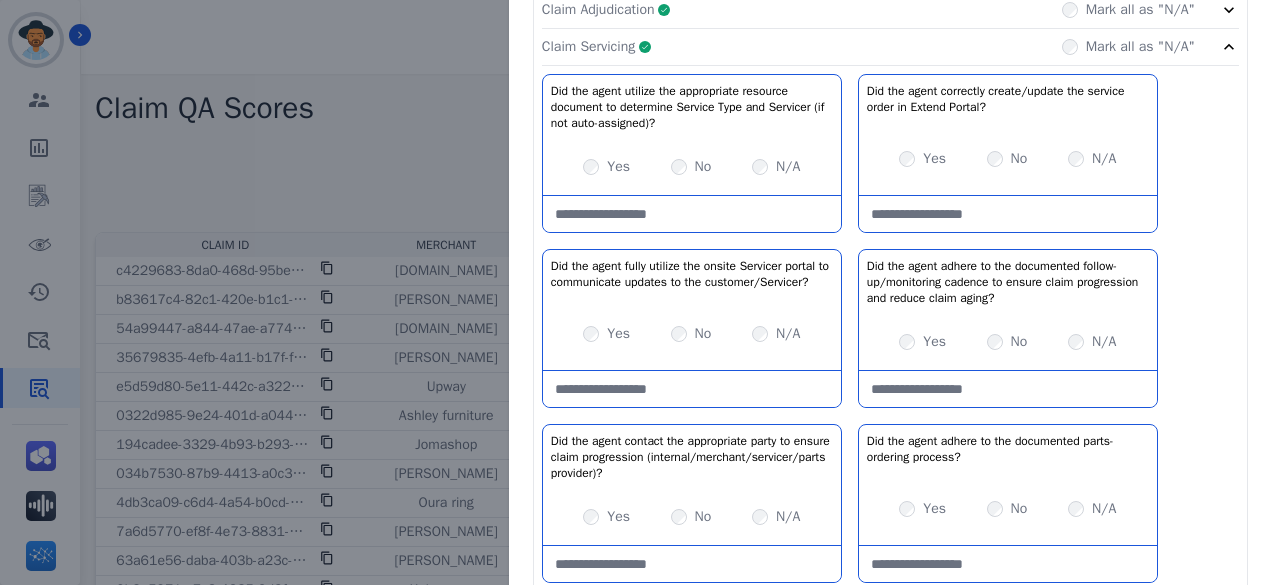 click on "Claim Servicing     Complete         Mark all as "N/A"" 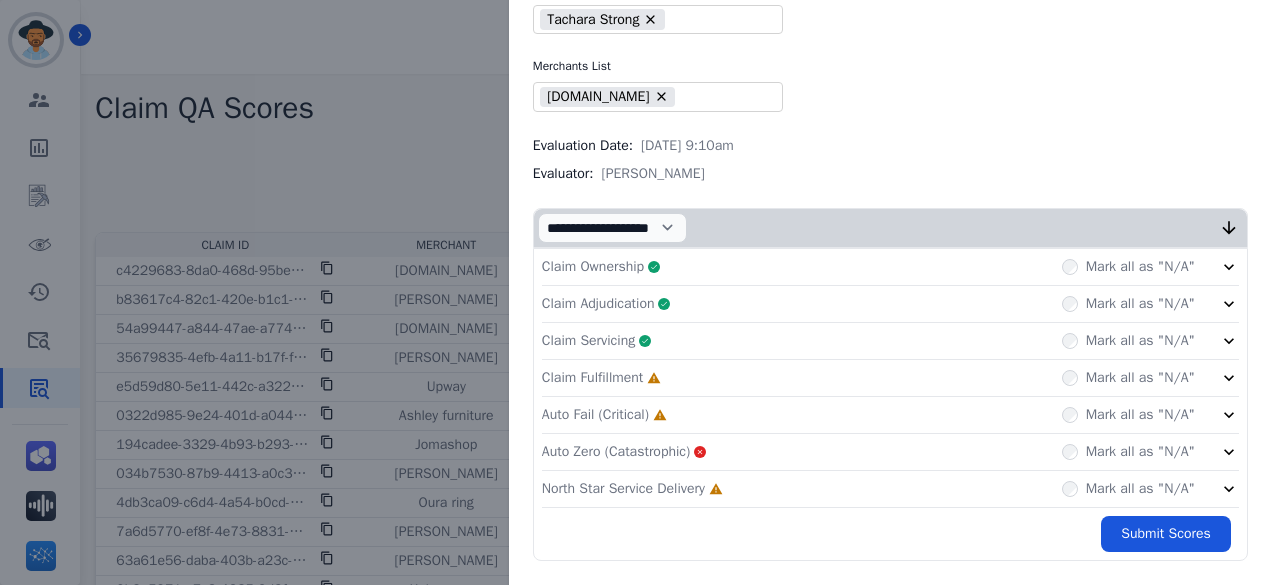 scroll, scrollTop: 111, scrollLeft: 0, axis: vertical 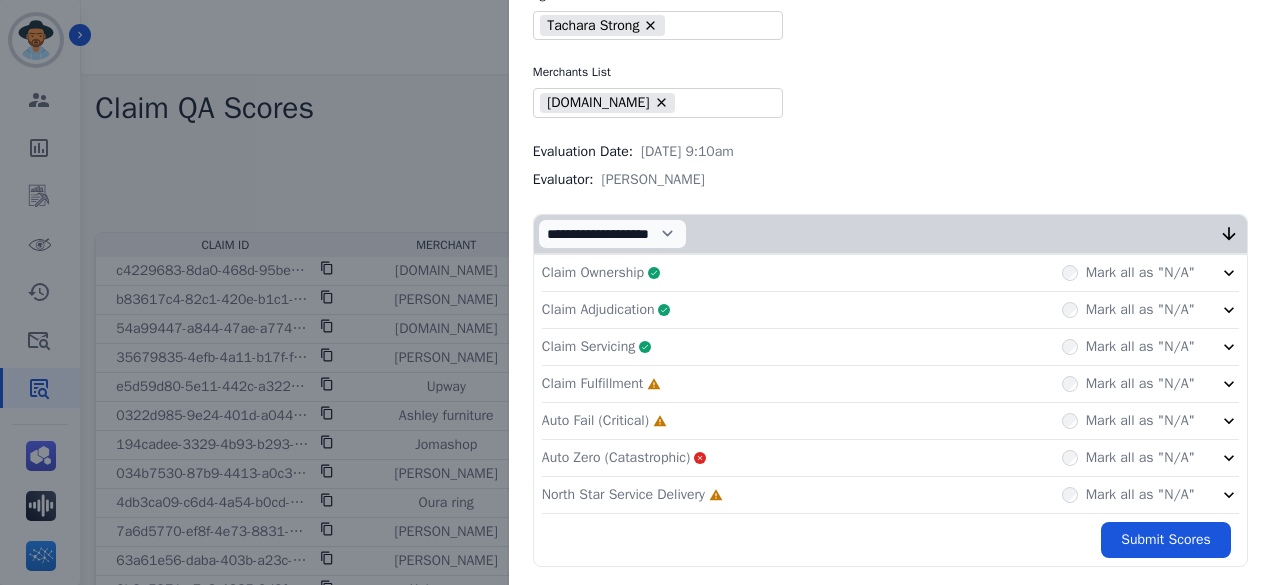 click on "Claim Fulfillment     Incomplete         Mark all as "N/A"" 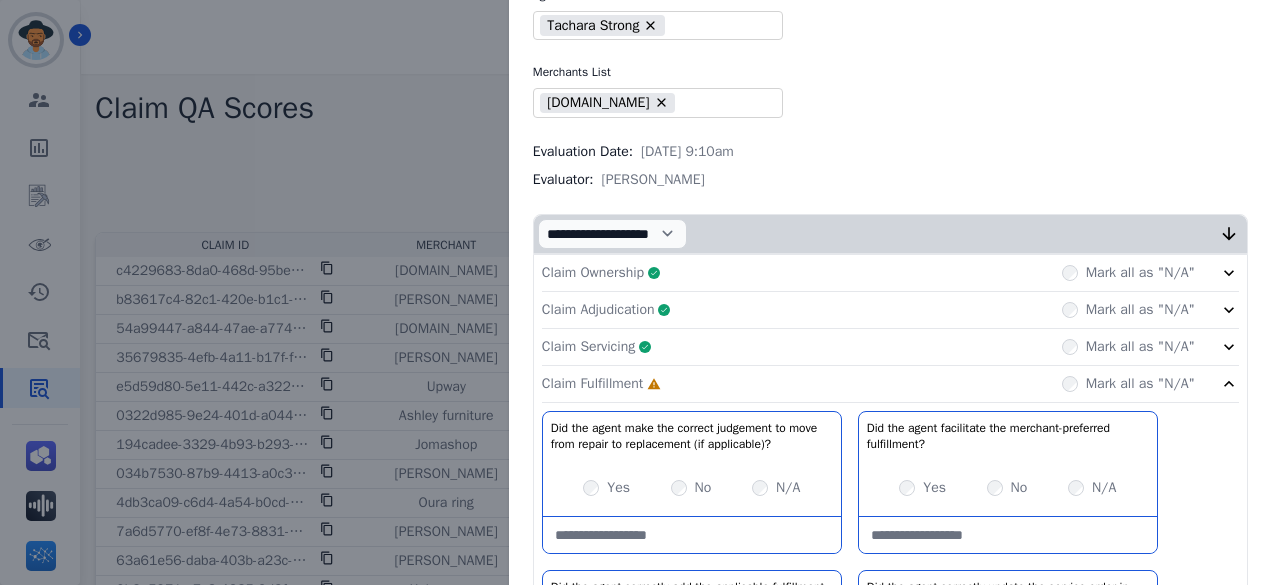 scroll, scrollTop: 411, scrollLeft: 0, axis: vertical 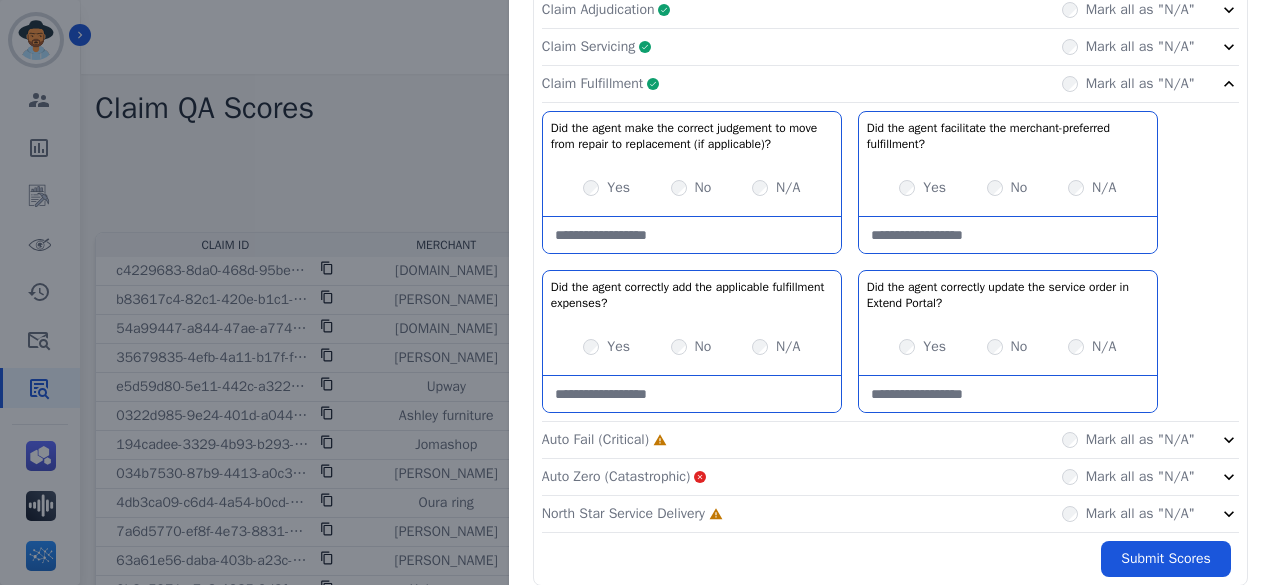 click on "Claim Fulfillment     Complete         Mark all as "N/A"" 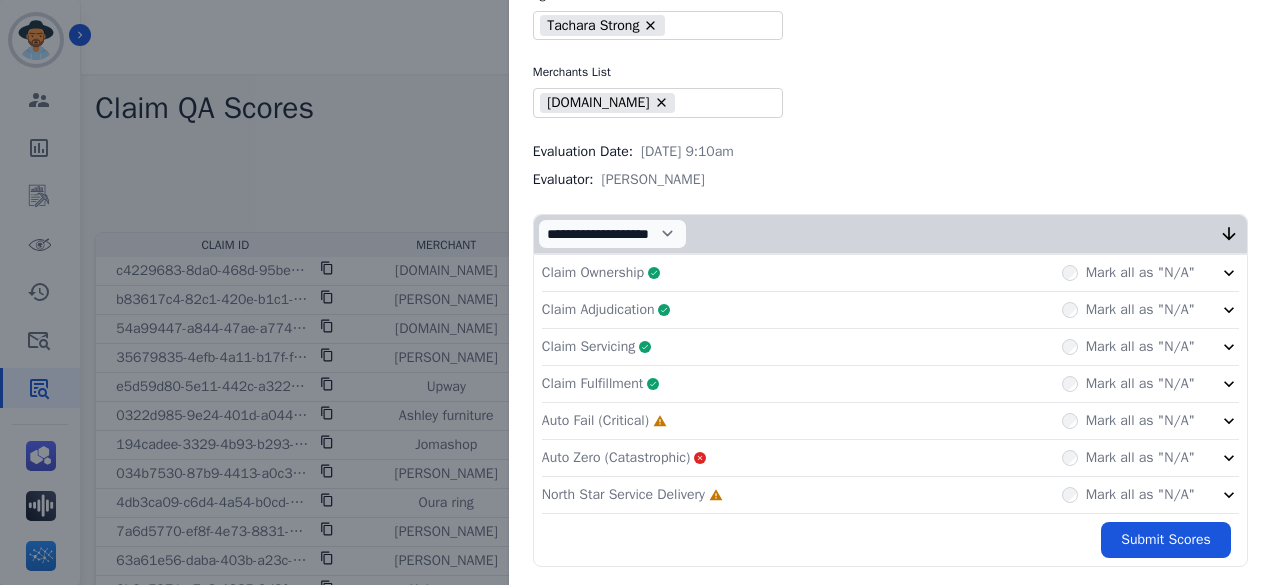 click on "Auto Fail (Critical)     Incomplete         Mark all as "N/A"" 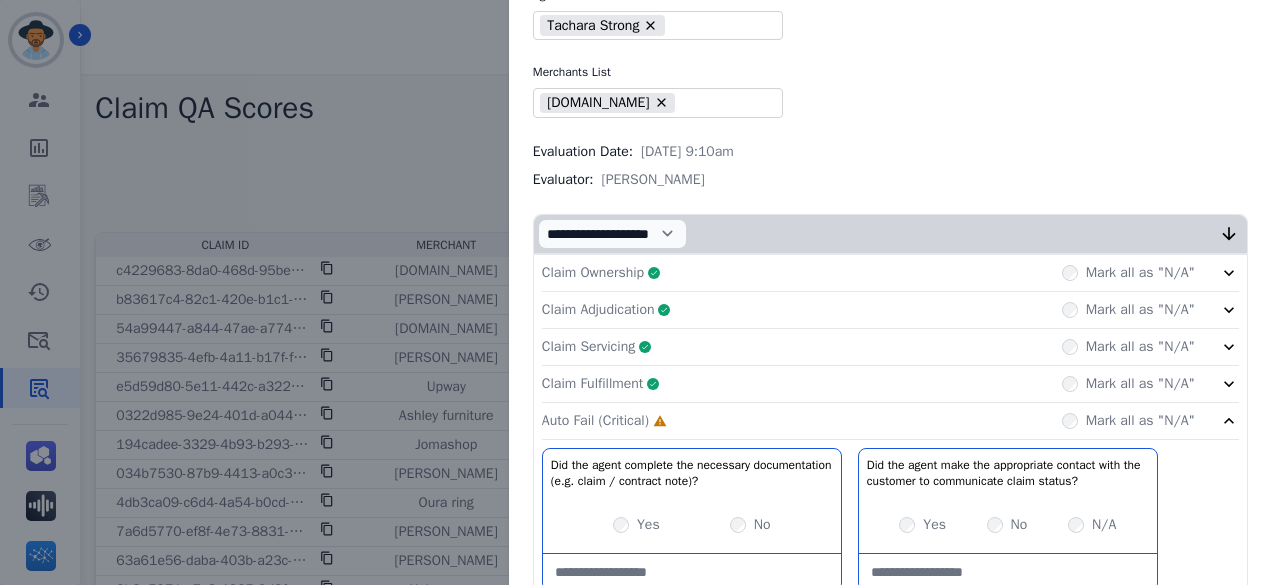 scroll, scrollTop: 411, scrollLeft: 0, axis: vertical 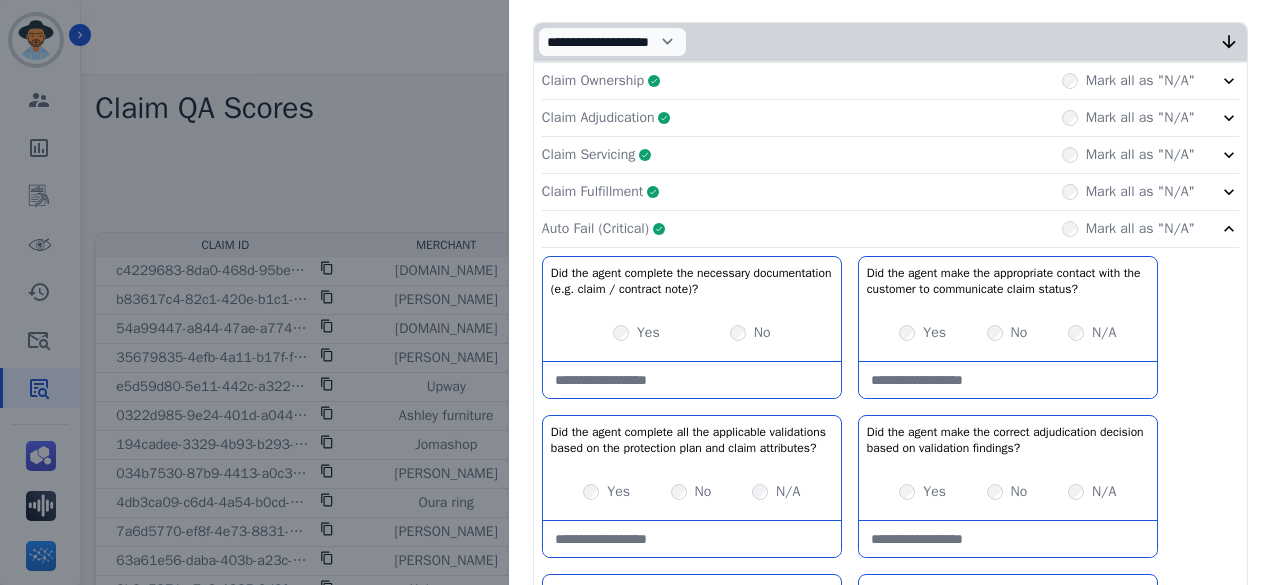 click on "Auto Fail (Critical)     Complete         Mark all as "N/A"" 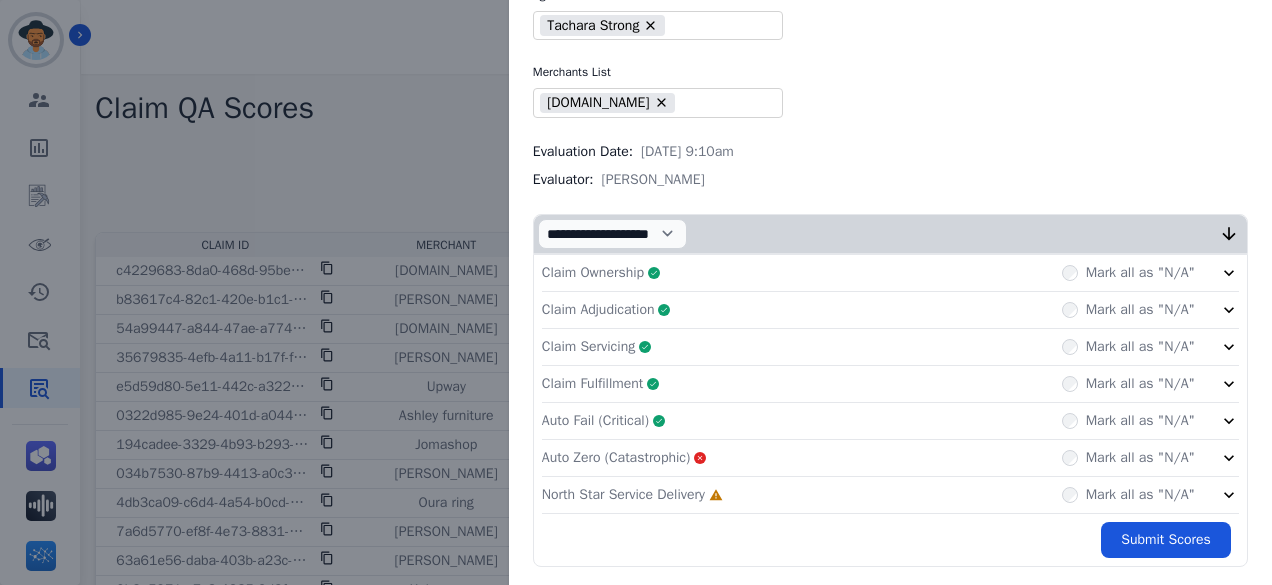 click on "Auto Zero (Catastrophic)       Mark all as "N/A"" 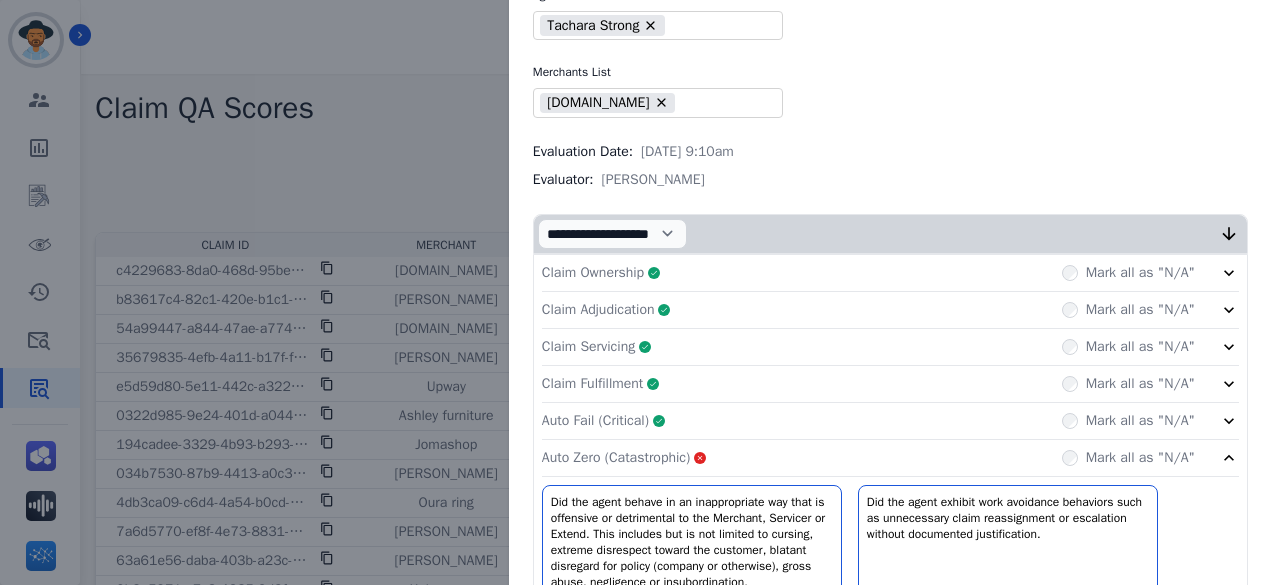 scroll, scrollTop: 303, scrollLeft: 0, axis: vertical 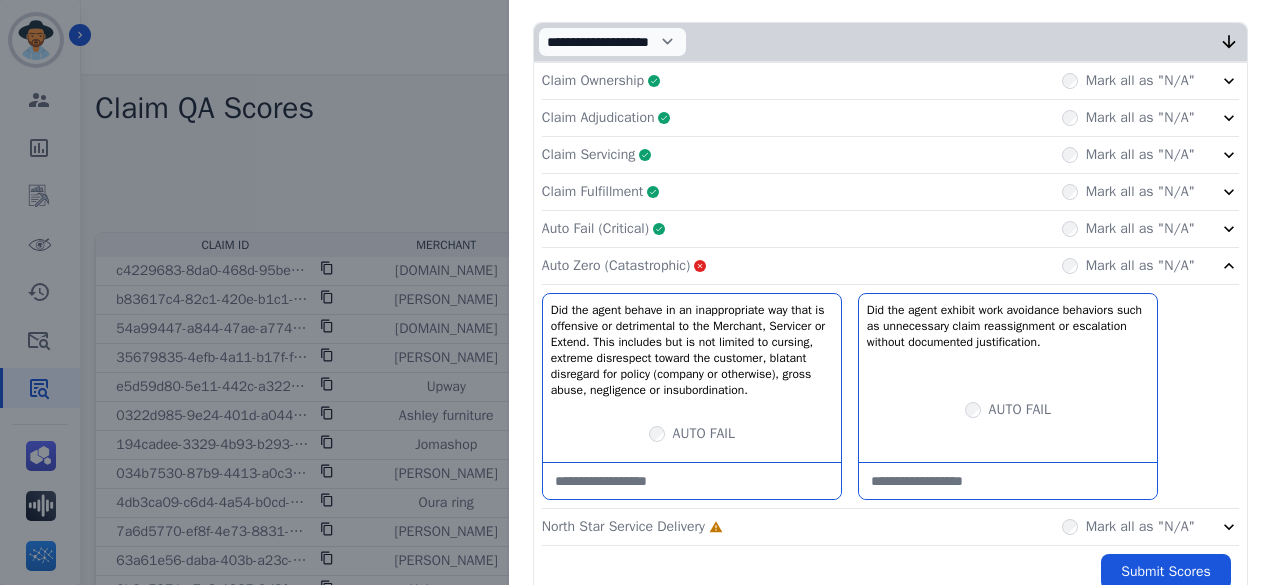 click on "Auto Zero (Catastrophic)       Mark all as "N/A"" 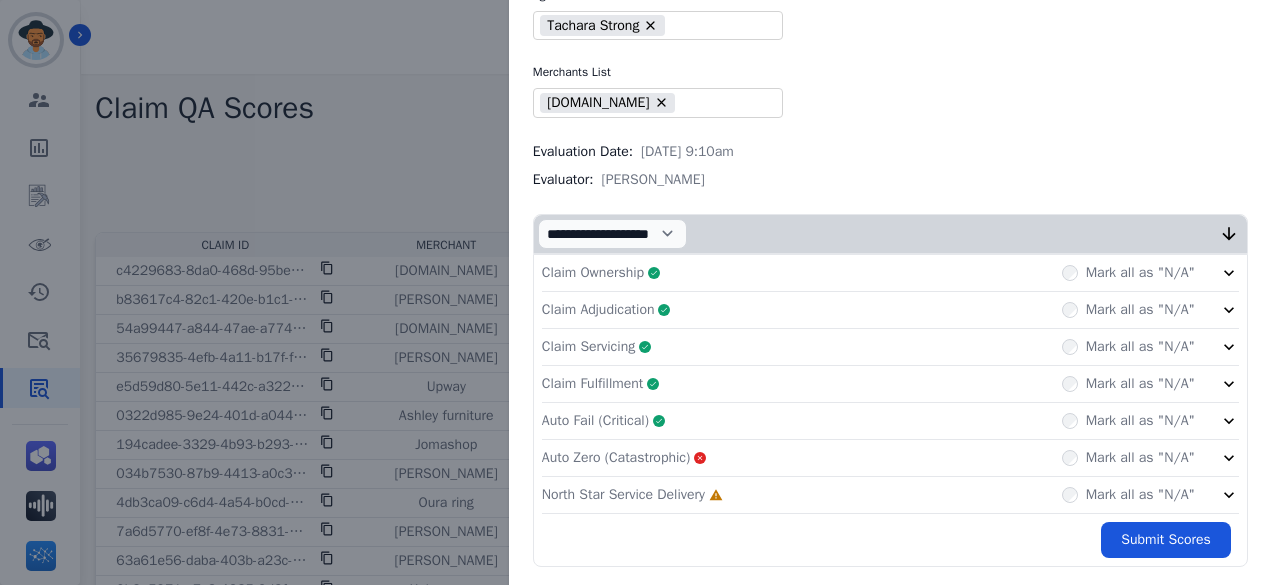 click on "North Star Service Delivery     Incomplete         Mark all as "N/A"" 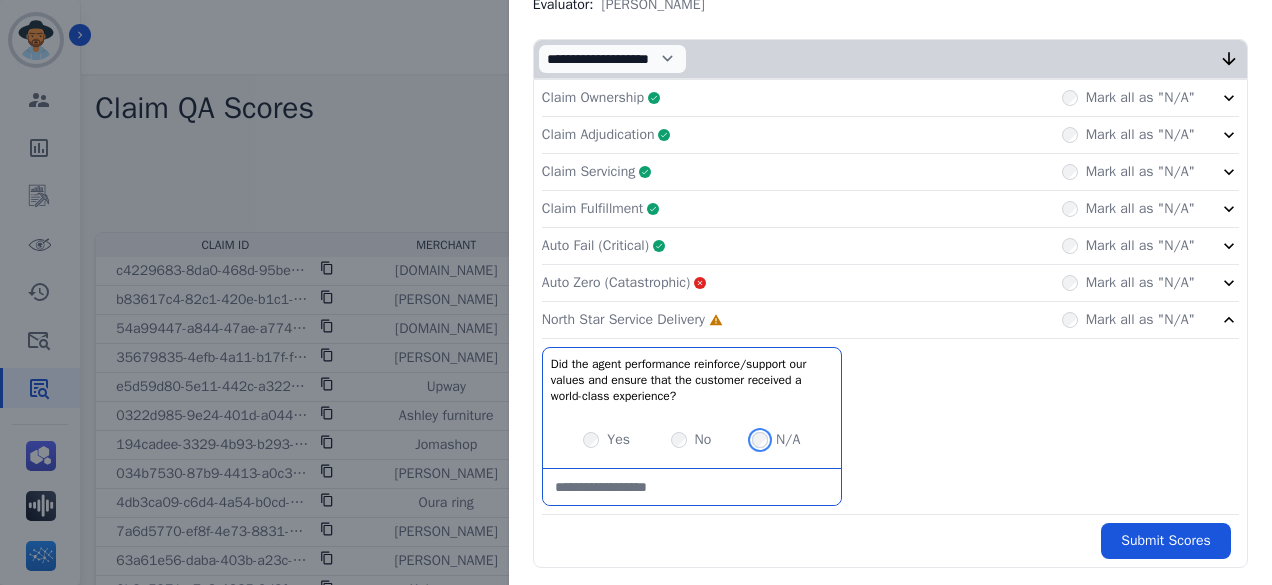 click on "N/A" at bounding box center (776, 440) 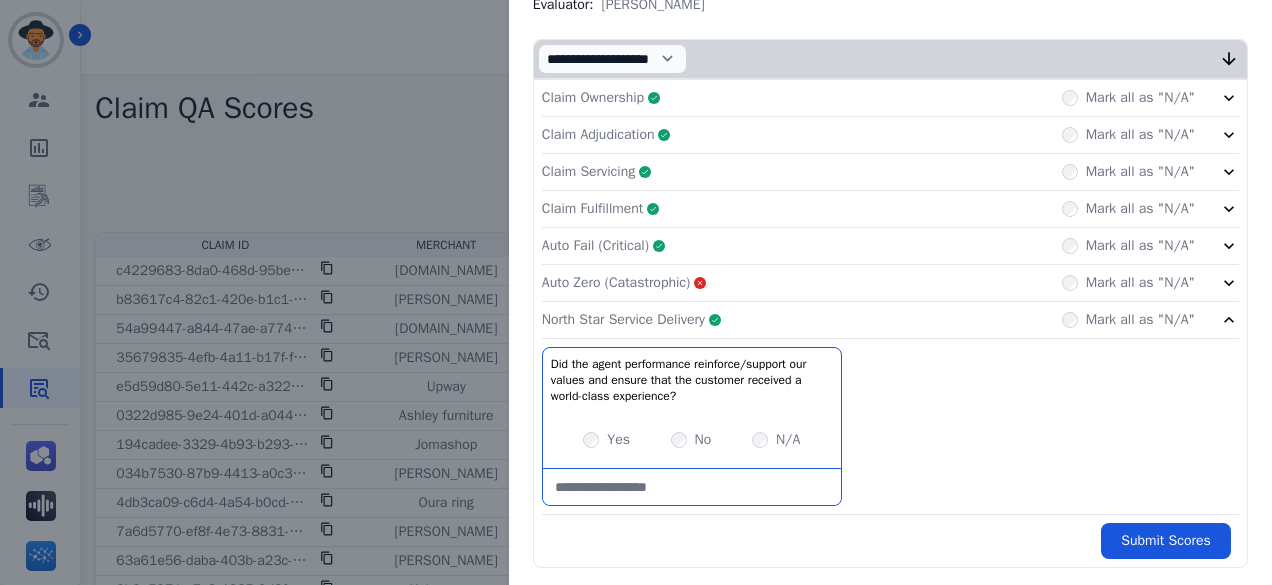 click on "Auto Fail (Critical)     Complete         Mark all as "N/A"" 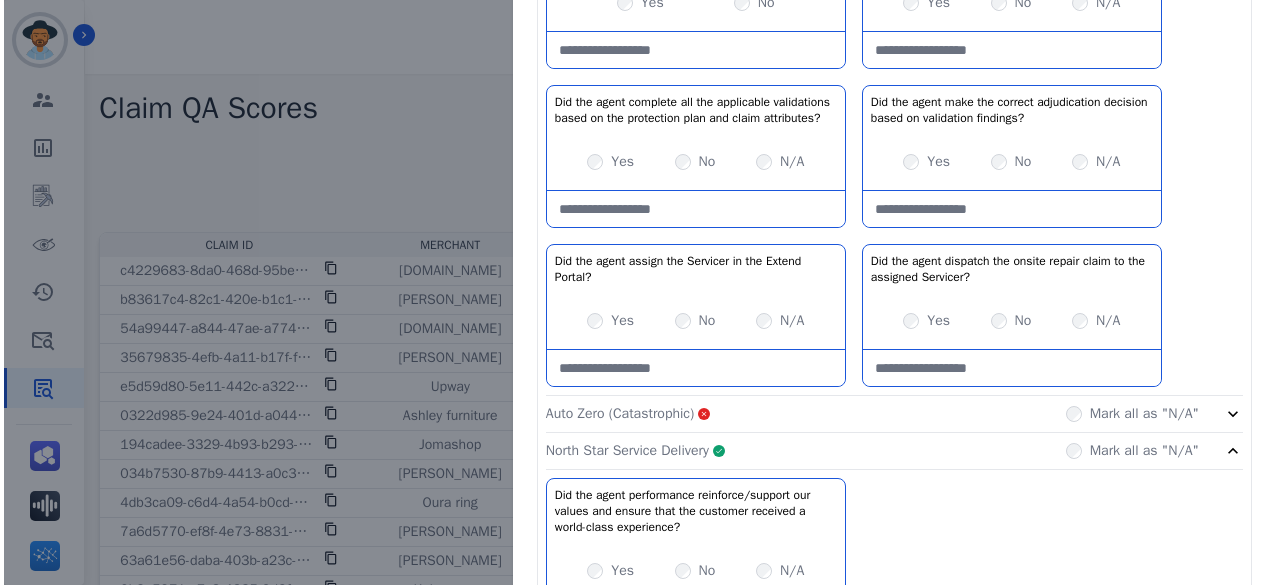 scroll, scrollTop: 778, scrollLeft: 0, axis: vertical 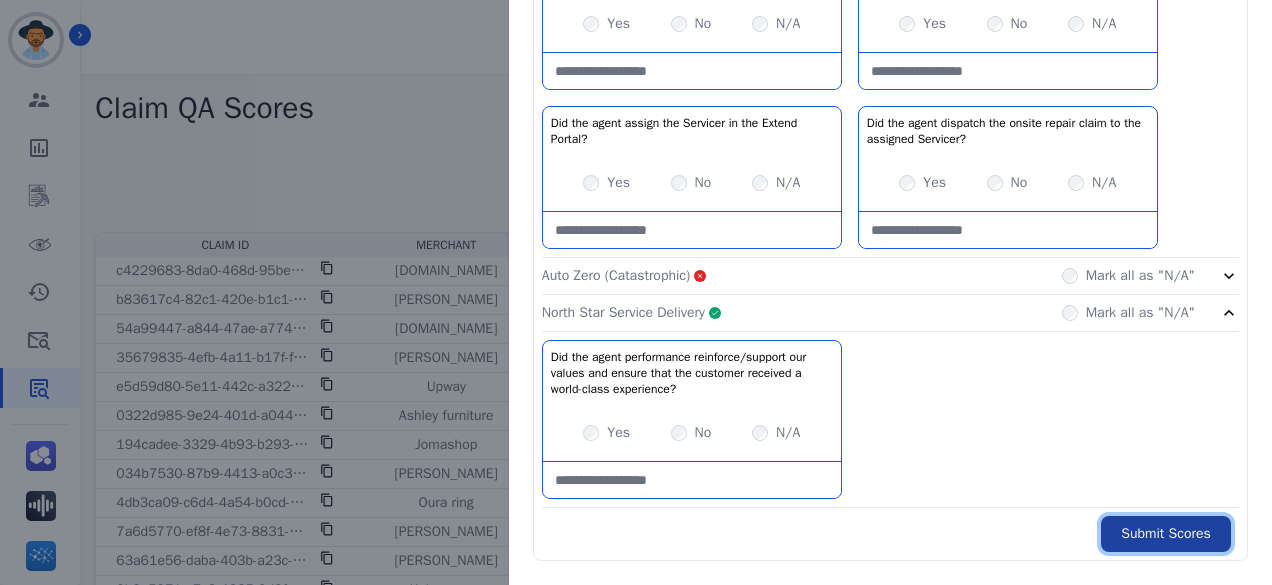 click on "Submit Scores" at bounding box center [1166, 534] 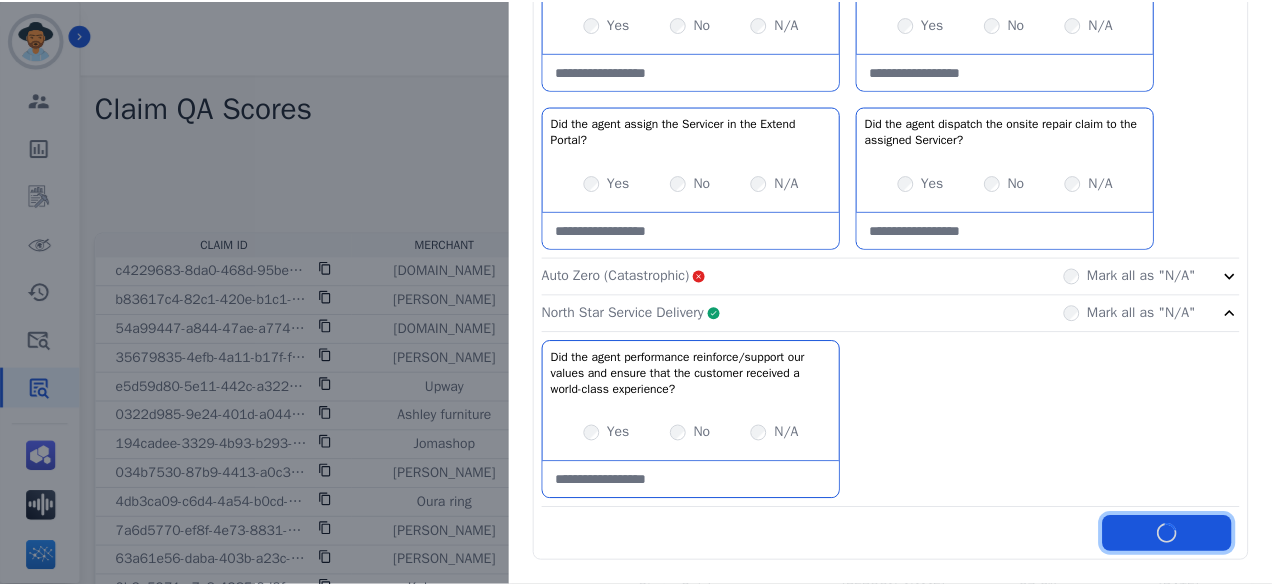 scroll, scrollTop: 890, scrollLeft: 0, axis: vertical 